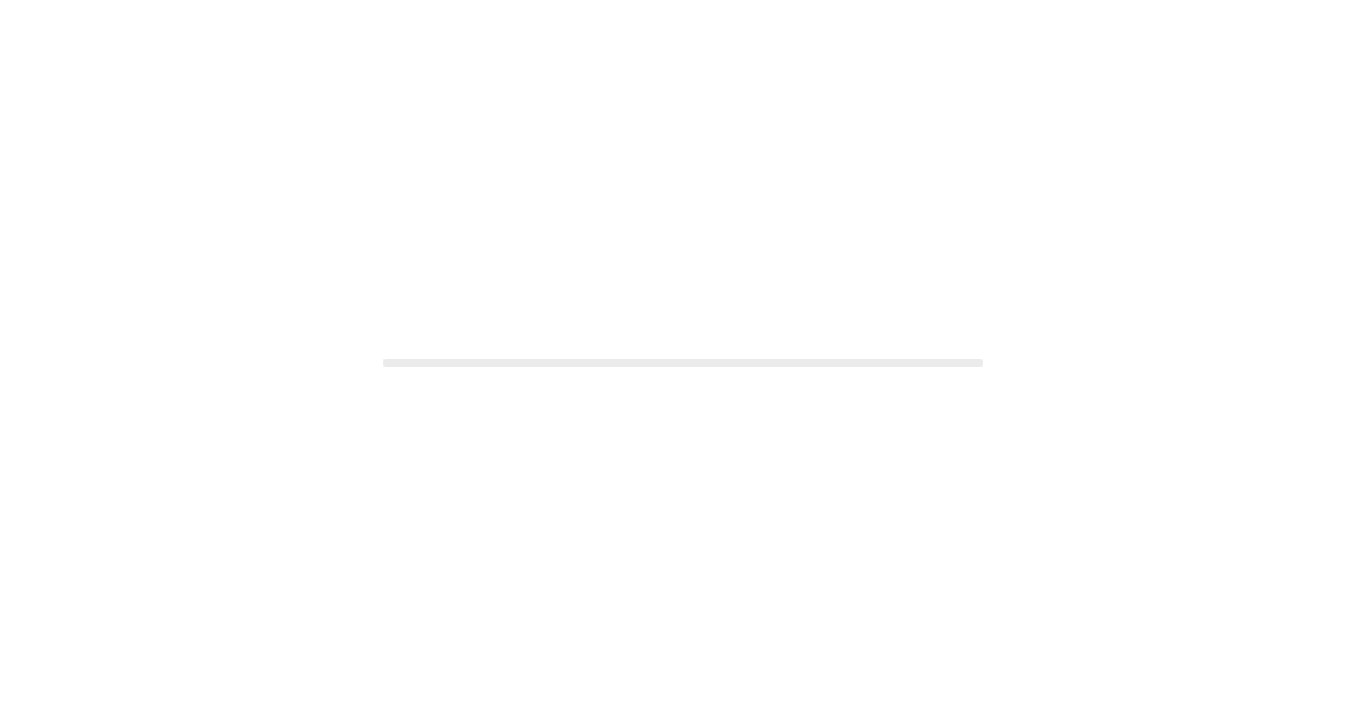 scroll, scrollTop: 0, scrollLeft: 0, axis: both 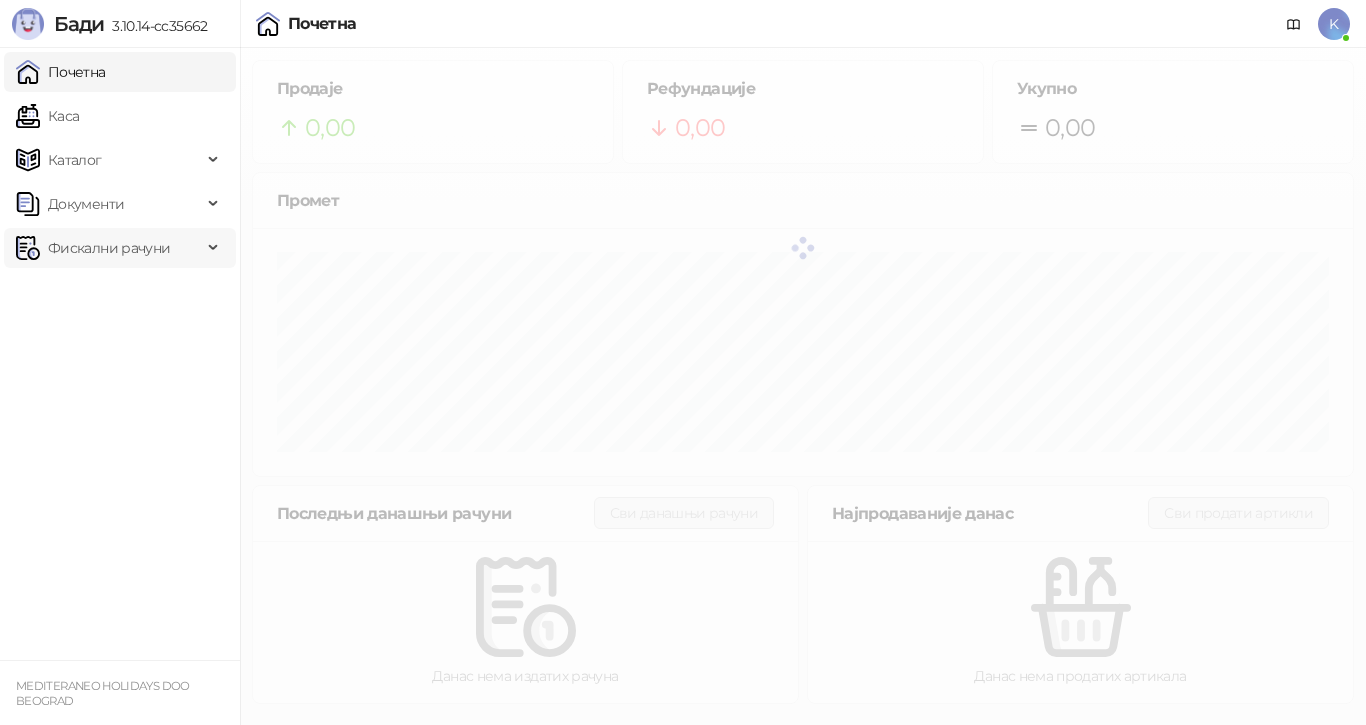 click on "Фискални рачуни" at bounding box center [109, 248] 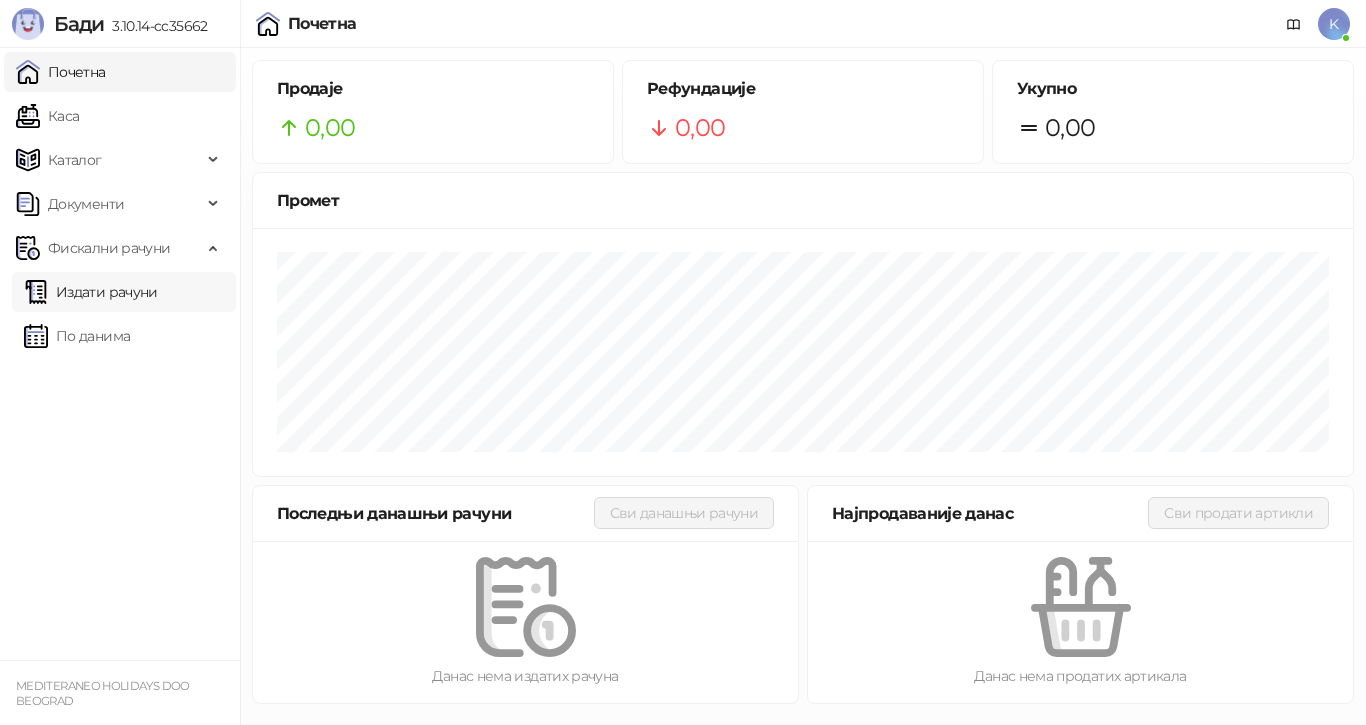 click on "Издати рачуни" at bounding box center (91, 292) 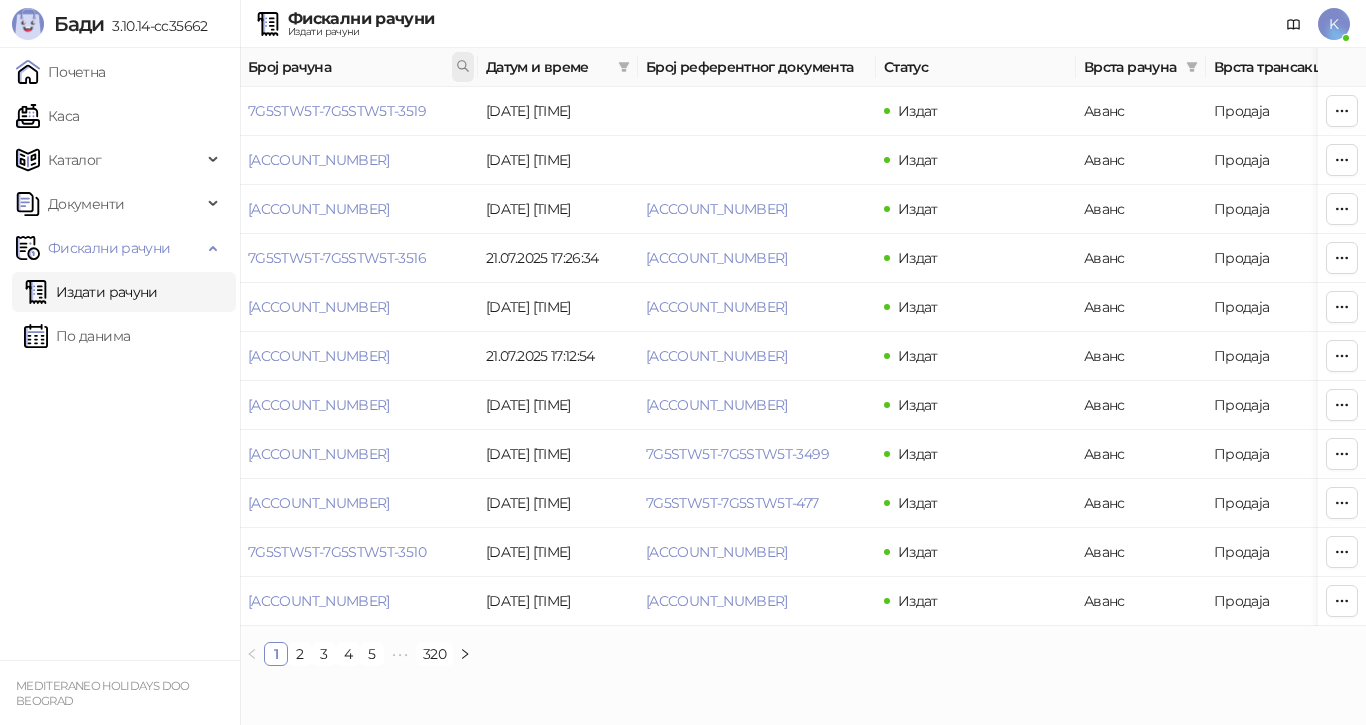 click 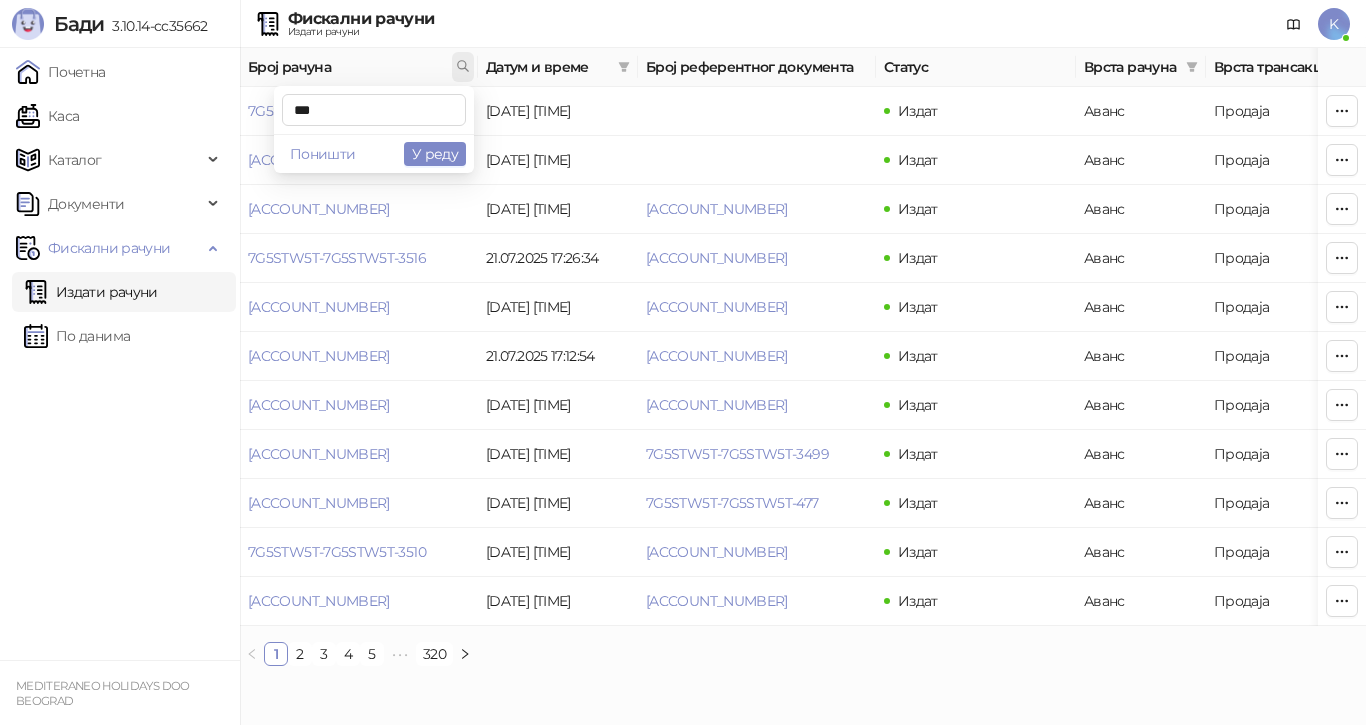 type on "***" 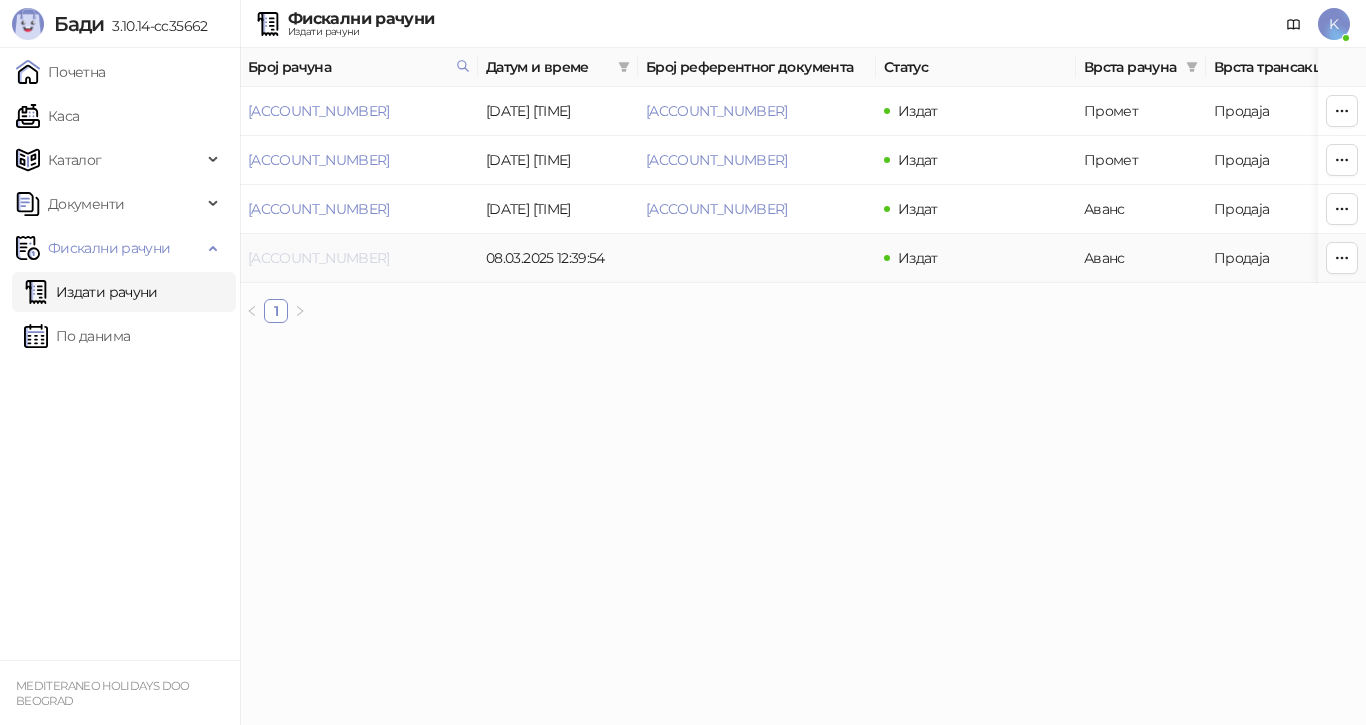 click on "[ACCOUNT_NUMBER]" at bounding box center (319, 258) 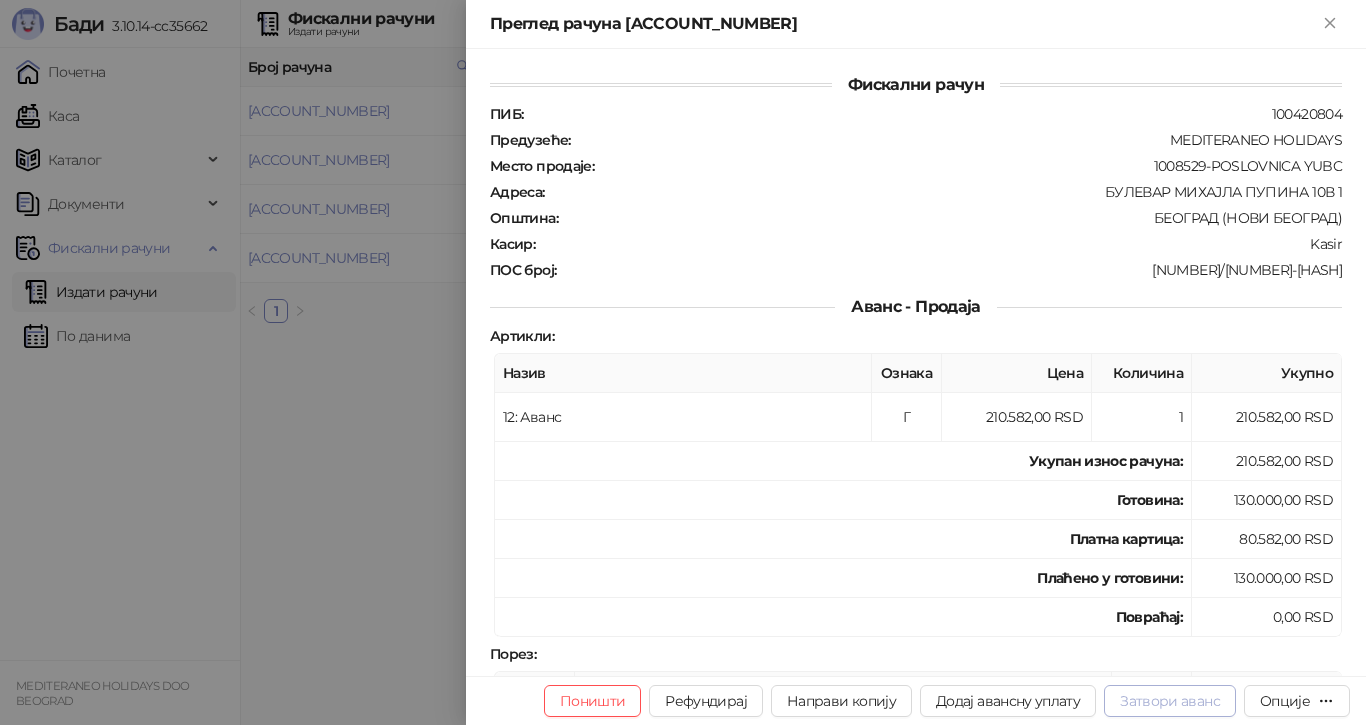 click on "Затвори аванс" at bounding box center (1170, 701) 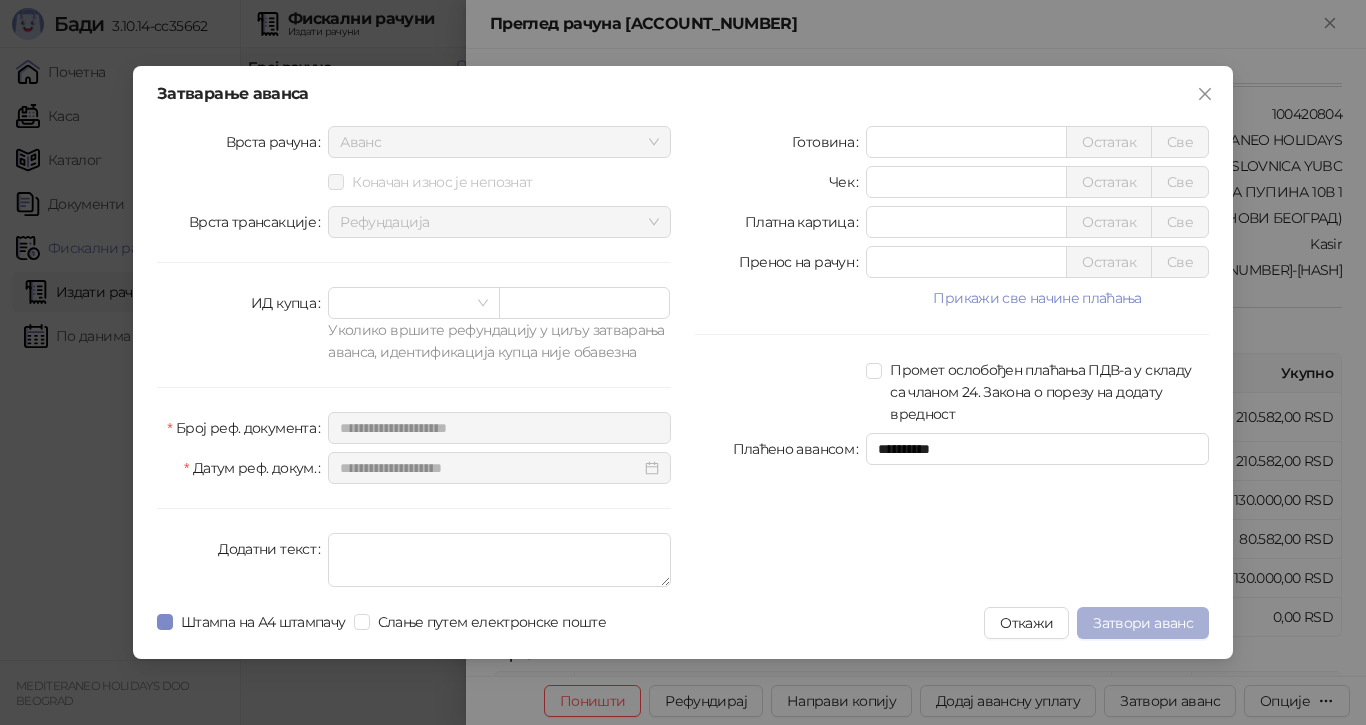 click on "Затвори аванс" at bounding box center [1143, 623] 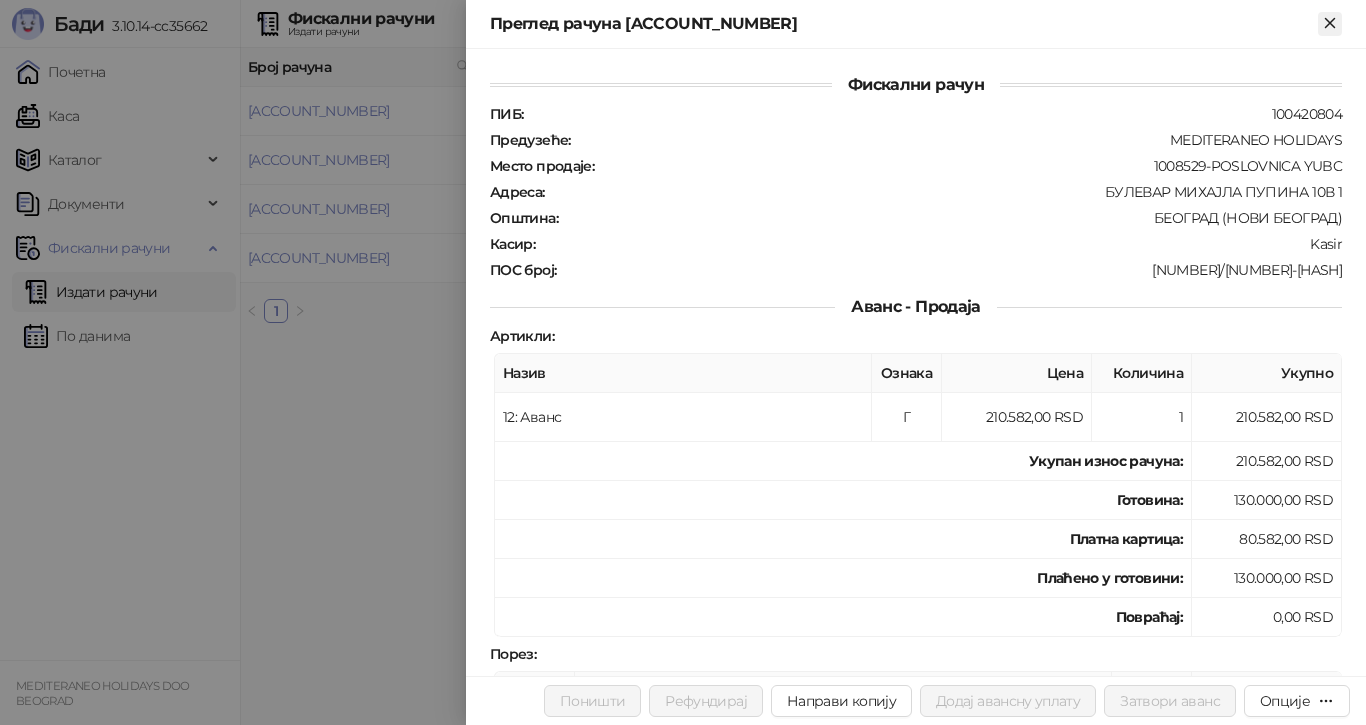 click 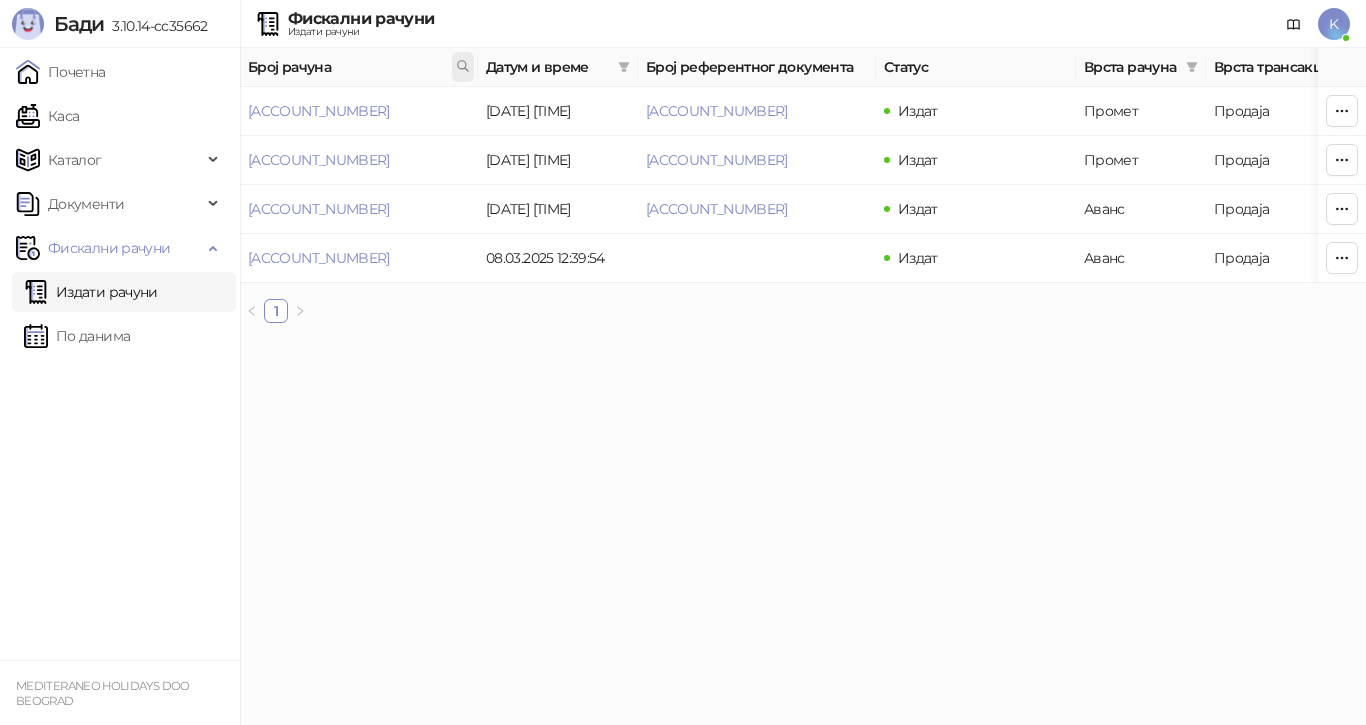 click 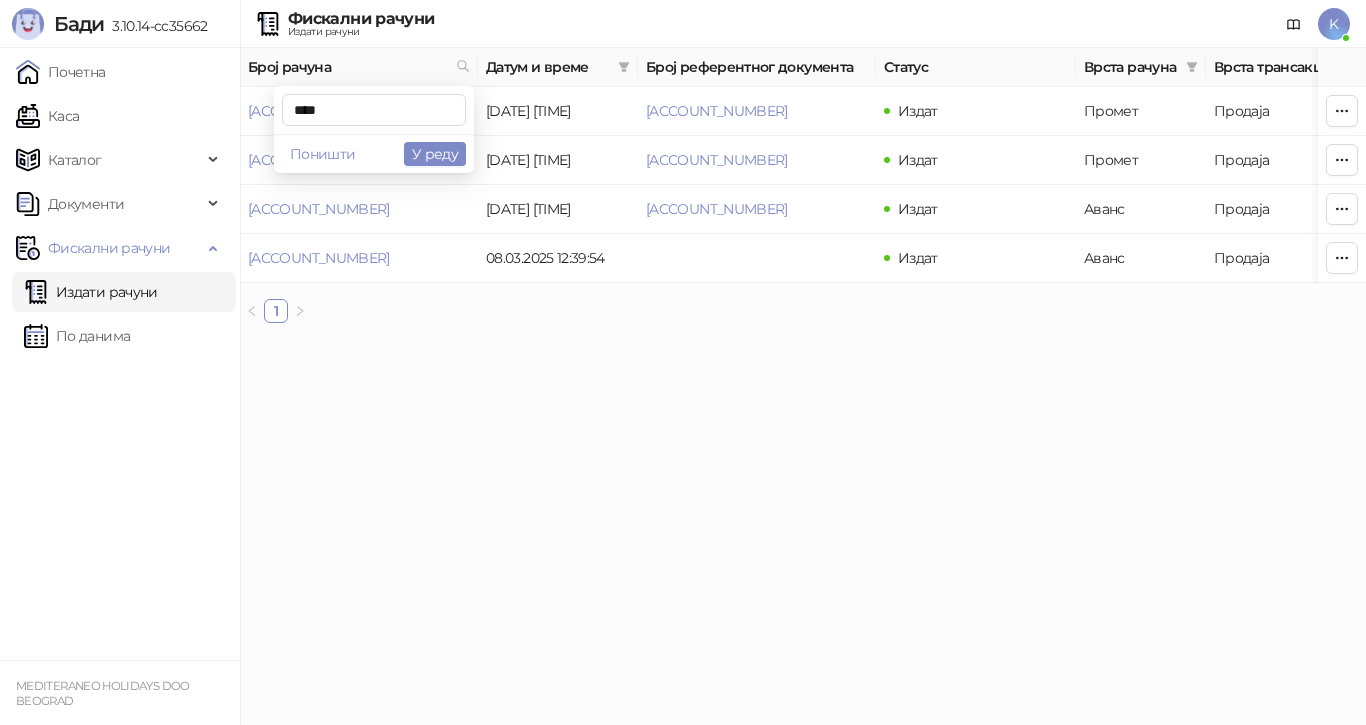 type on "****" 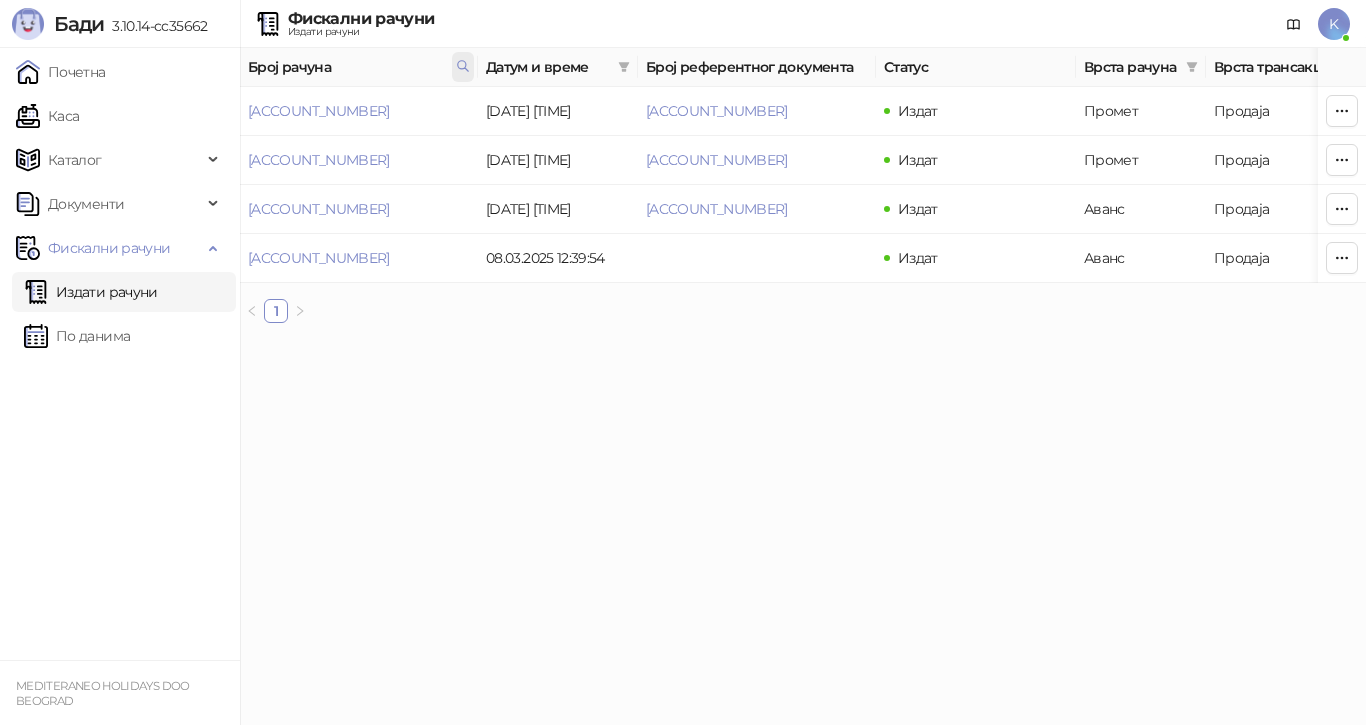 click at bounding box center [463, 67] 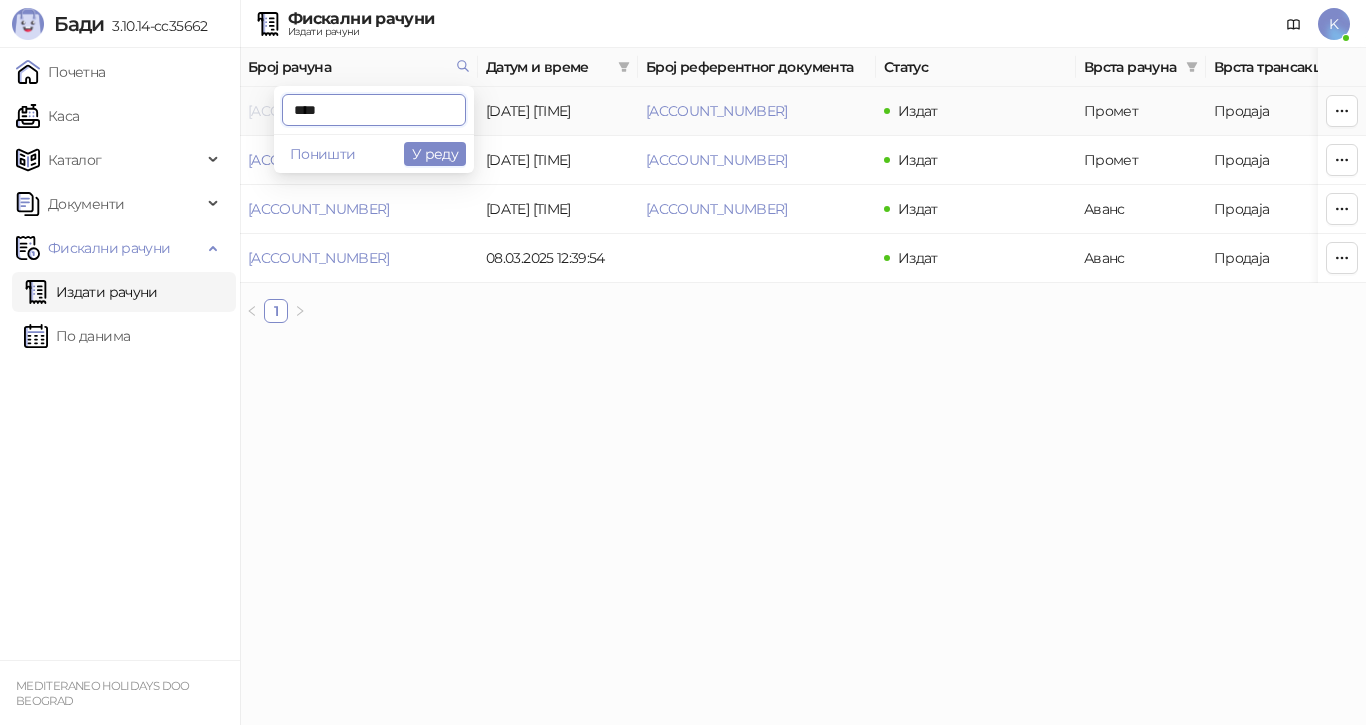 drag, startPoint x: 339, startPoint y: 104, endPoint x: 250, endPoint y: 107, distance: 89.050545 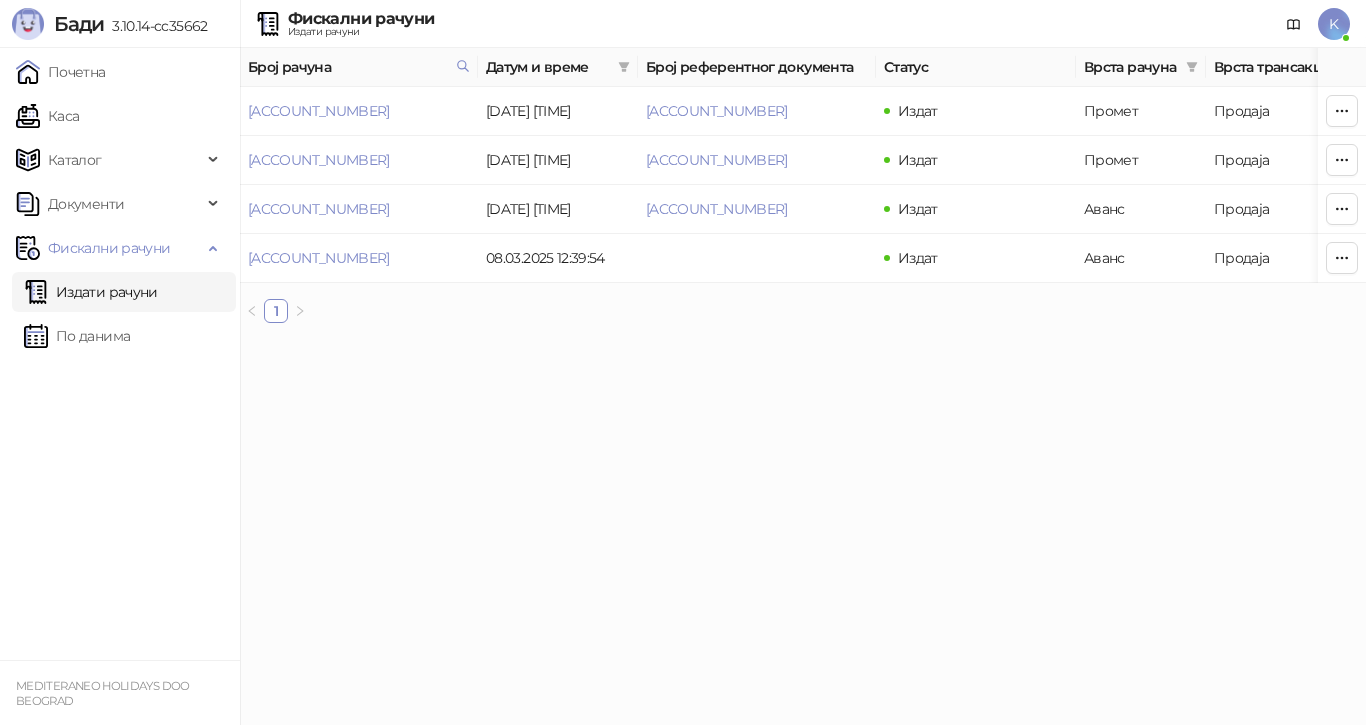 drag, startPoint x: 343, startPoint y: 444, endPoint x: 345, endPoint y: 422, distance: 22.090721 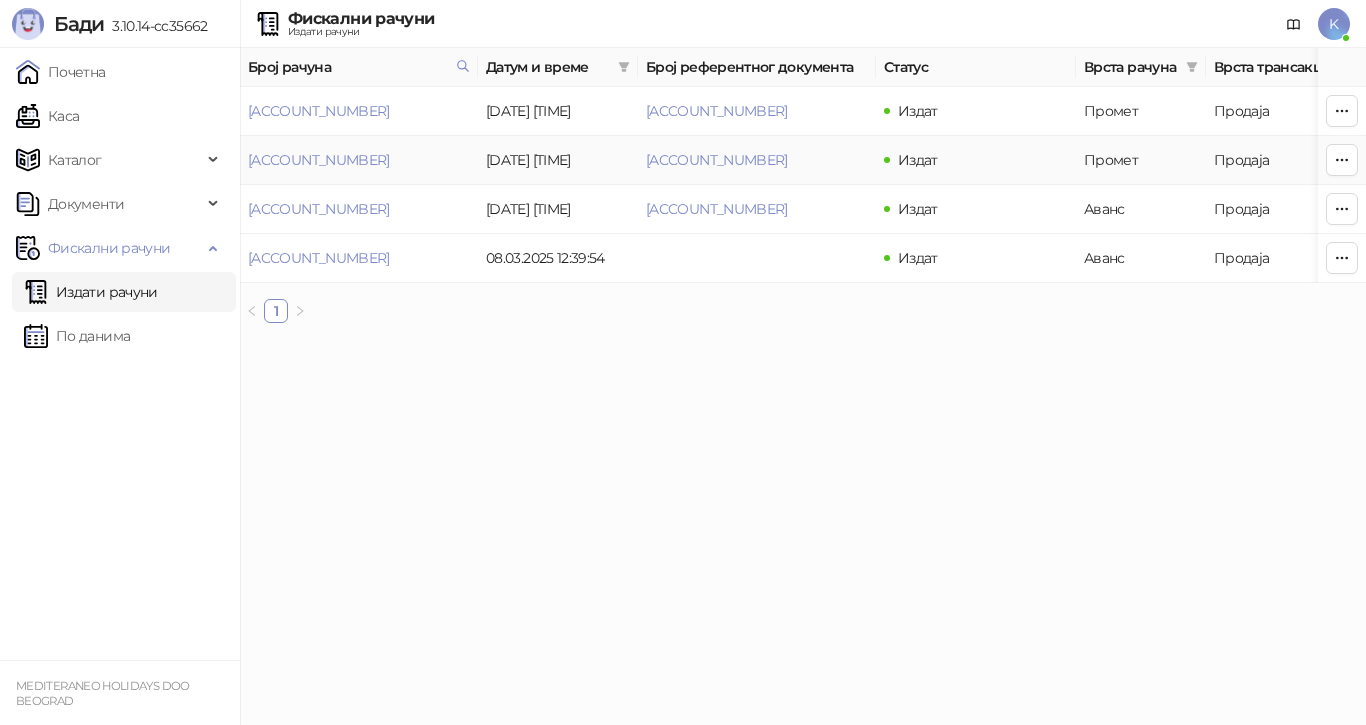 drag, startPoint x: 245, startPoint y: 163, endPoint x: 438, endPoint y: 163, distance: 193 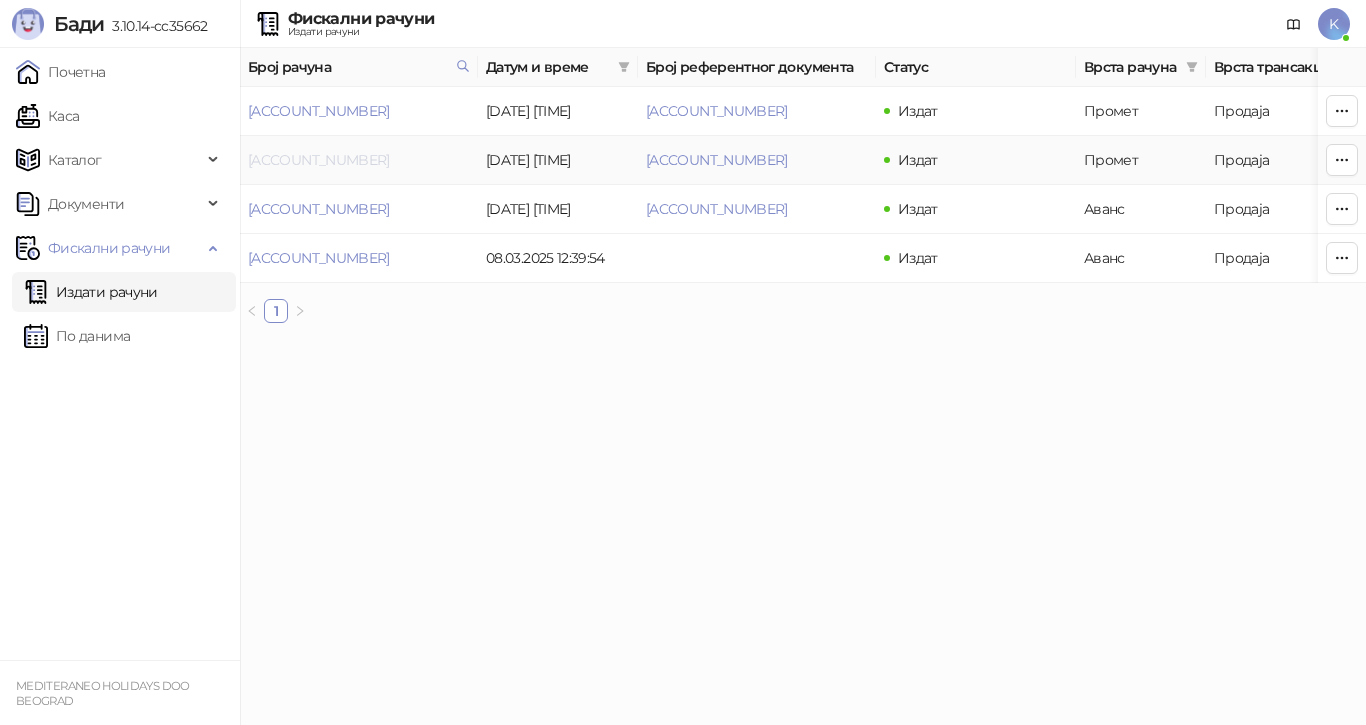 copy on "[ACCOUNT_NUMBER]" 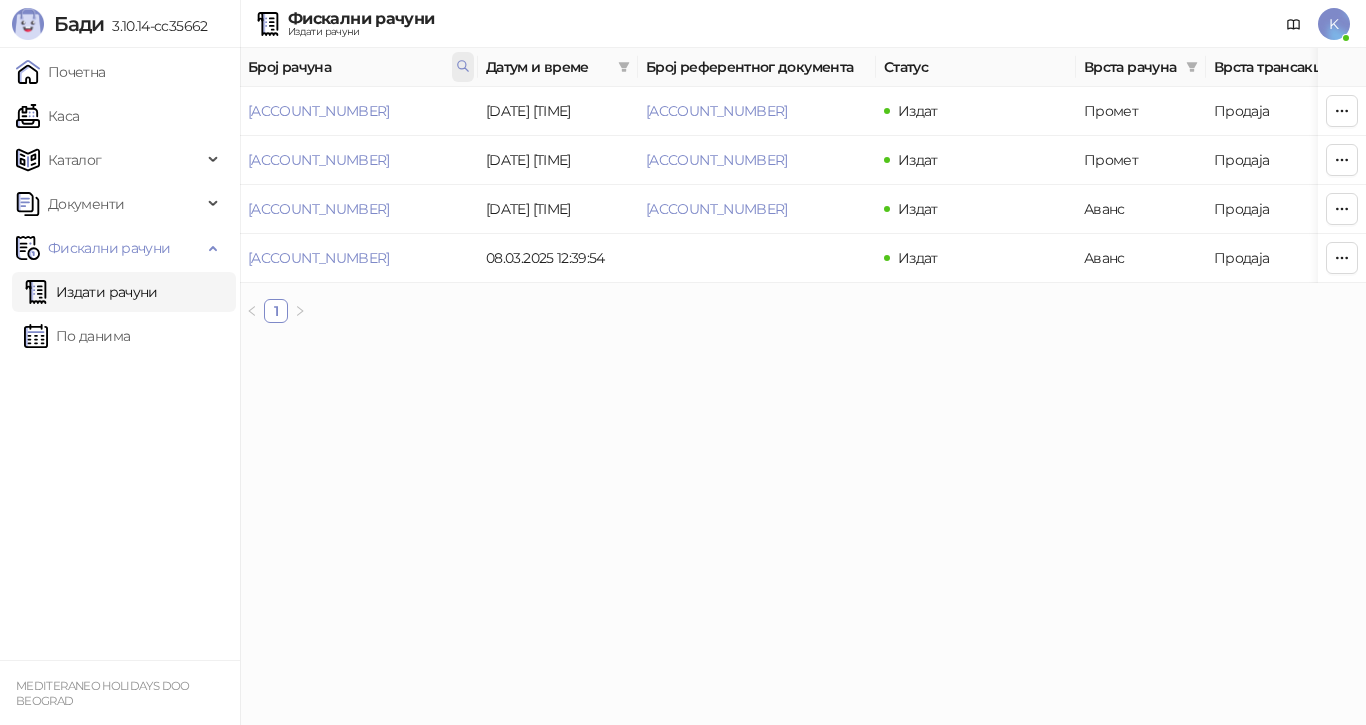 click 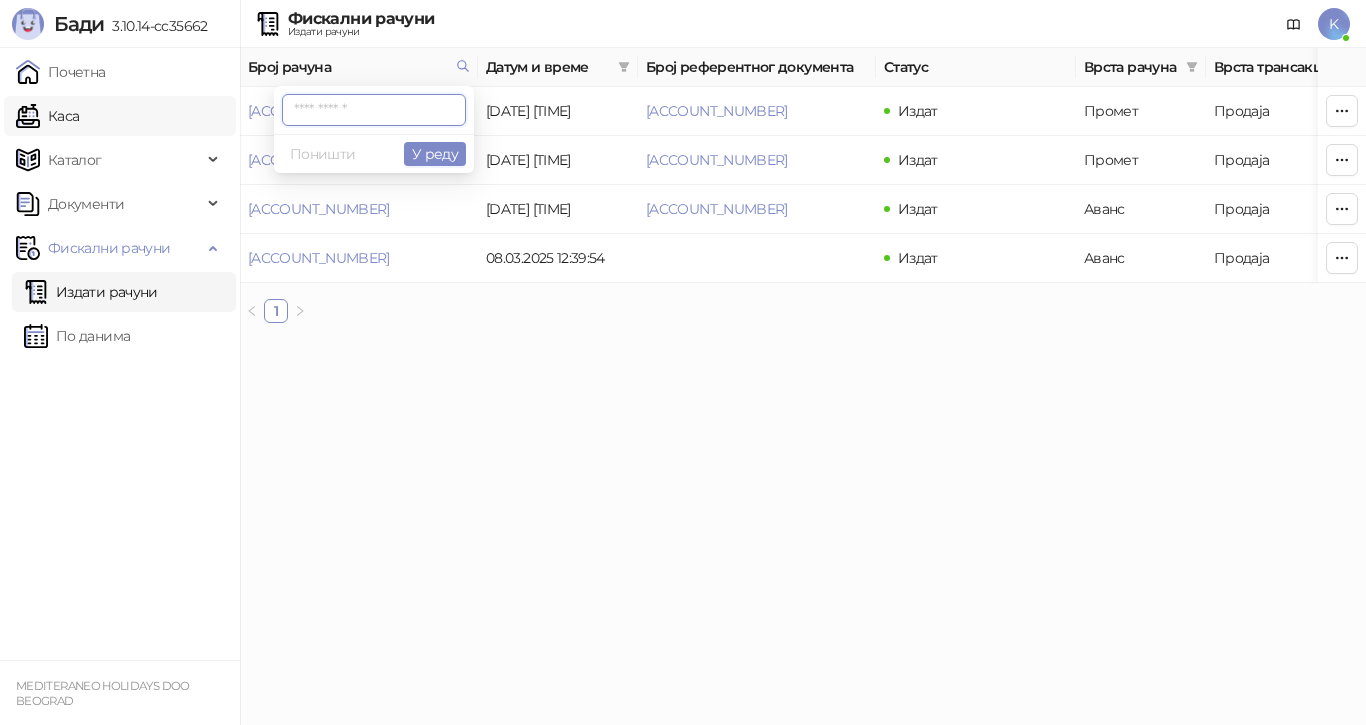 paste on "**********" 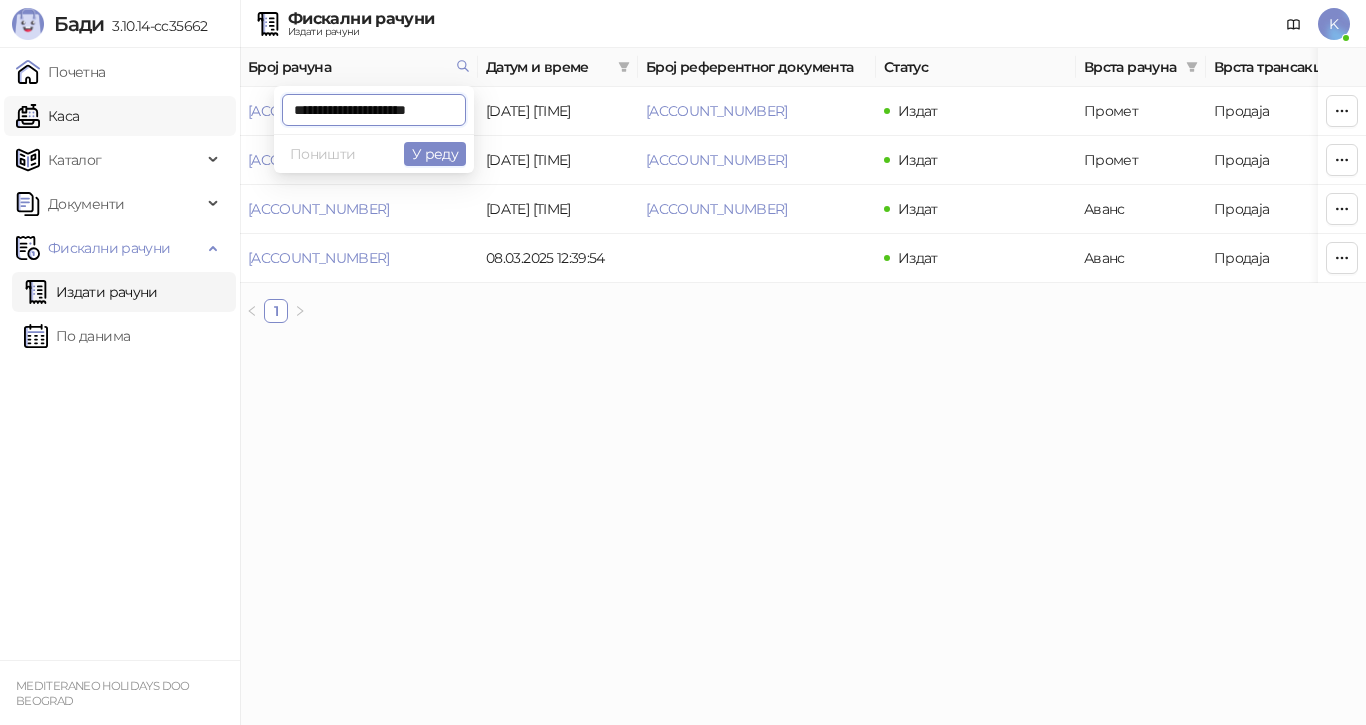 scroll, scrollTop: 0, scrollLeft: 9, axis: horizontal 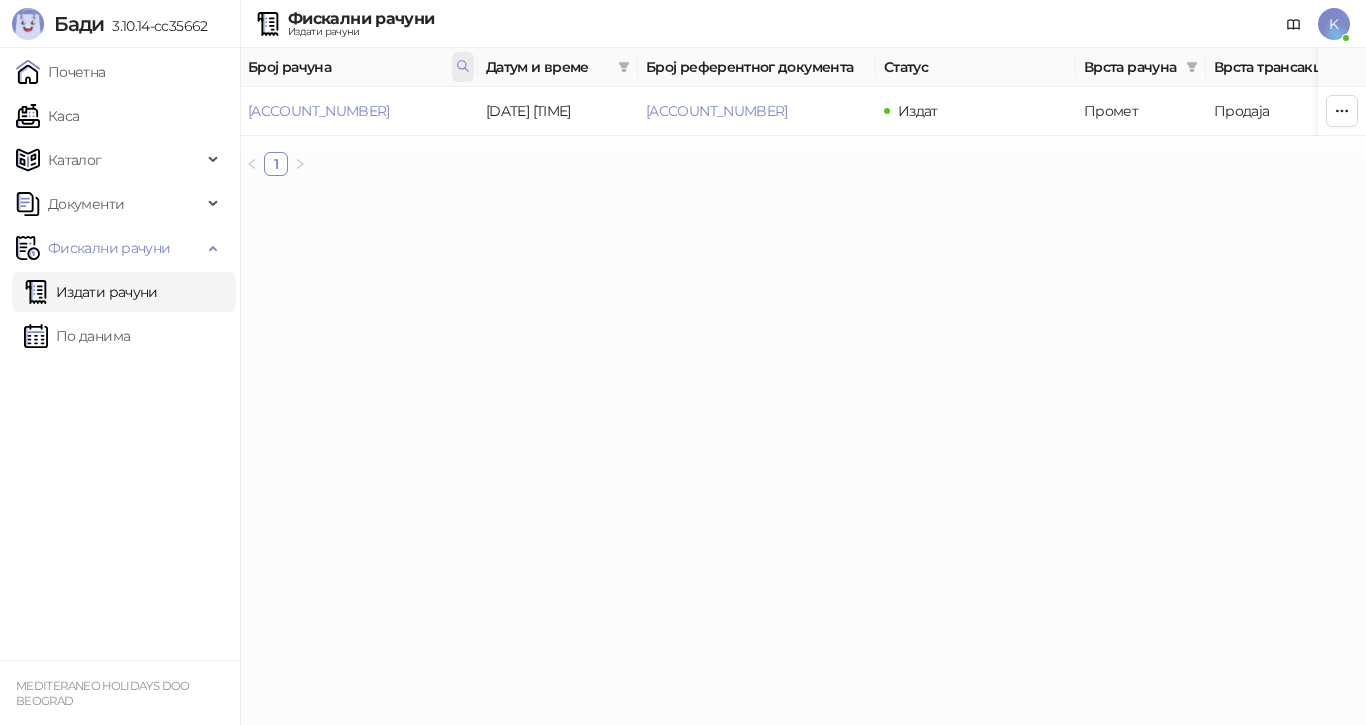 click 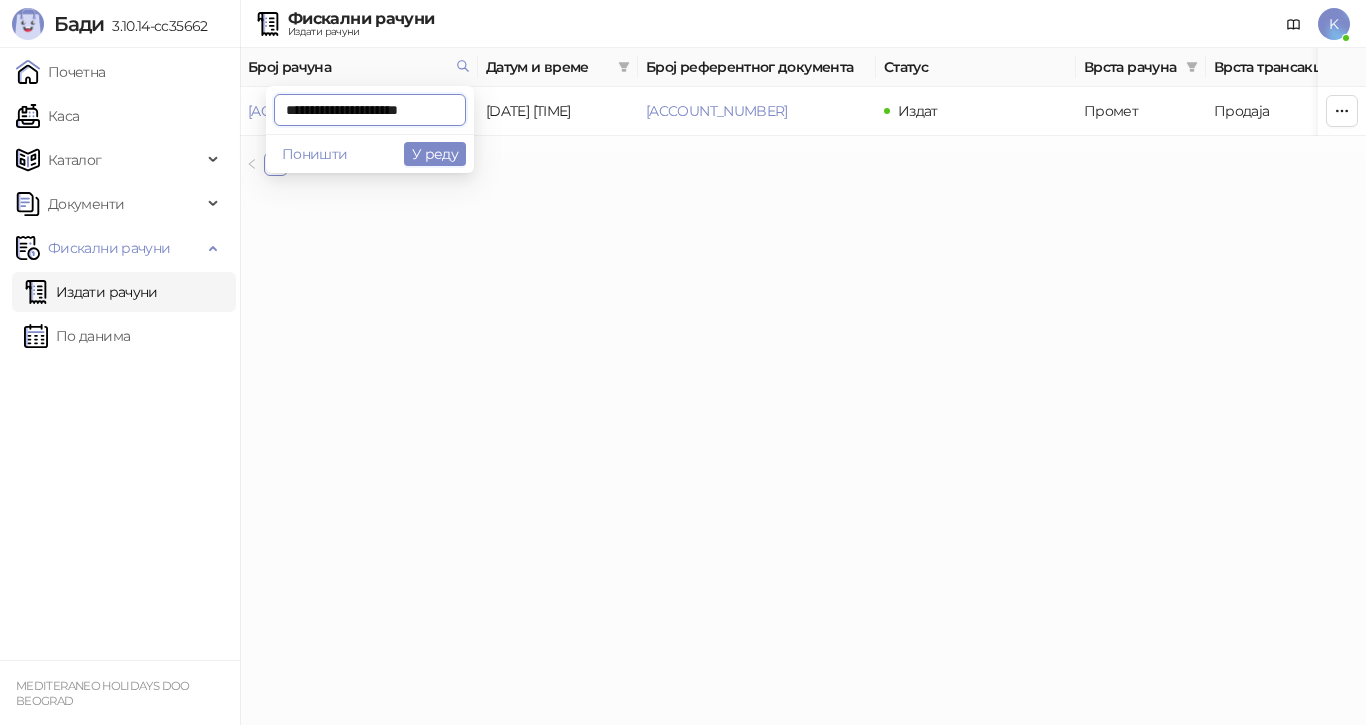 scroll, scrollTop: 0, scrollLeft: 9, axis: horizontal 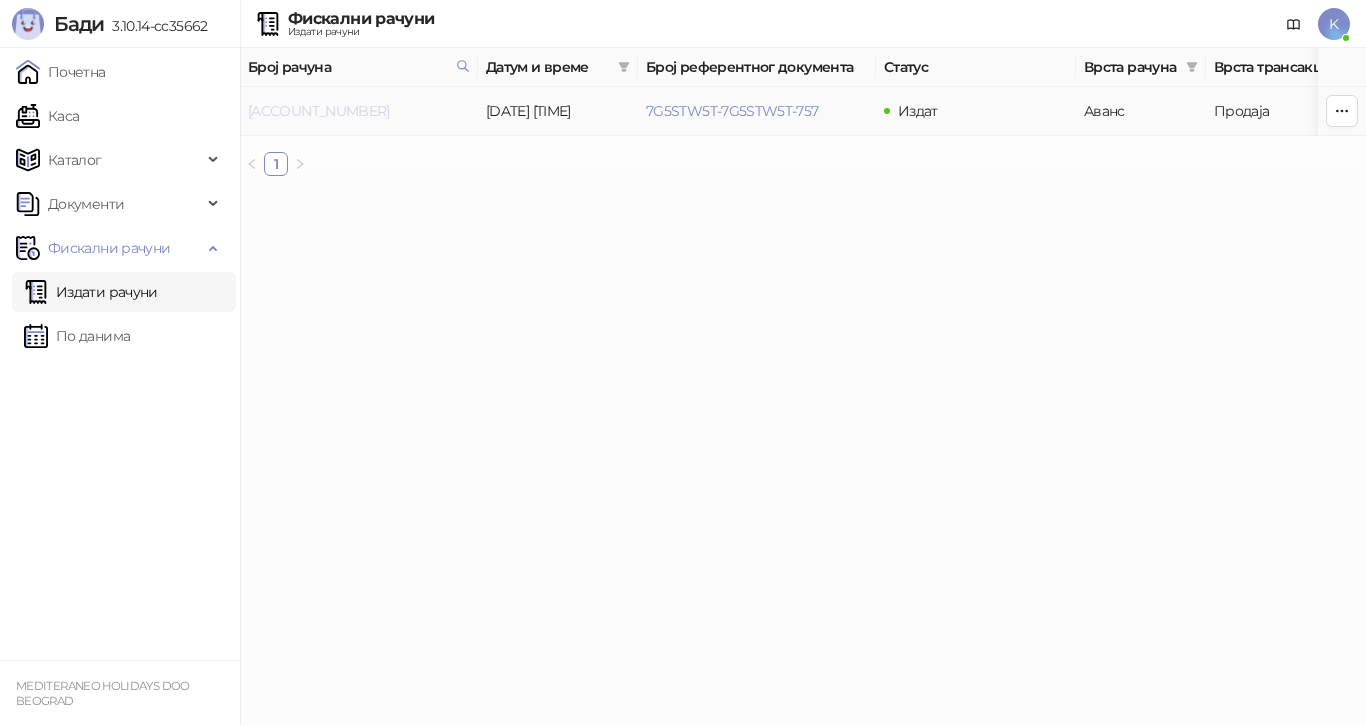 click on "[ACCOUNT_NUMBER]" at bounding box center (319, 111) 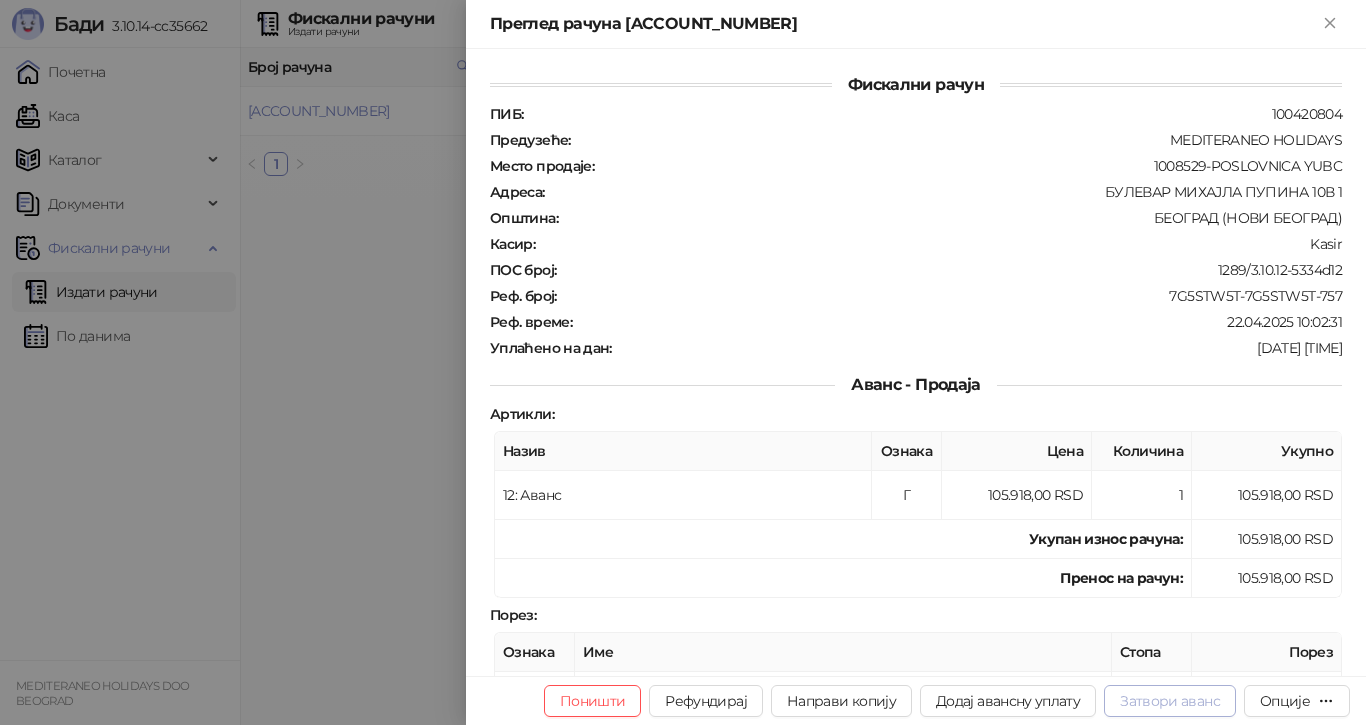 click on "Затвори аванс" at bounding box center (1170, 701) 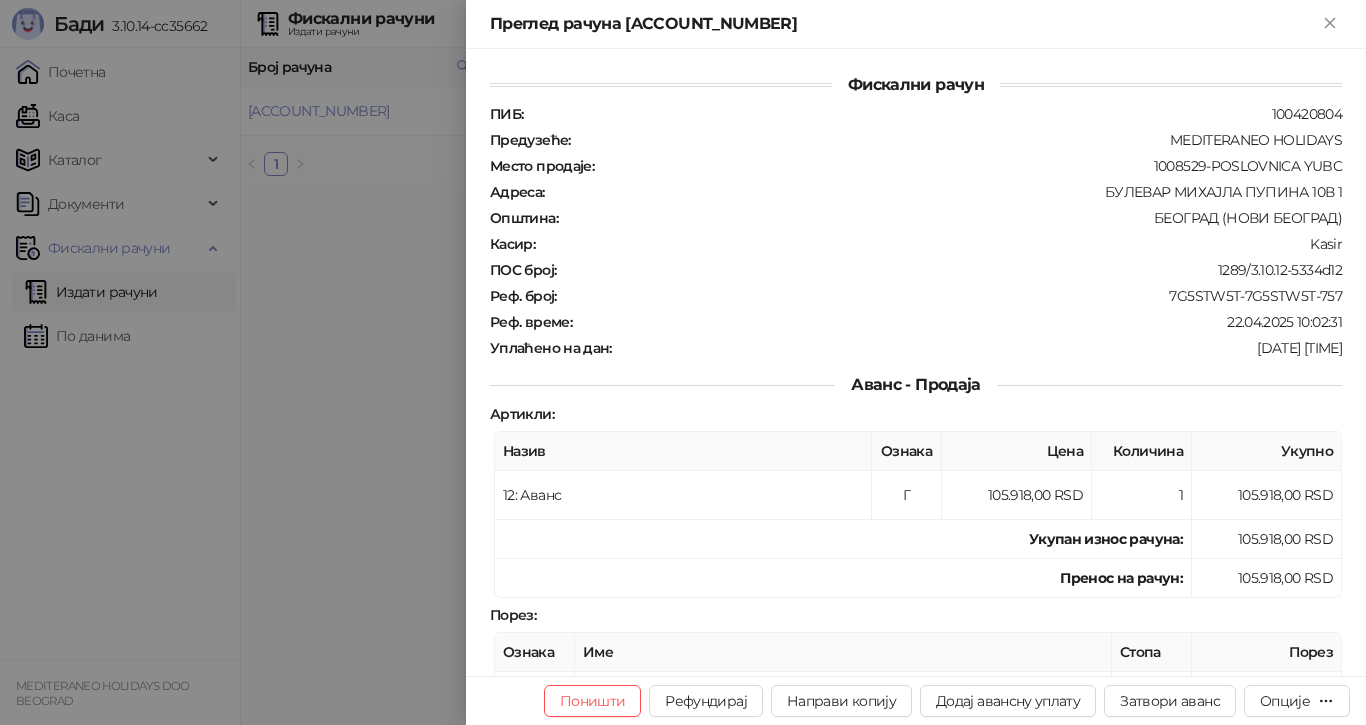 type on "**********" 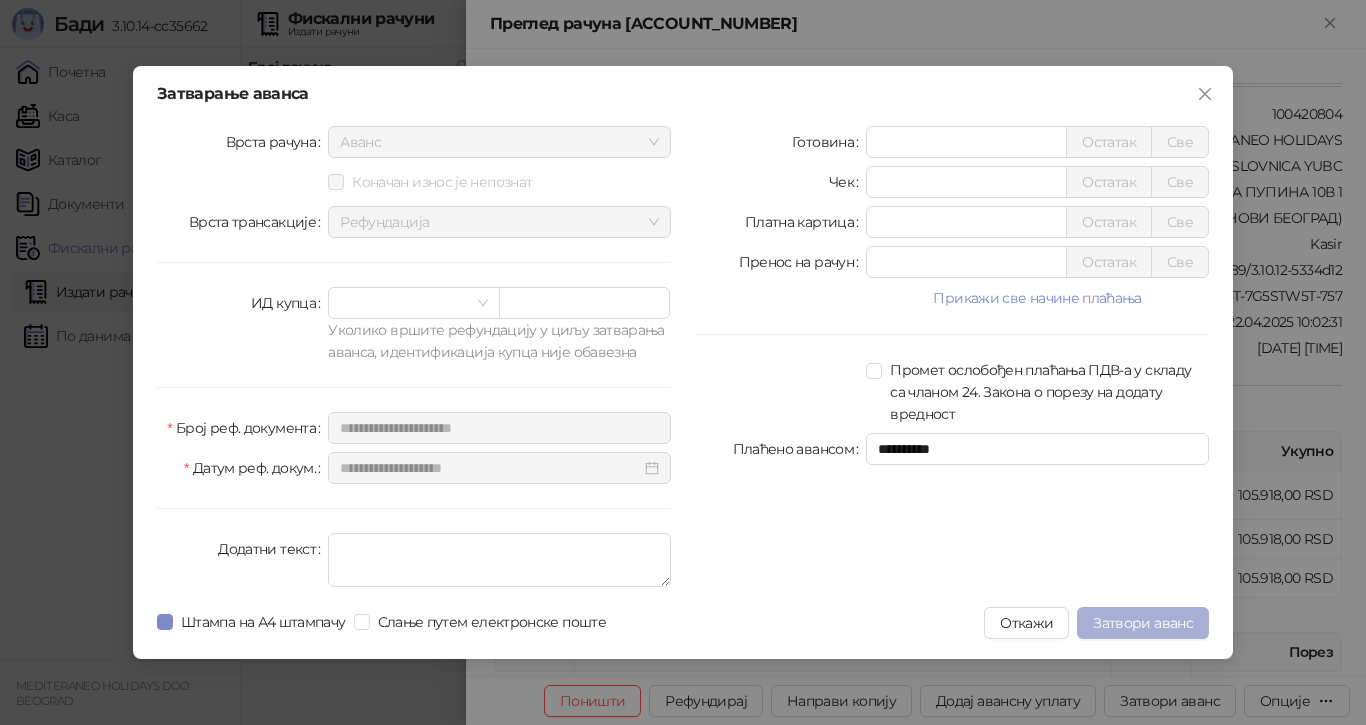 click on "Затвори аванс" at bounding box center (1143, 623) 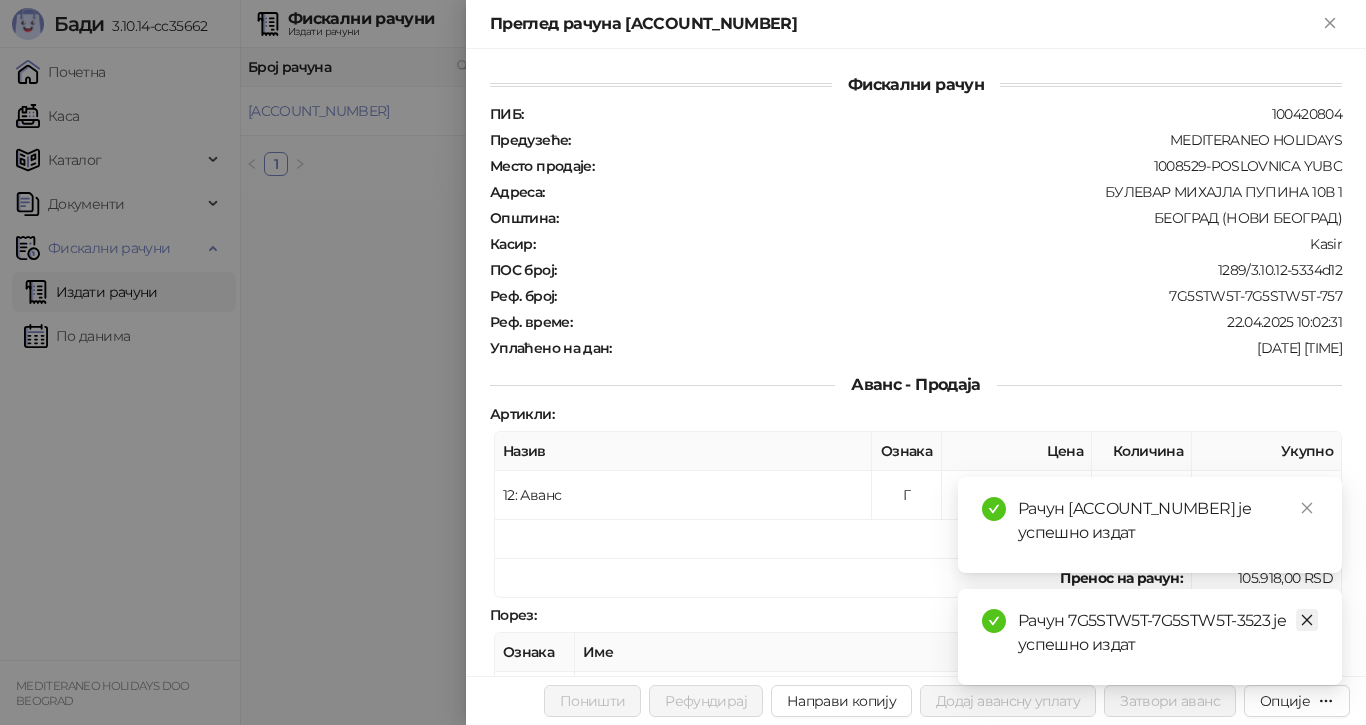 click 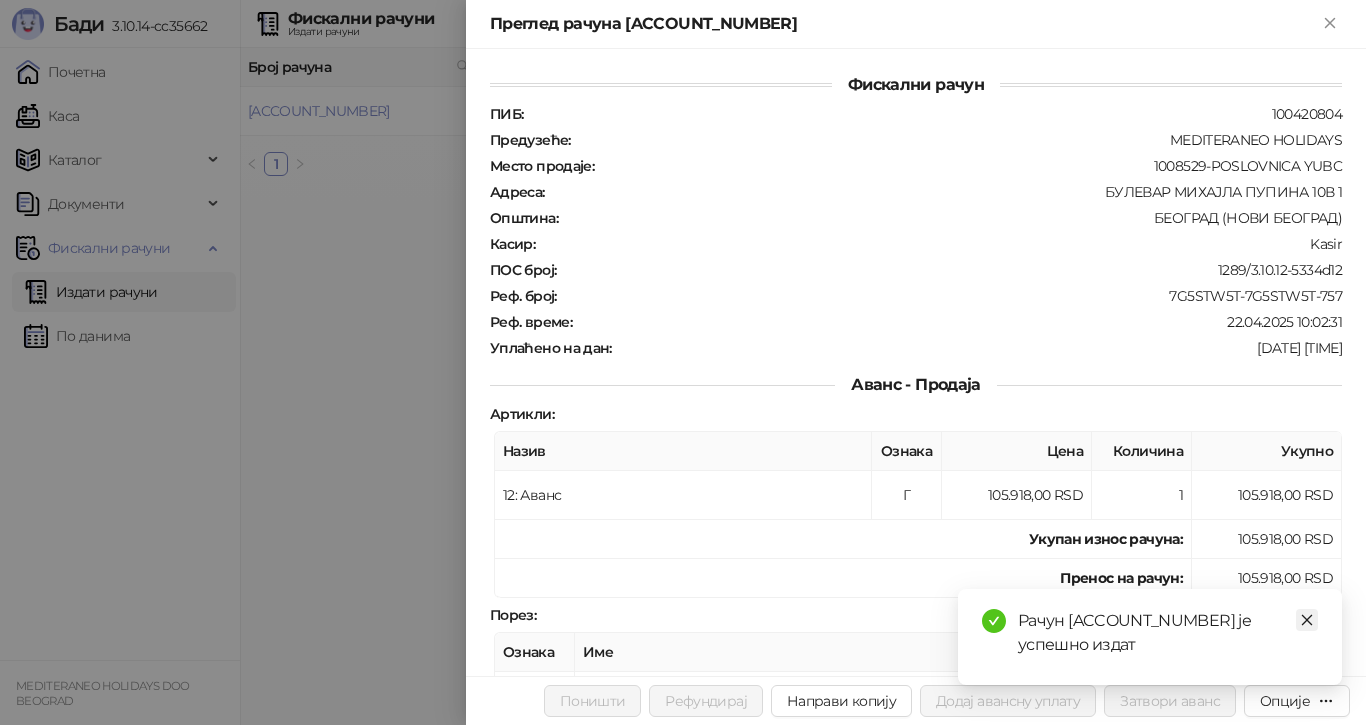 click at bounding box center (1307, 620) 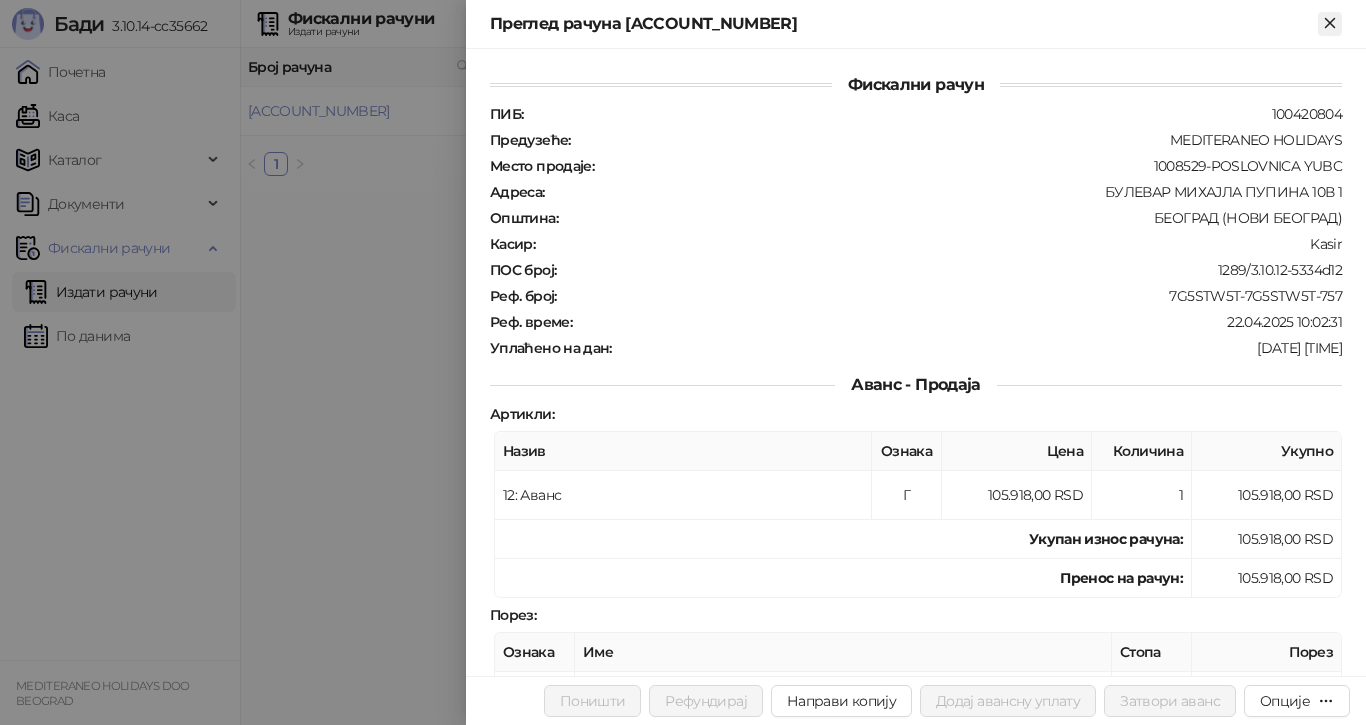 click 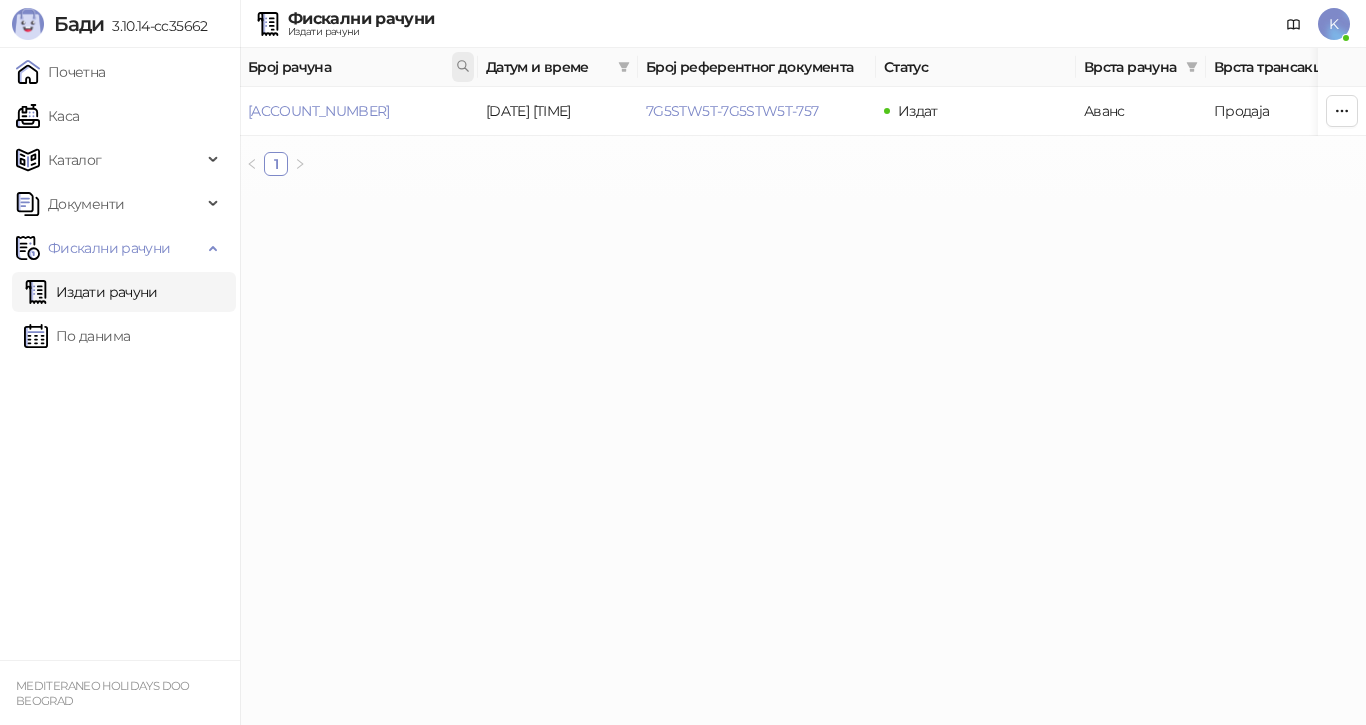 click at bounding box center (463, 67) 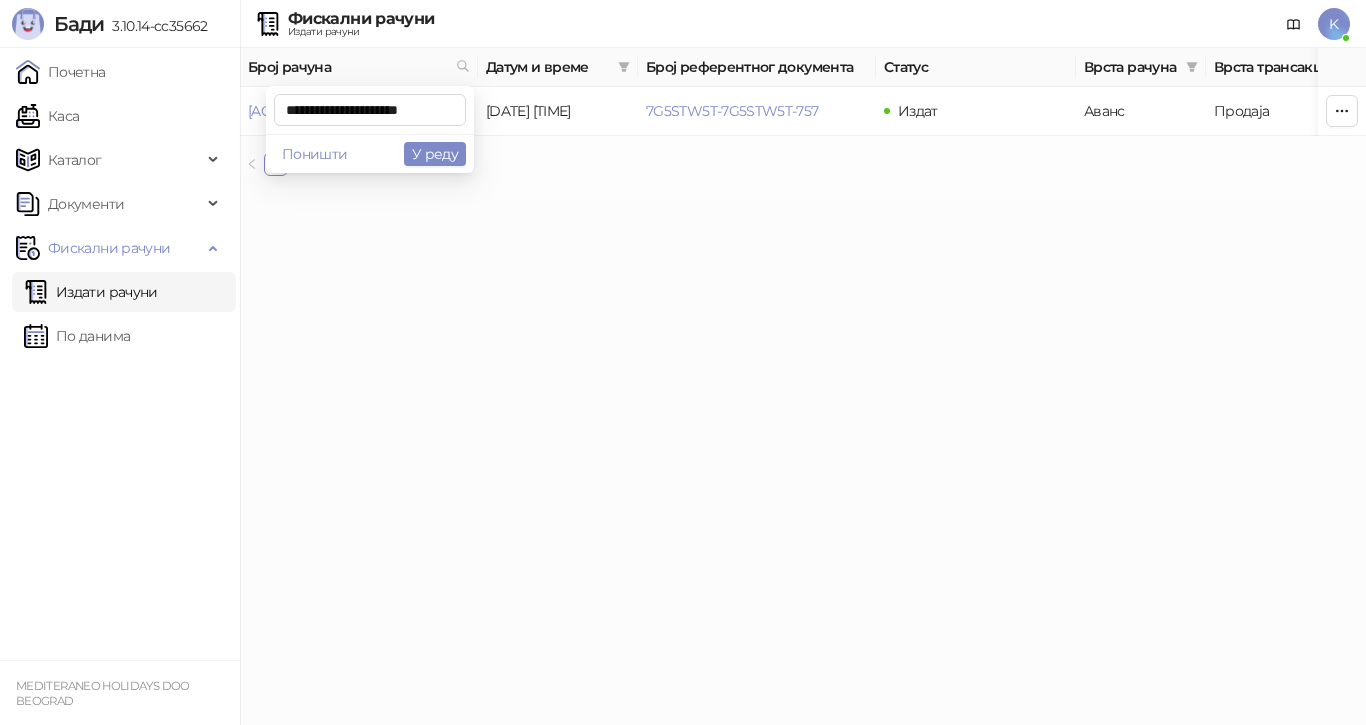 scroll, scrollTop: 0, scrollLeft: 9, axis: horizontal 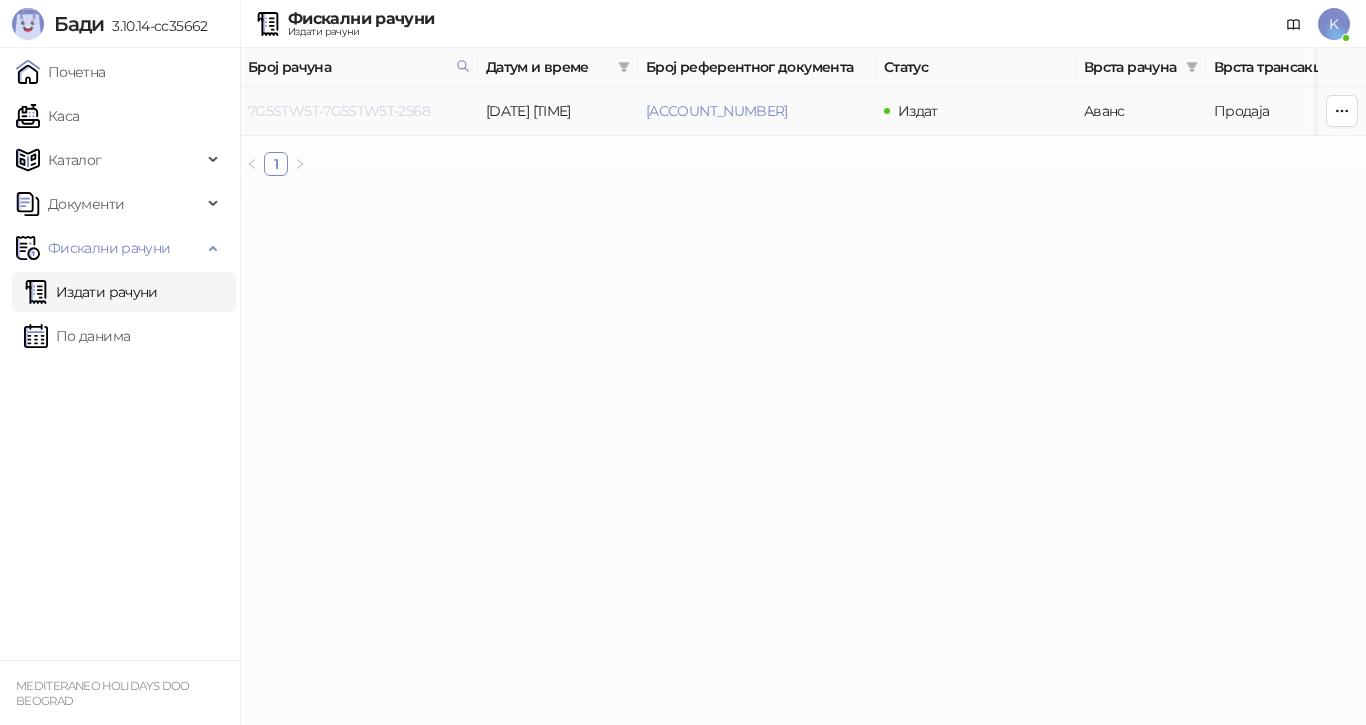 click on "7G5STW5T-7G5STW5T-2568" at bounding box center [339, 111] 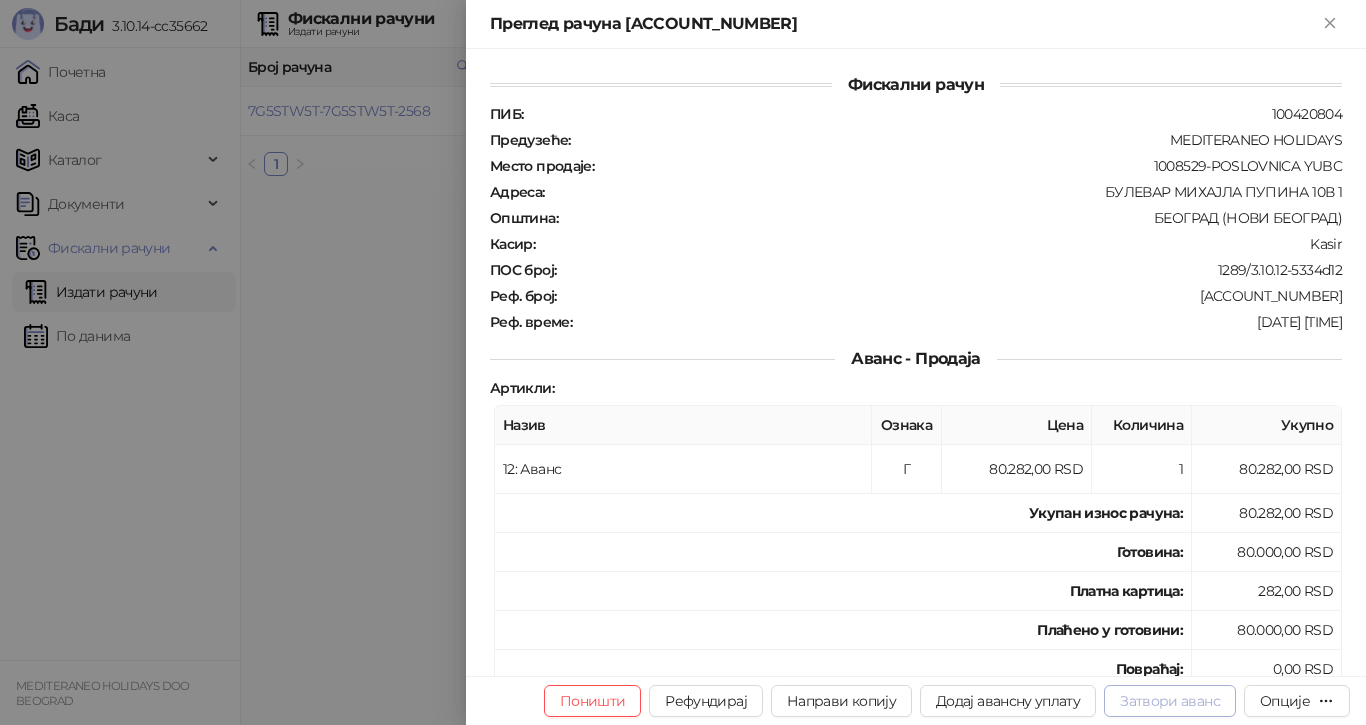 click on "Затвори аванс" at bounding box center (1170, 701) 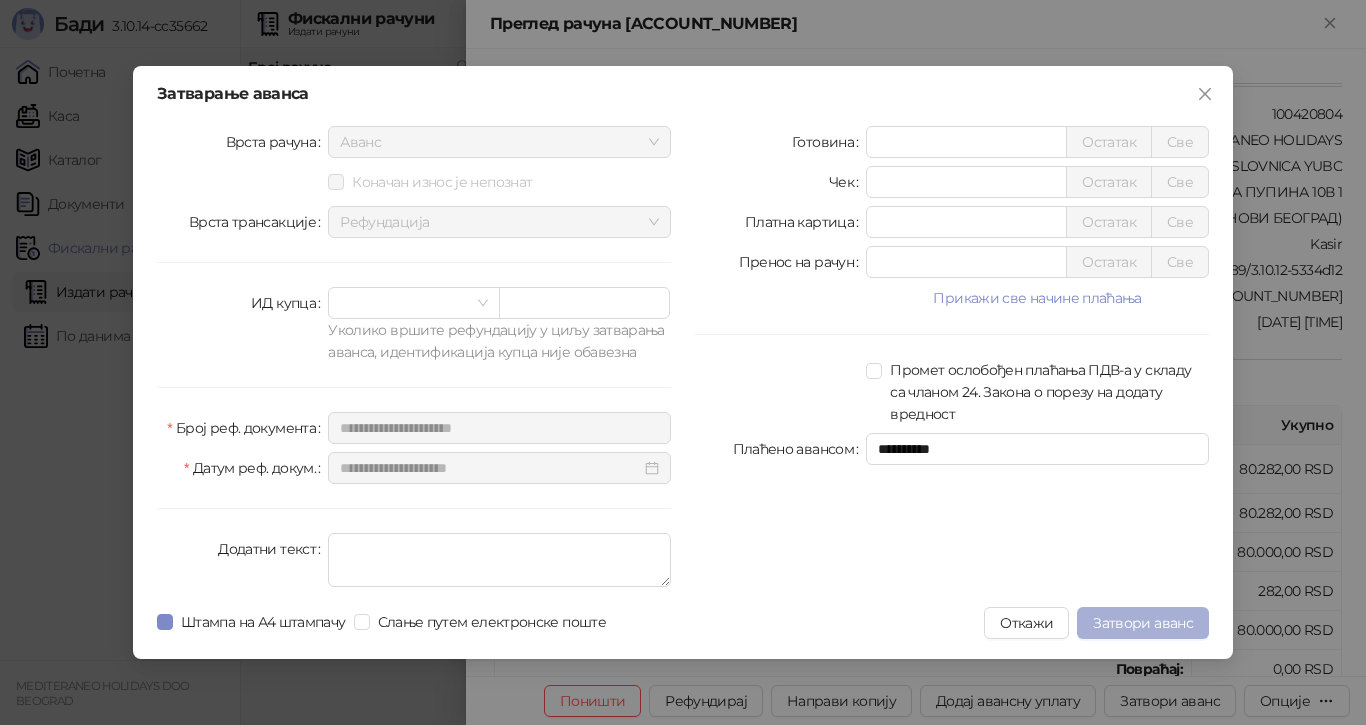 click on "Затвори аванс" at bounding box center [1143, 623] 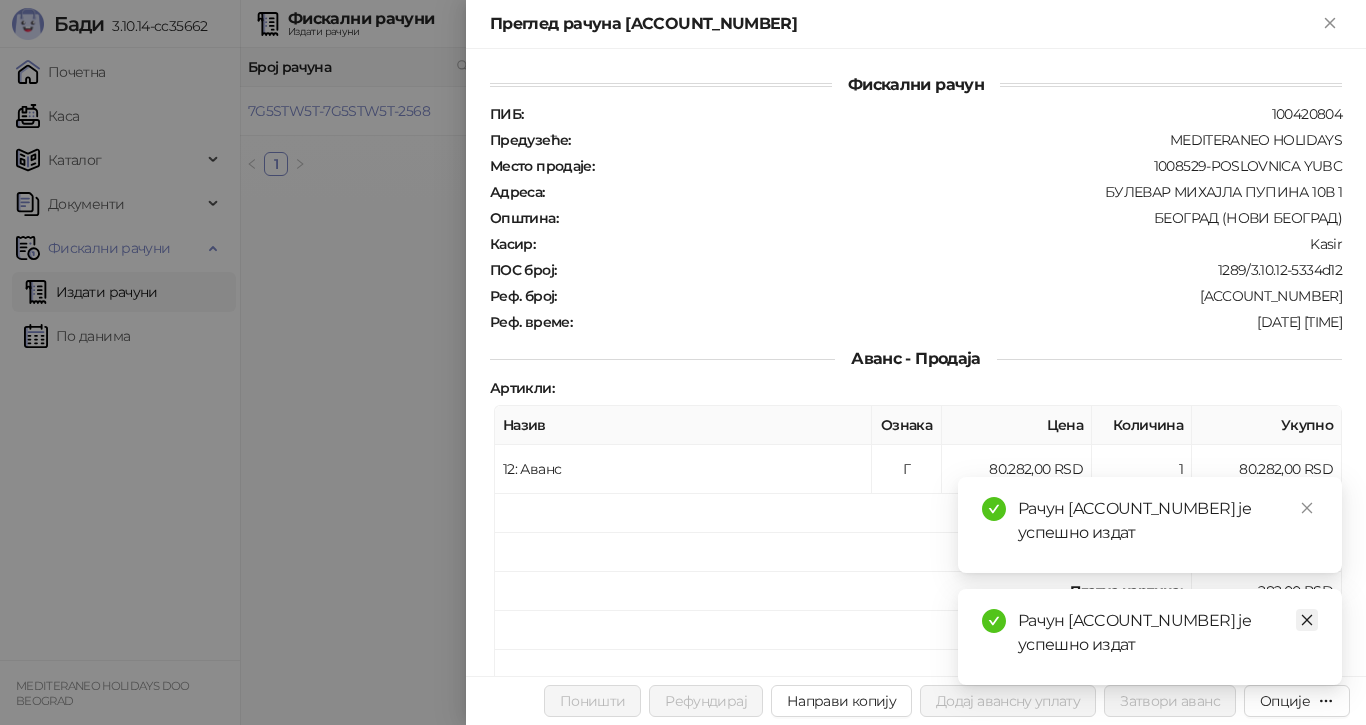 click 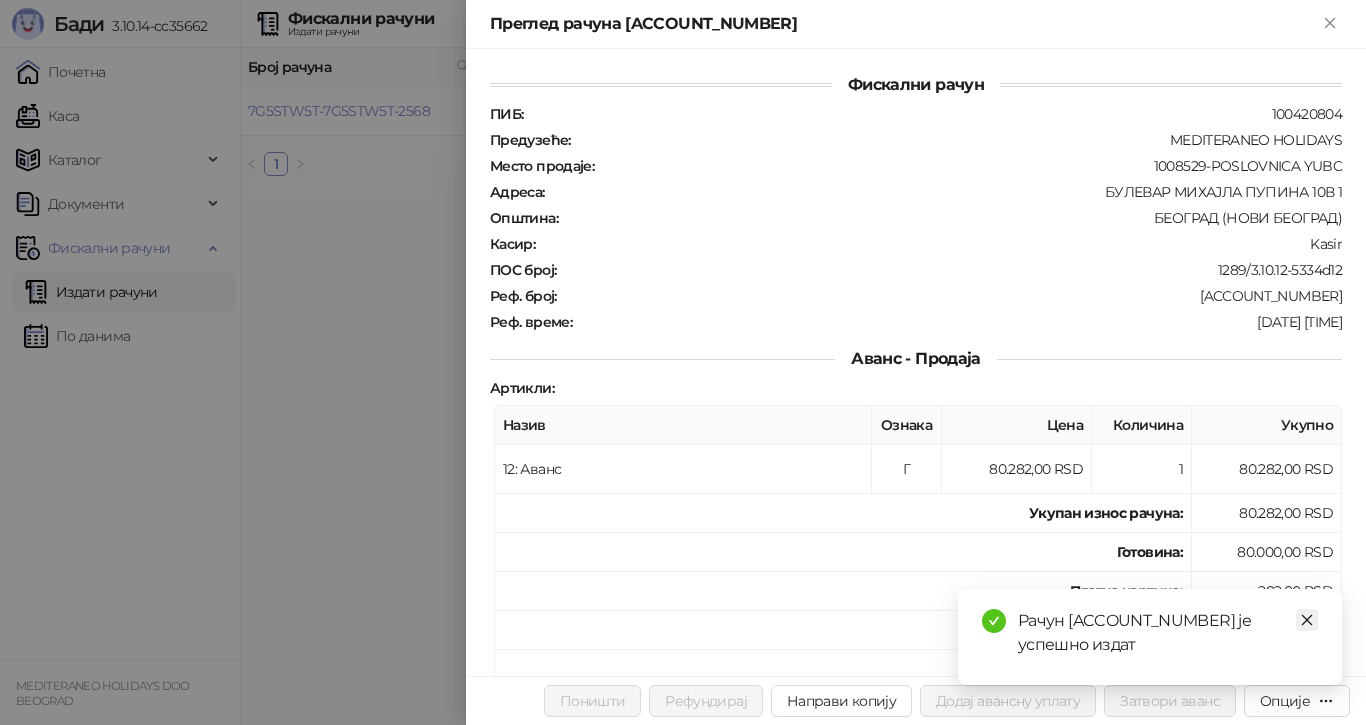 click 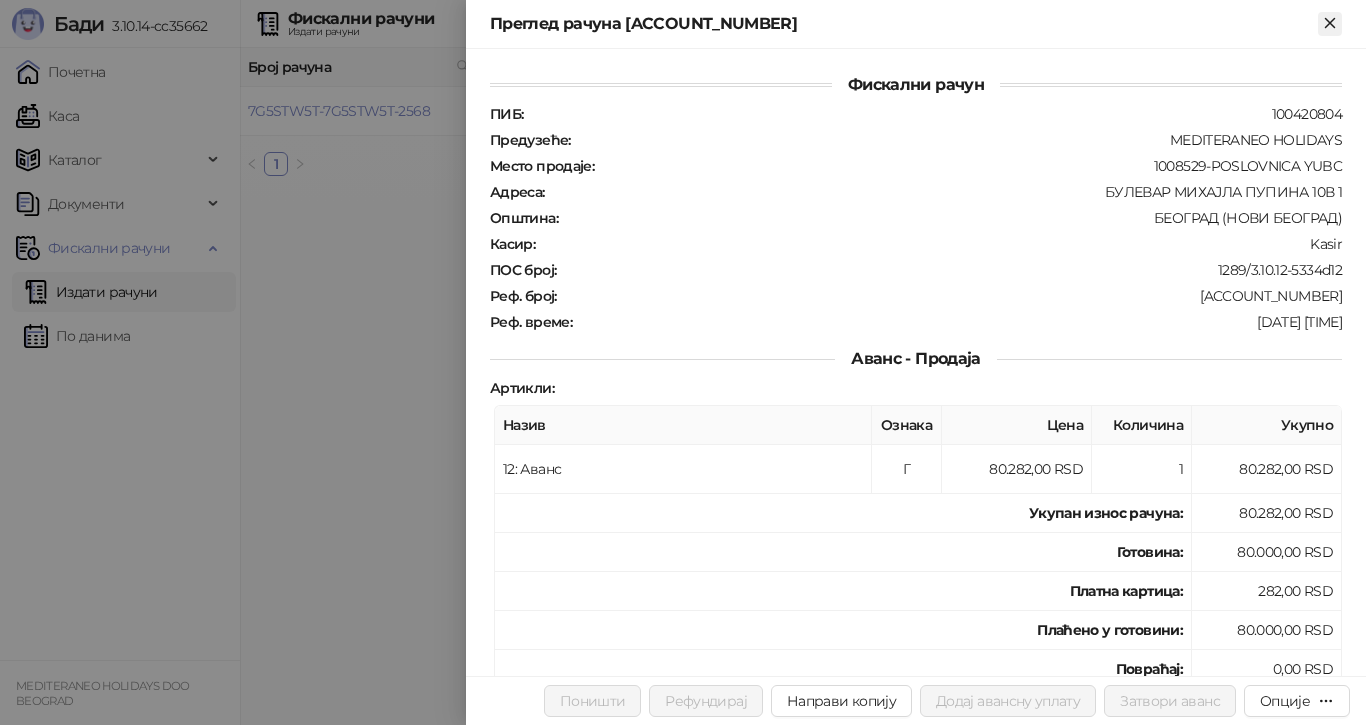 click 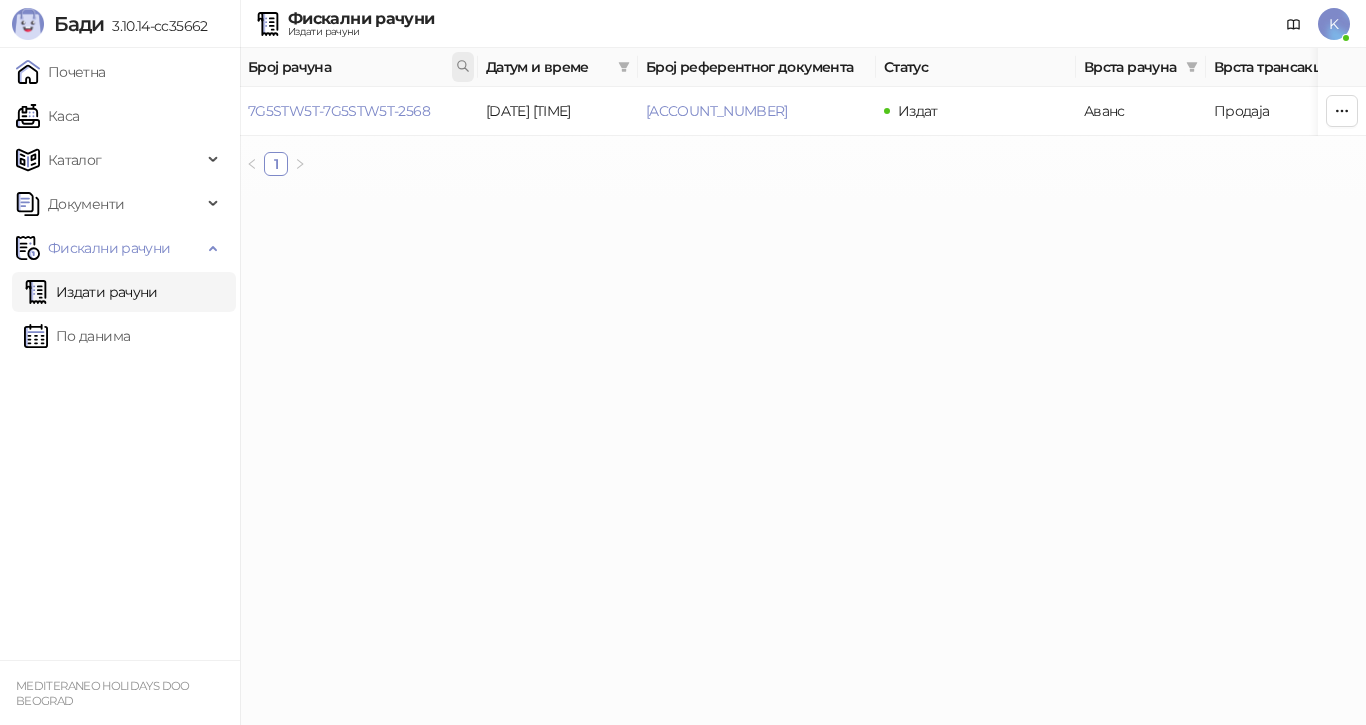 click 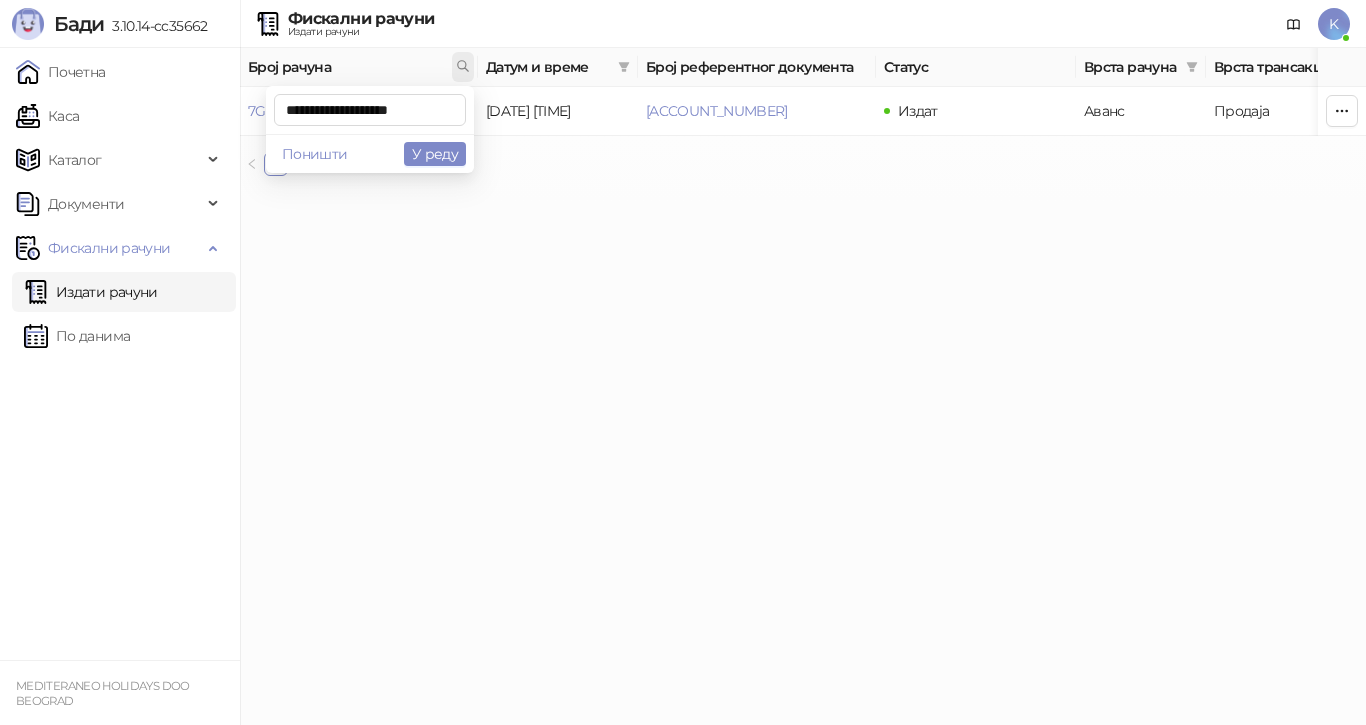 scroll, scrollTop: 0, scrollLeft: 0, axis: both 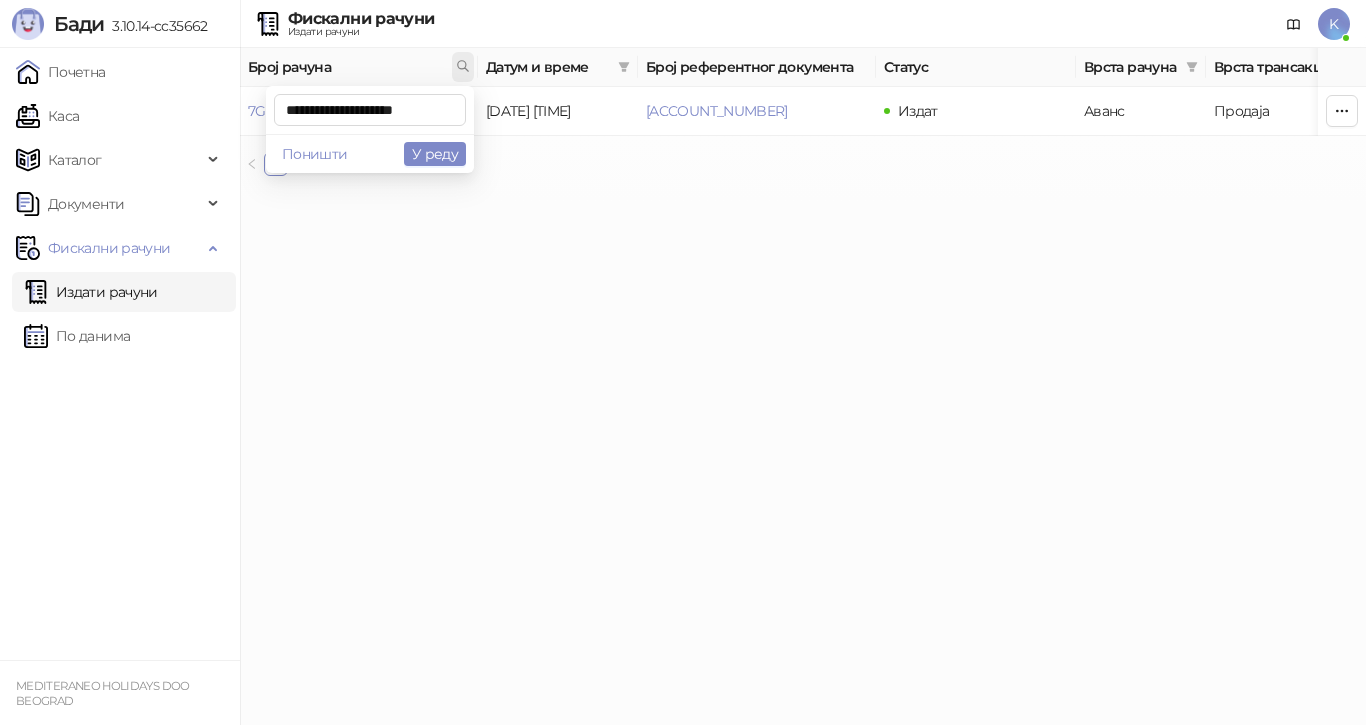 type on "**********" 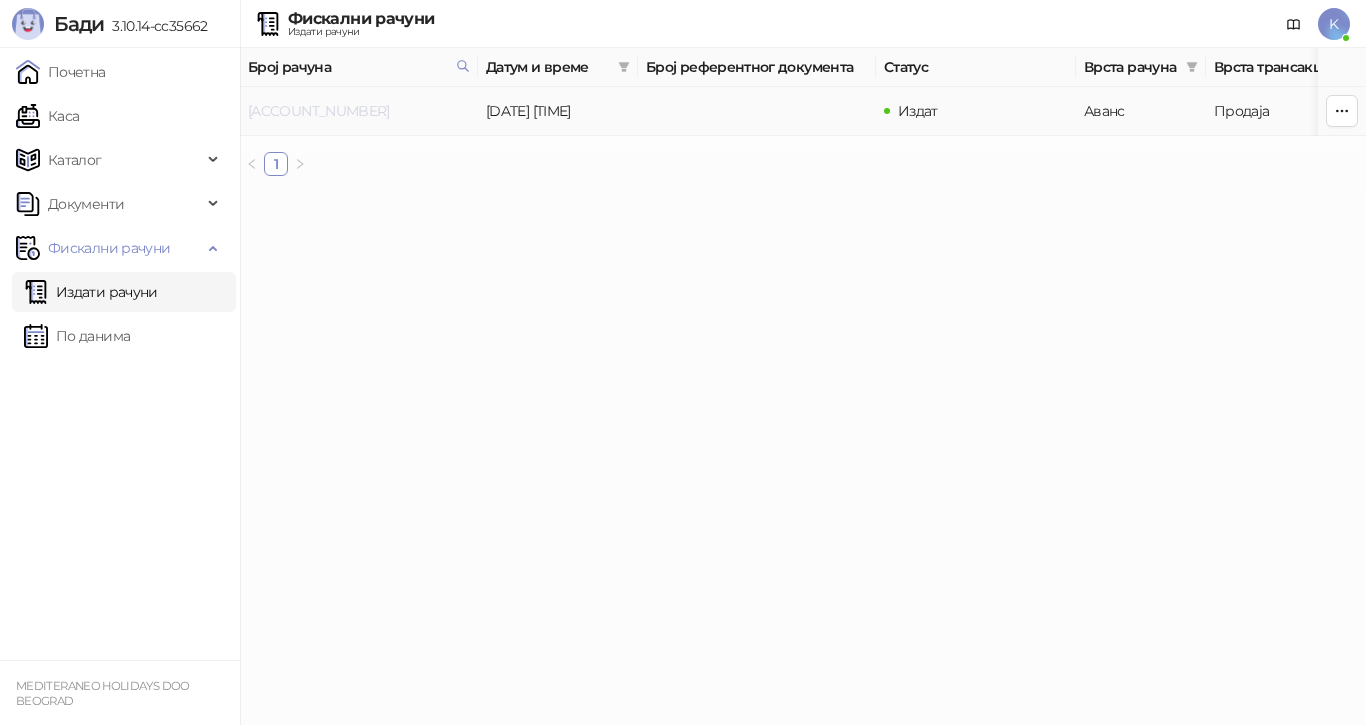click on "[ACCOUNT_NUMBER]" at bounding box center (319, 111) 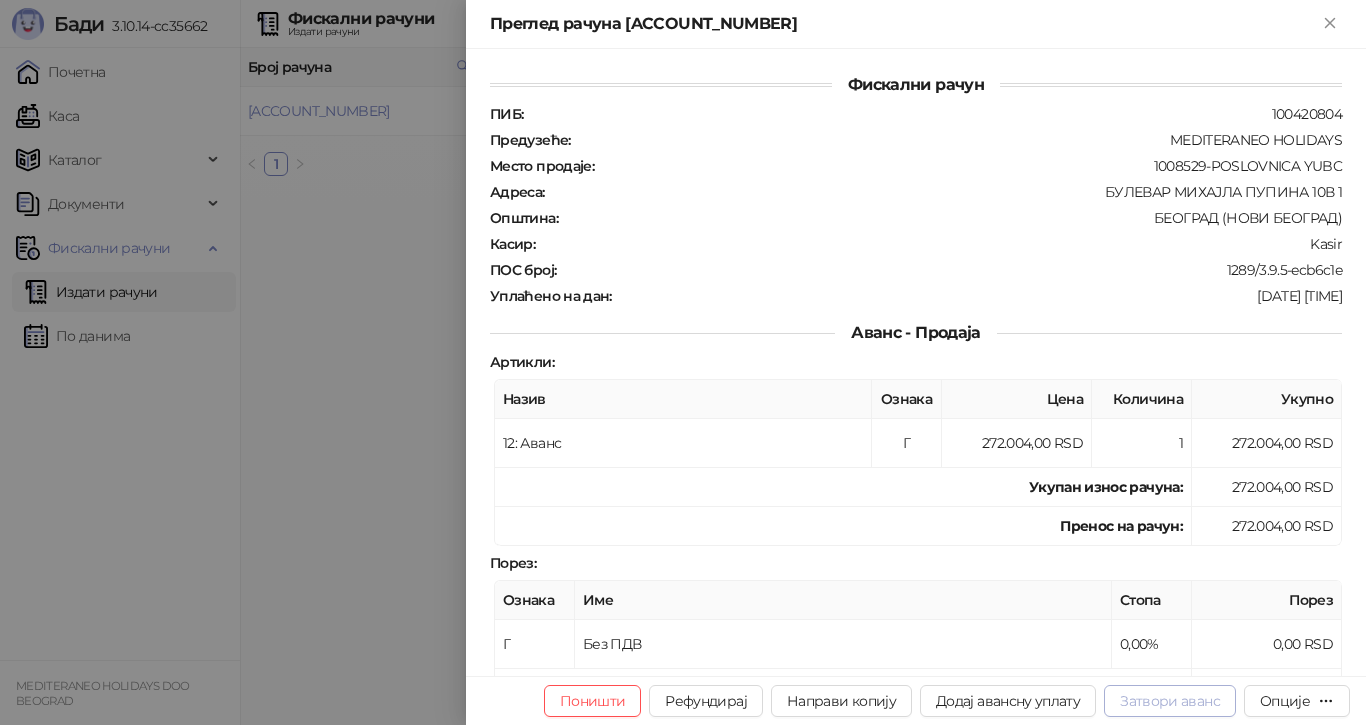 click on "Затвори аванс" at bounding box center [1170, 701] 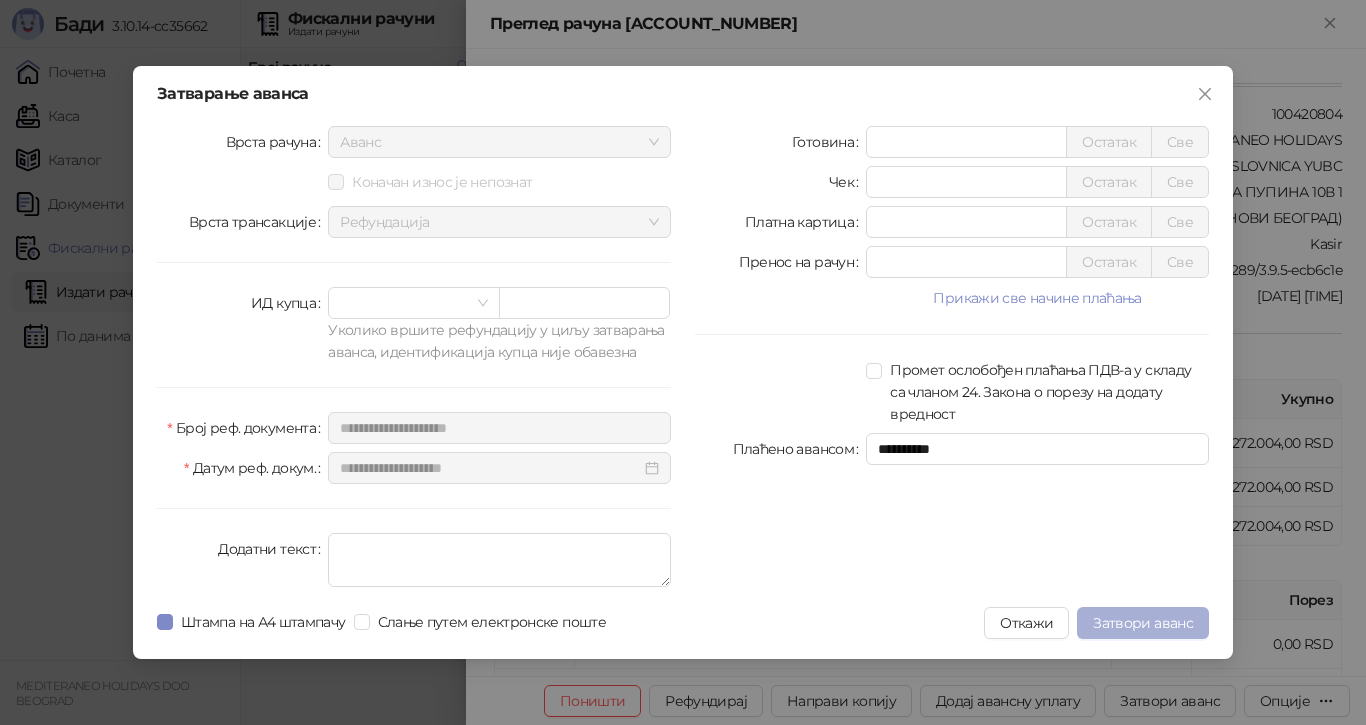click on "Затвори аванс" at bounding box center [1143, 623] 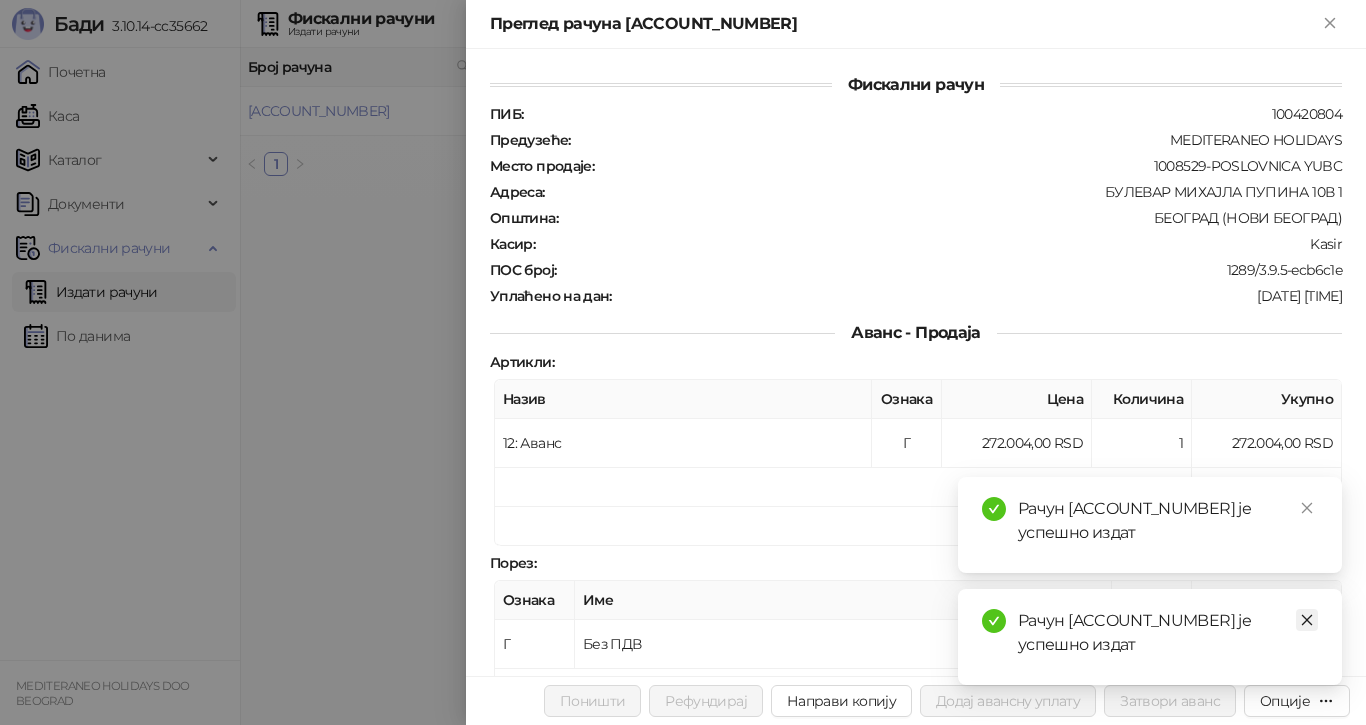 click 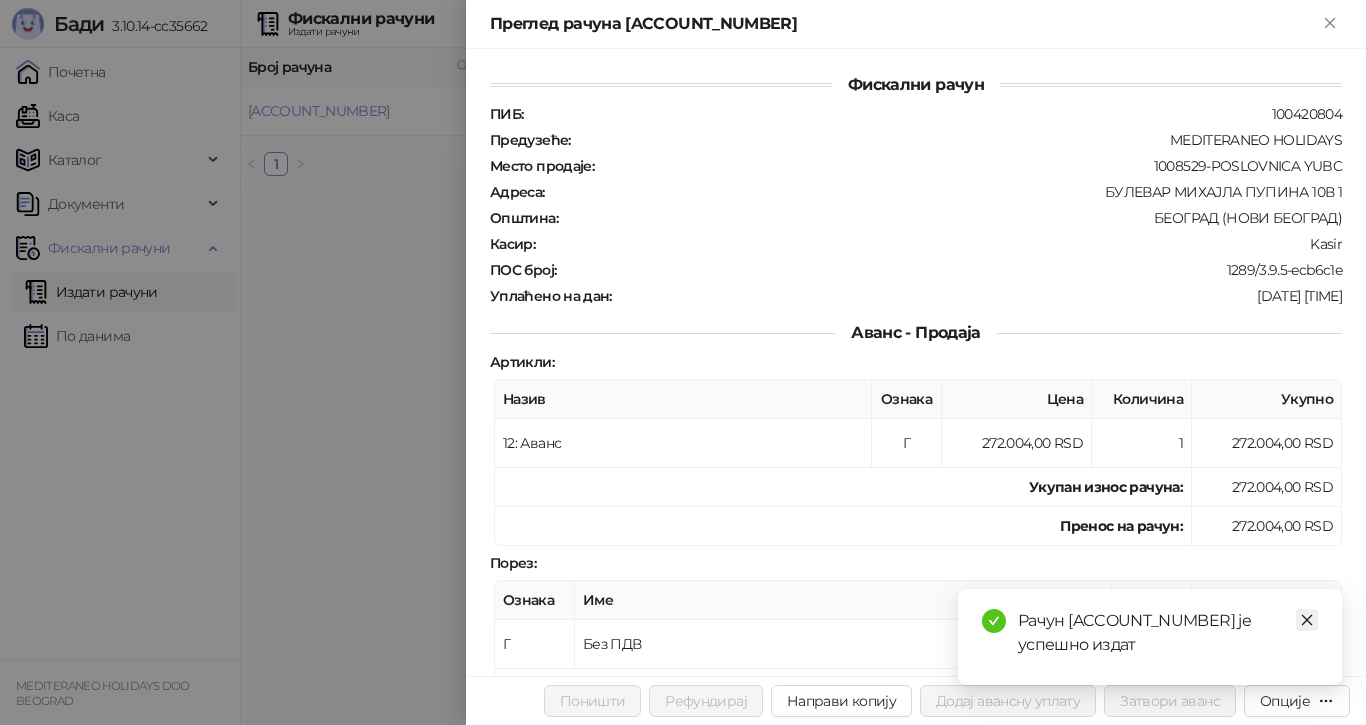 drag, startPoint x: 1298, startPoint y: 611, endPoint x: 1304, endPoint y: 597, distance: 15.231546 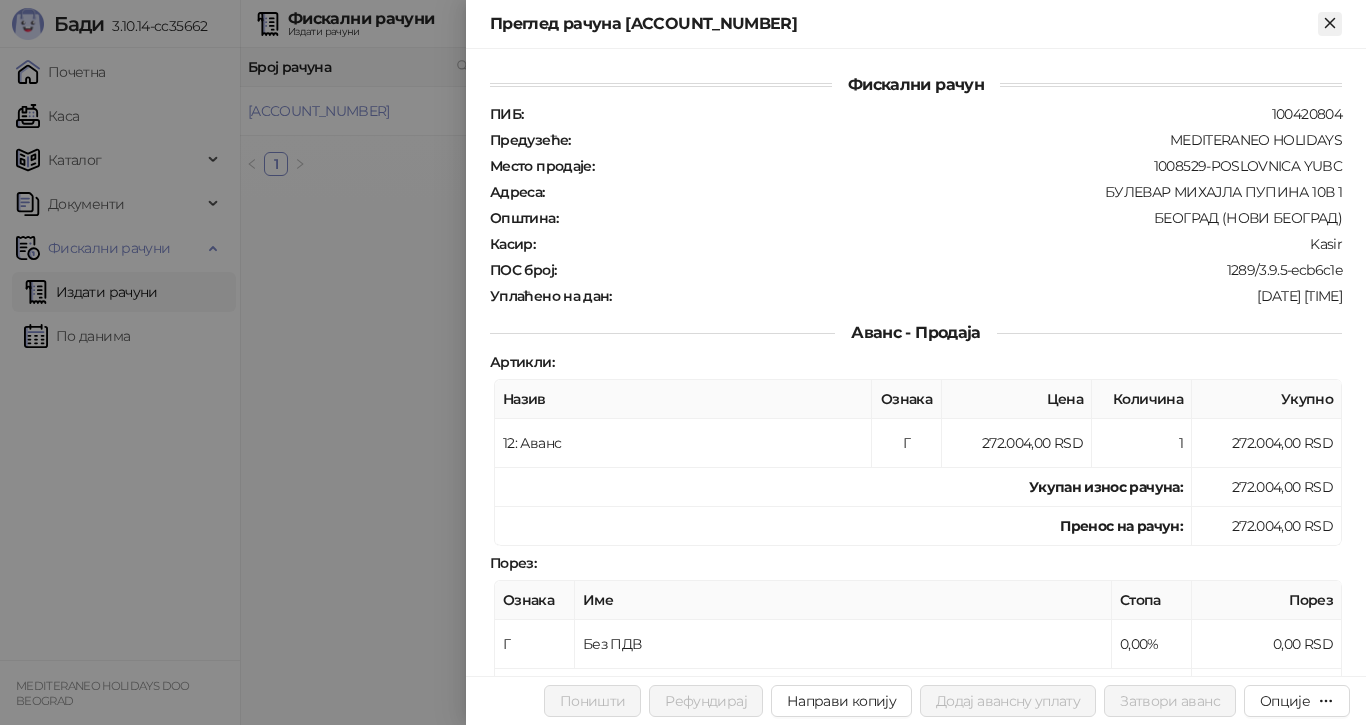 click 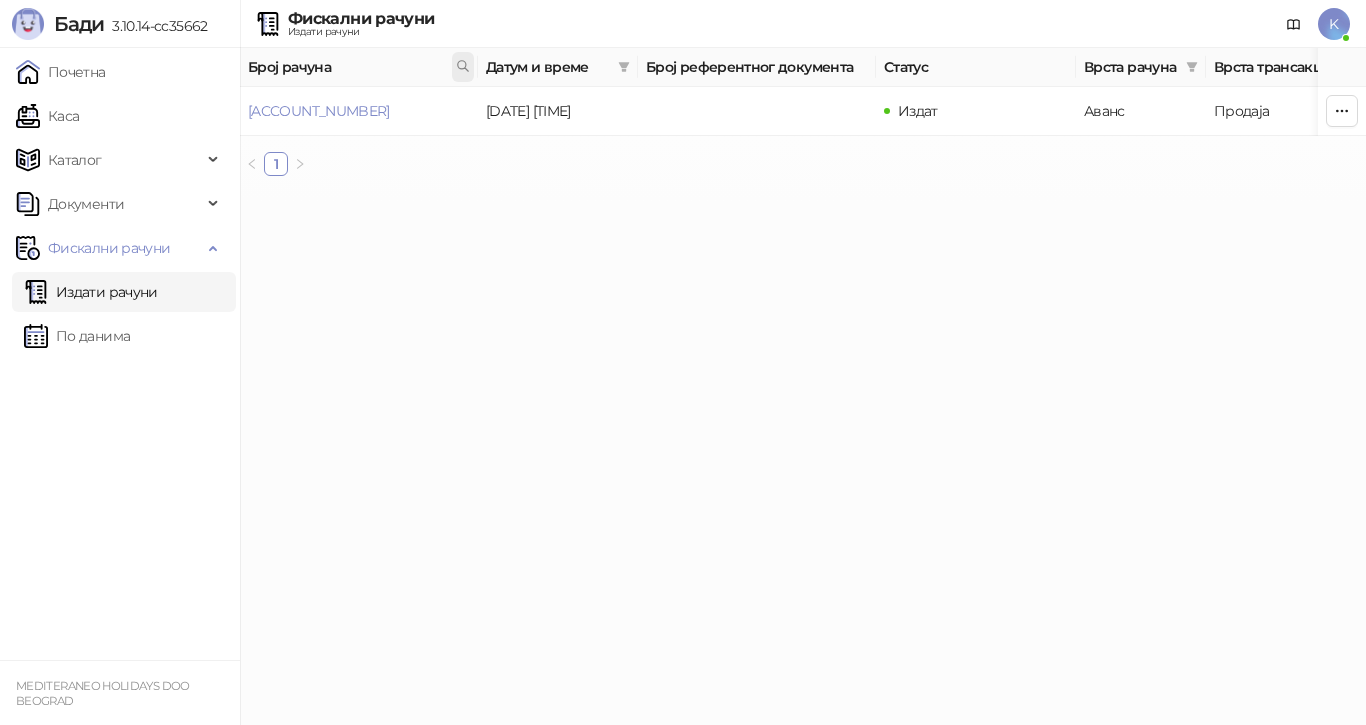 click at bounding box center [463, 67] 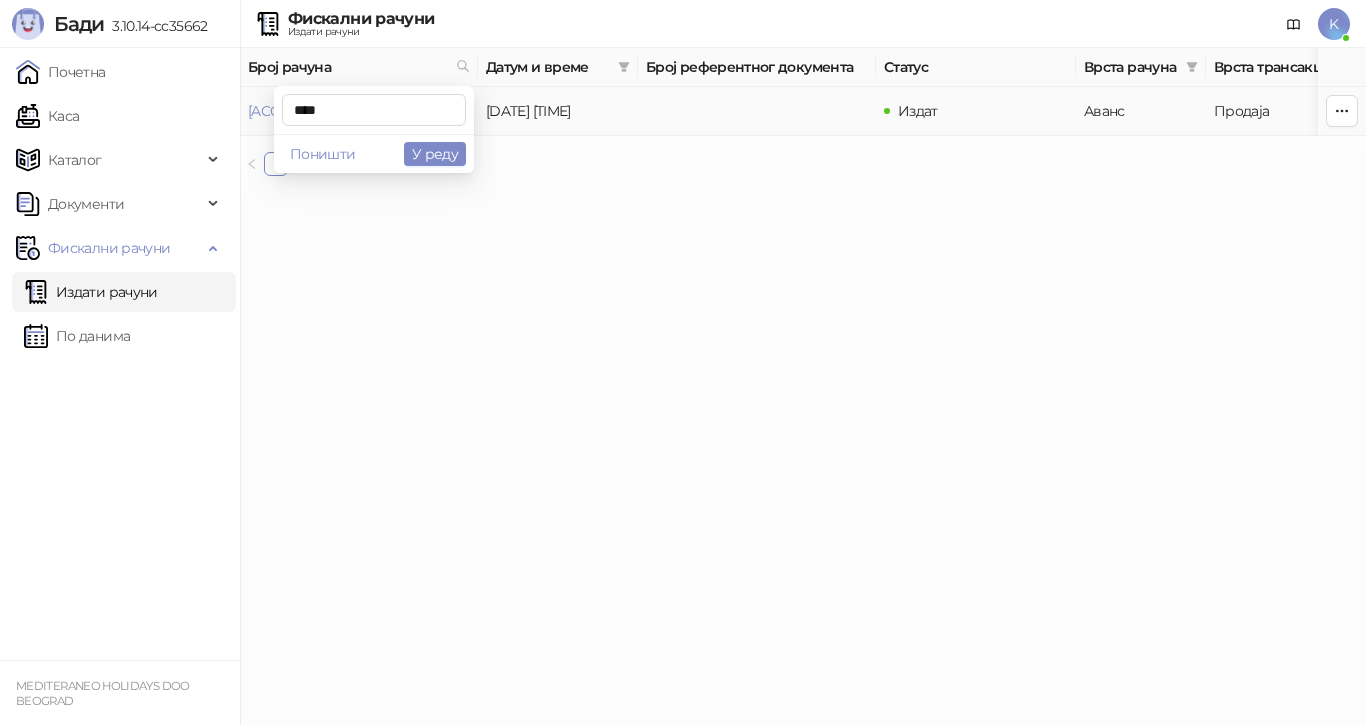 type on "****" 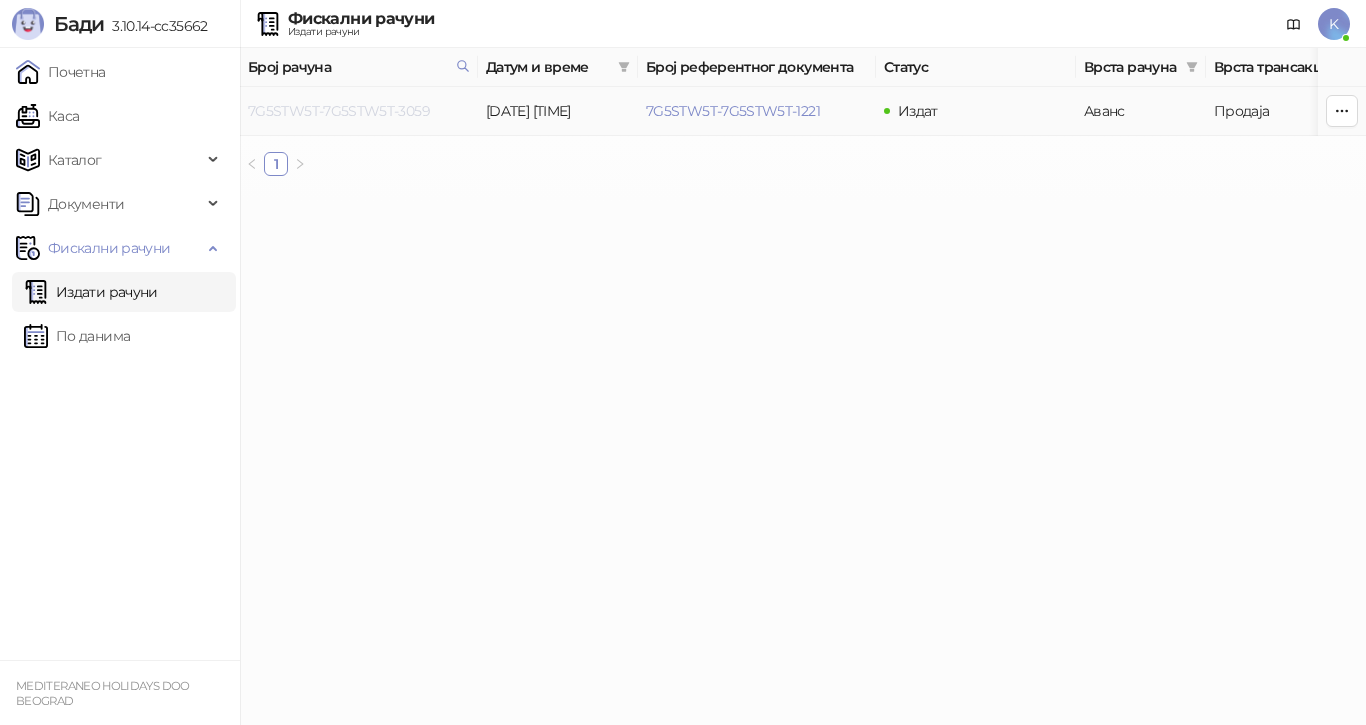 click on "7G5STW5T-7G5STW5T-3059" at bounding box center (339, 111) 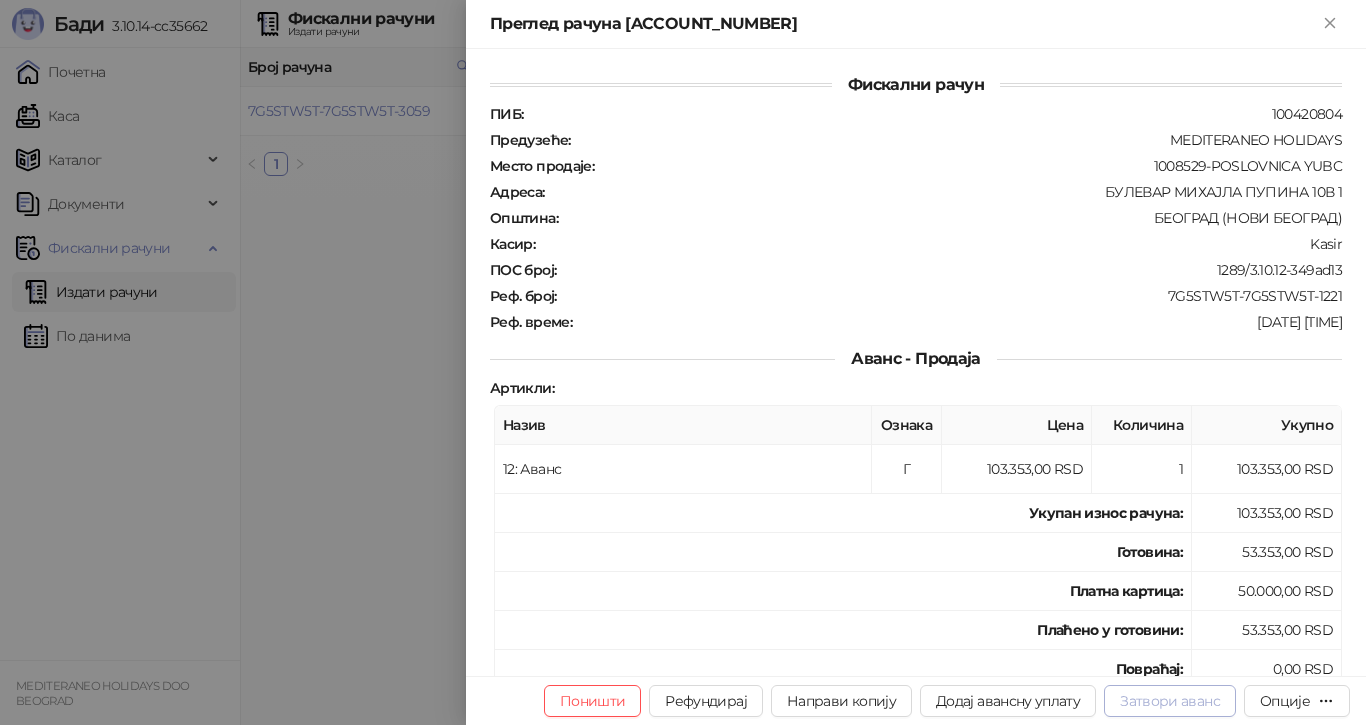 click on "Затвори аванс" at bounding box center [1170, 701] 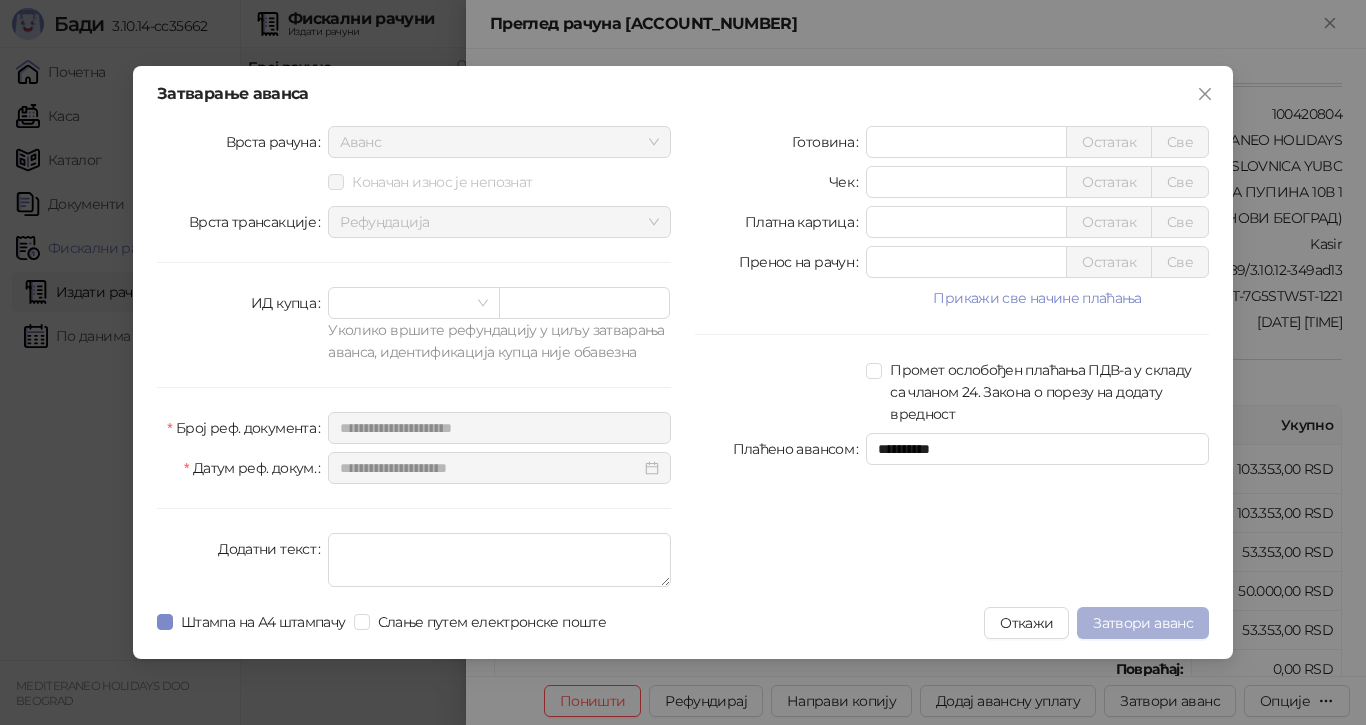 click on "Затвори аванс" at bounding box center [1143, 623] 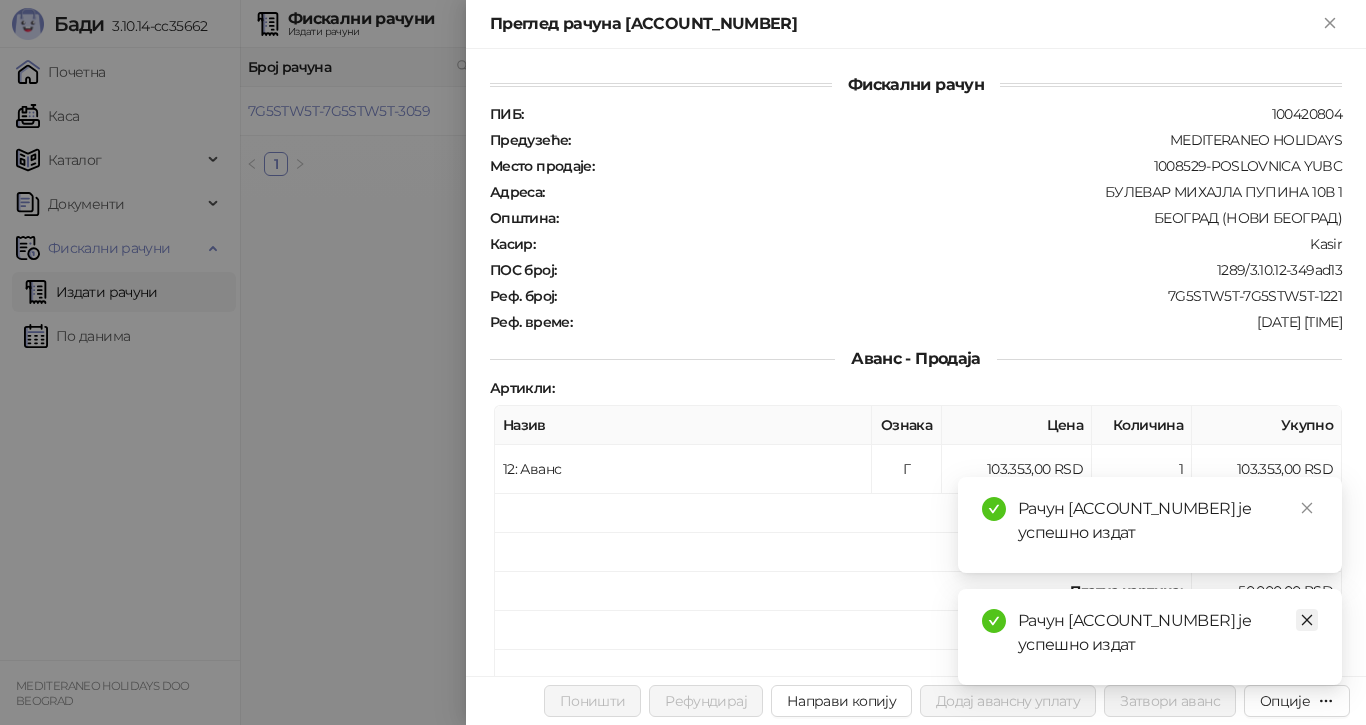 click 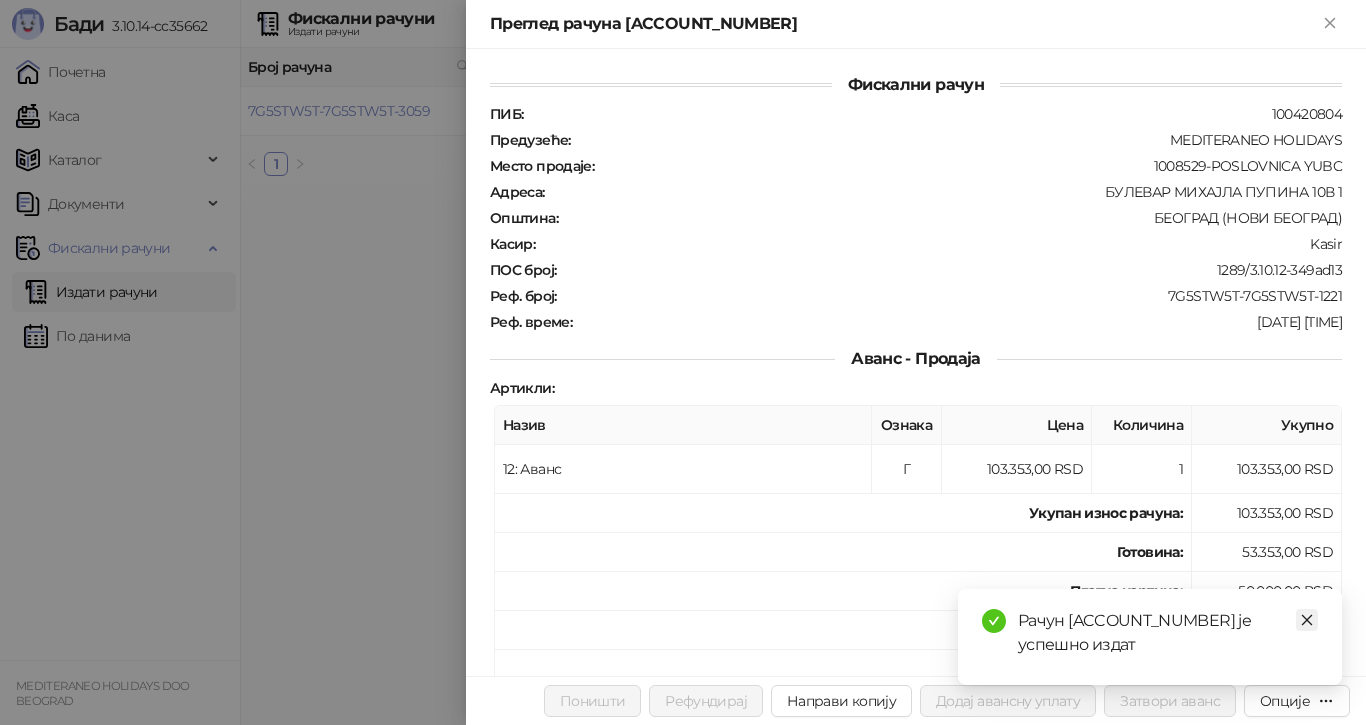 click 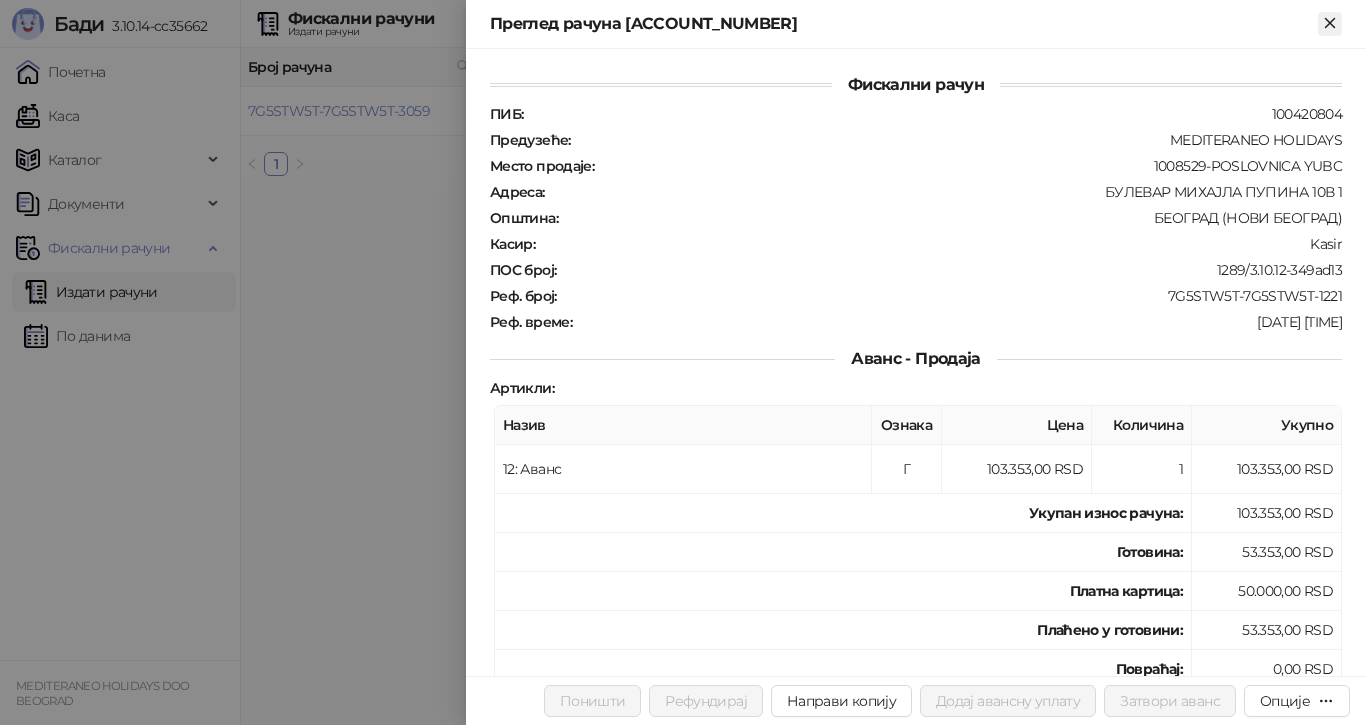 click 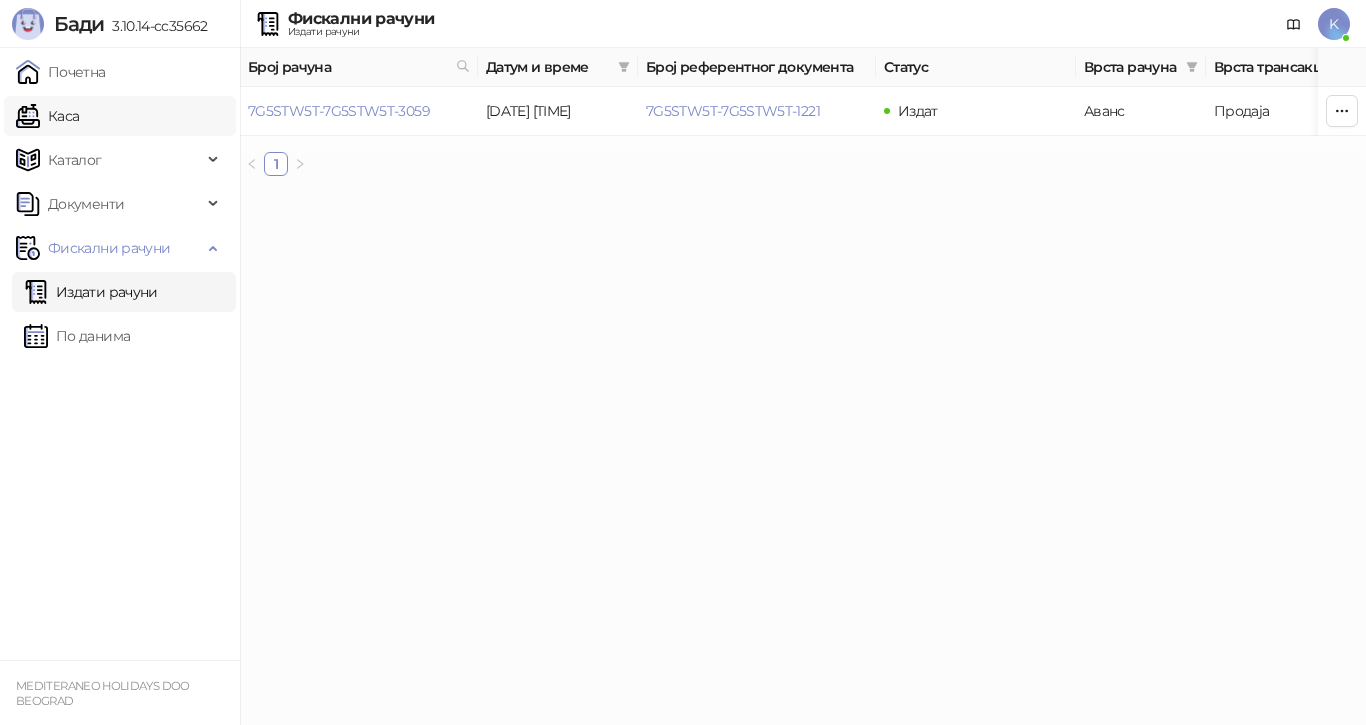 click on "Каса" at bounding box center (47, 116) 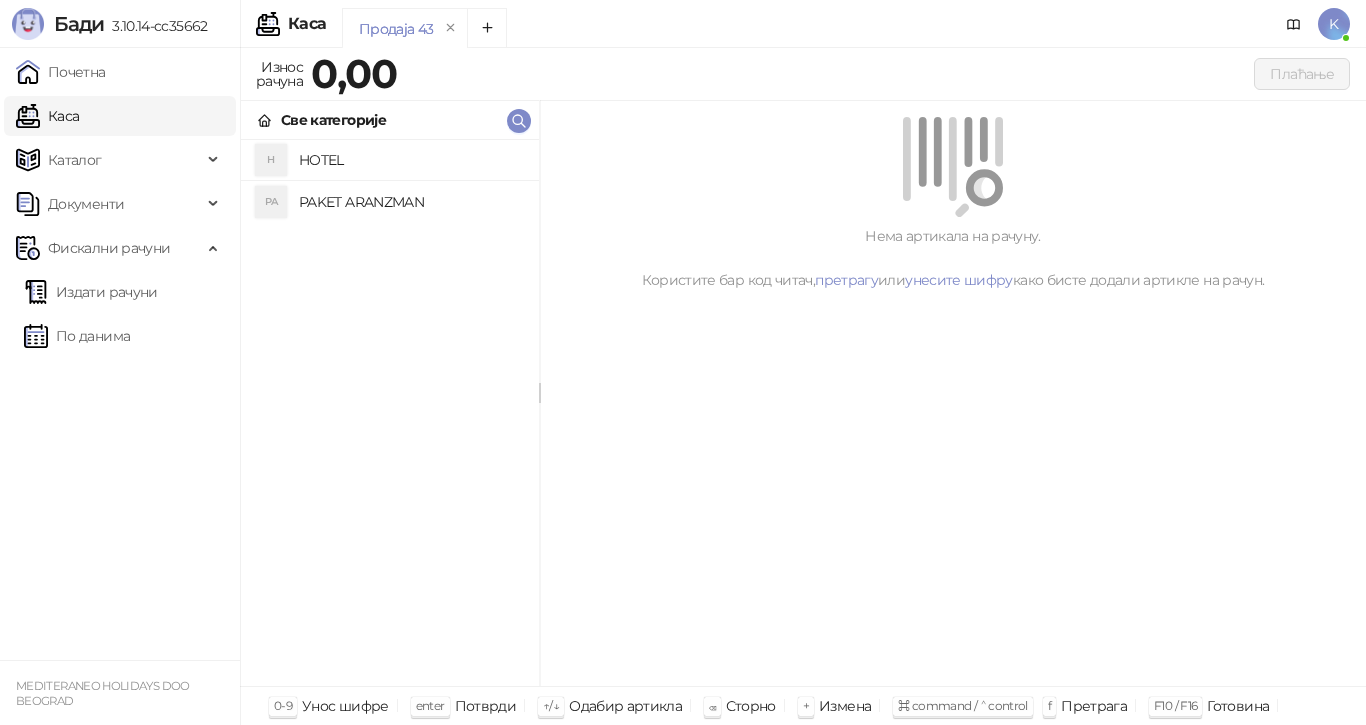 click on "PAKET ARANZMAN" at bounding box center (411, 202) 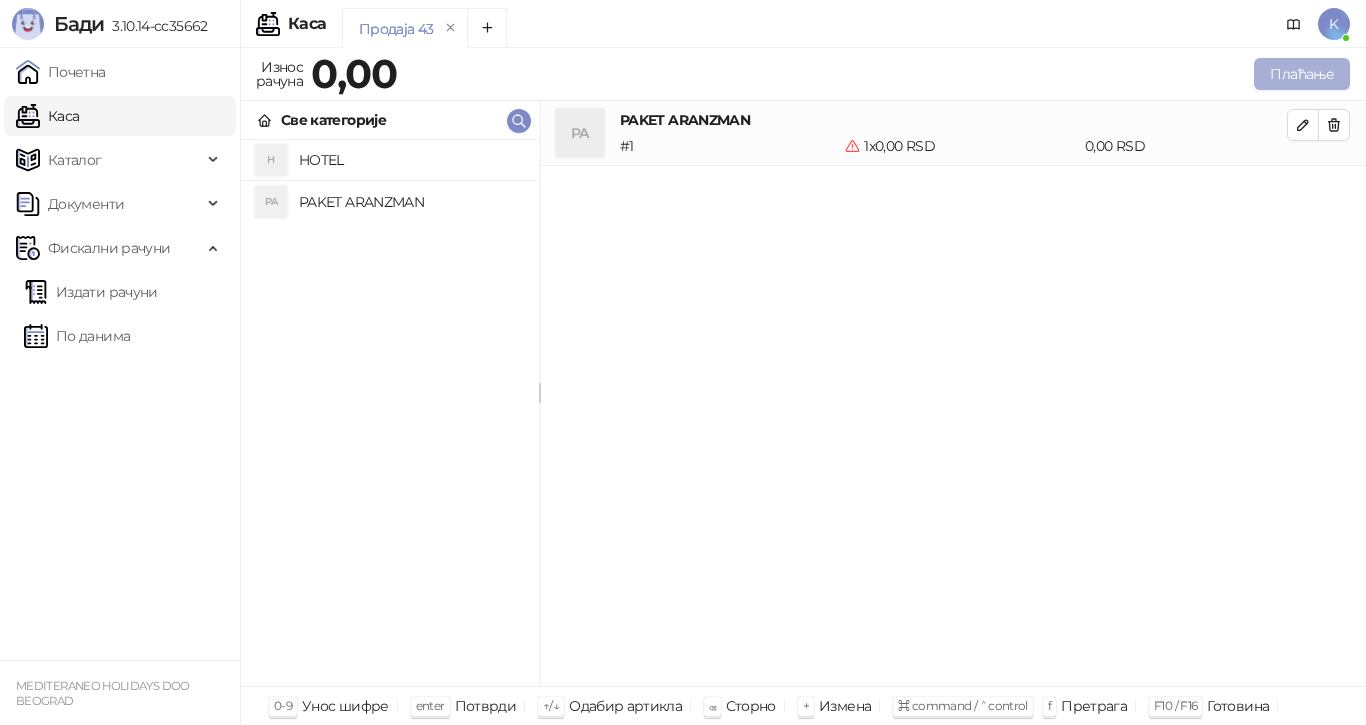 click on "Плаћање" at bounding box center (1302, 74) 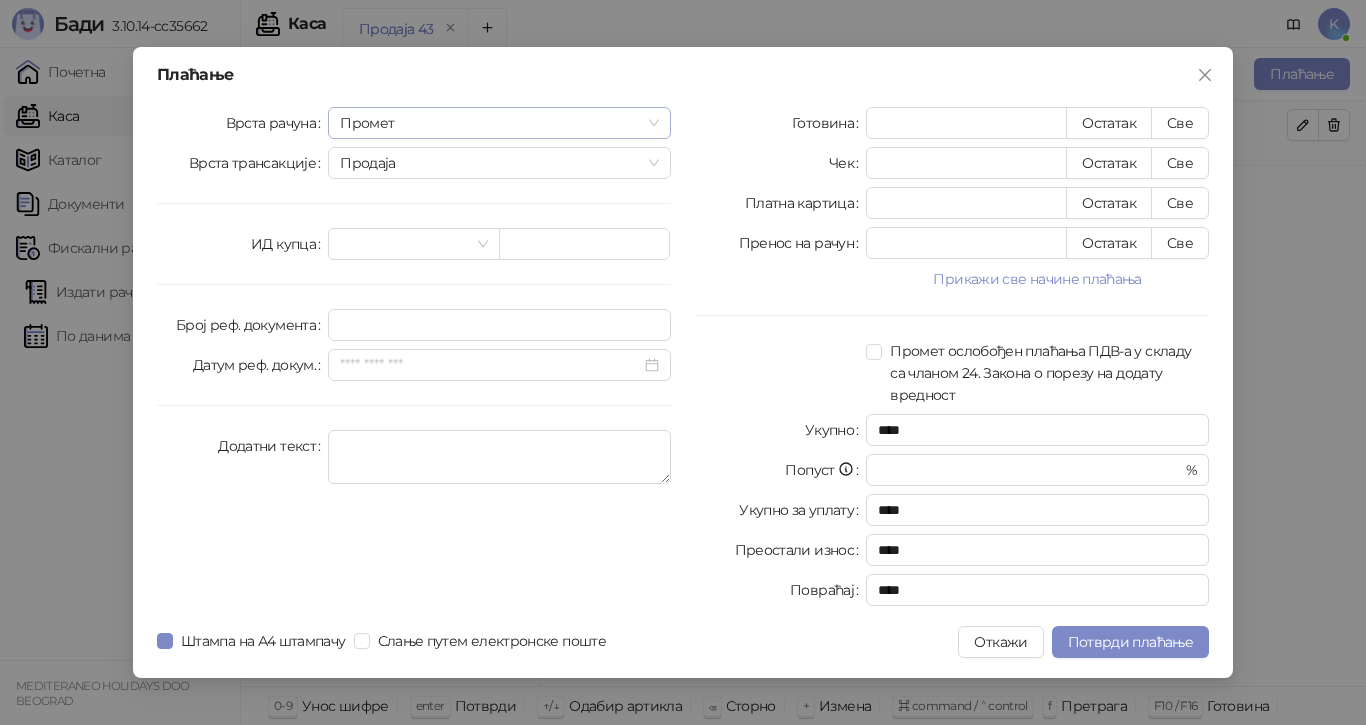 click on "Промет" at bounding box center [499, 123] 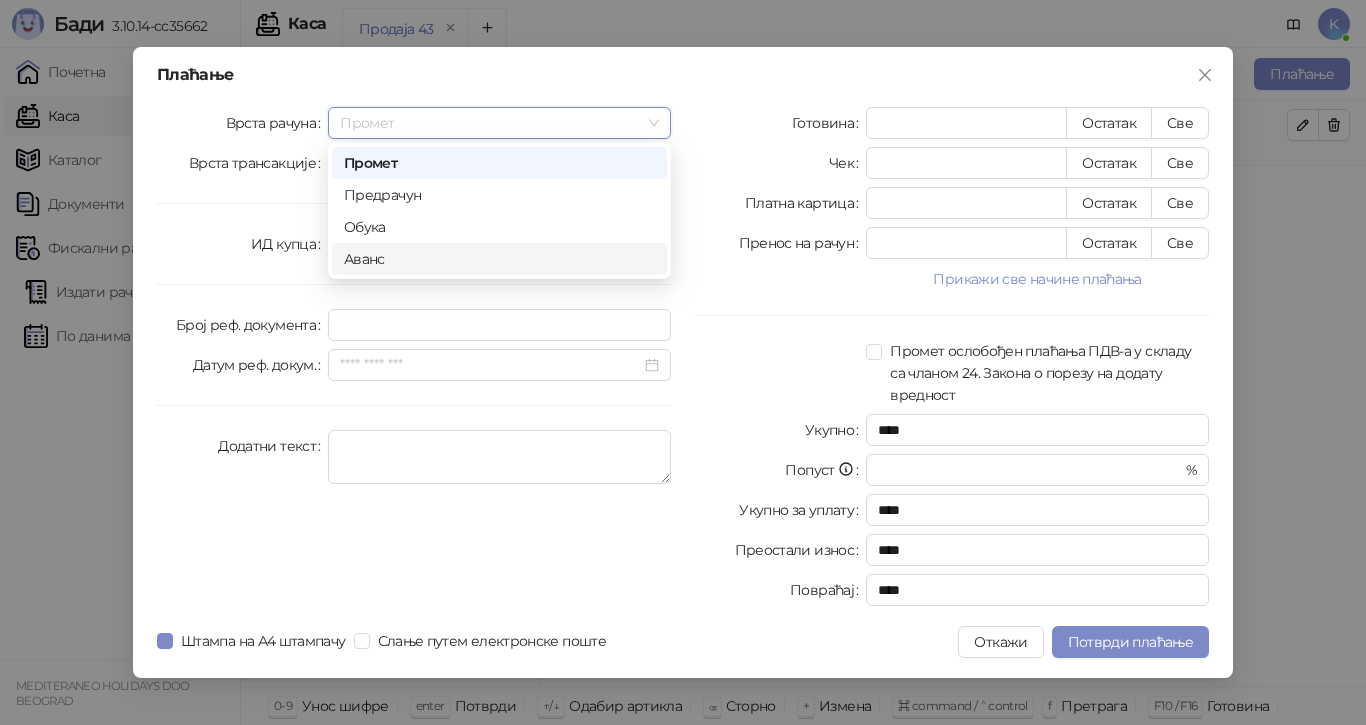 click on "Аванс" at bounding box center [499, 259] 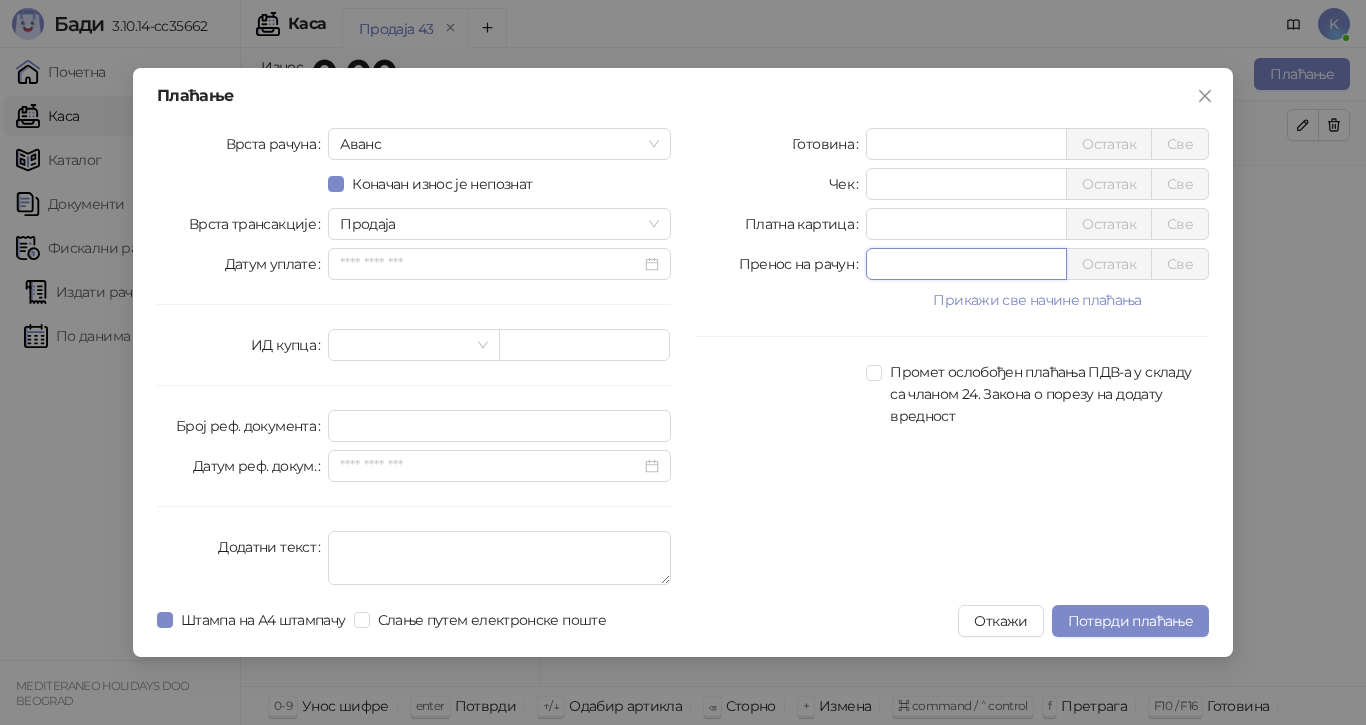click on "*" at bounding box center (966, 264) 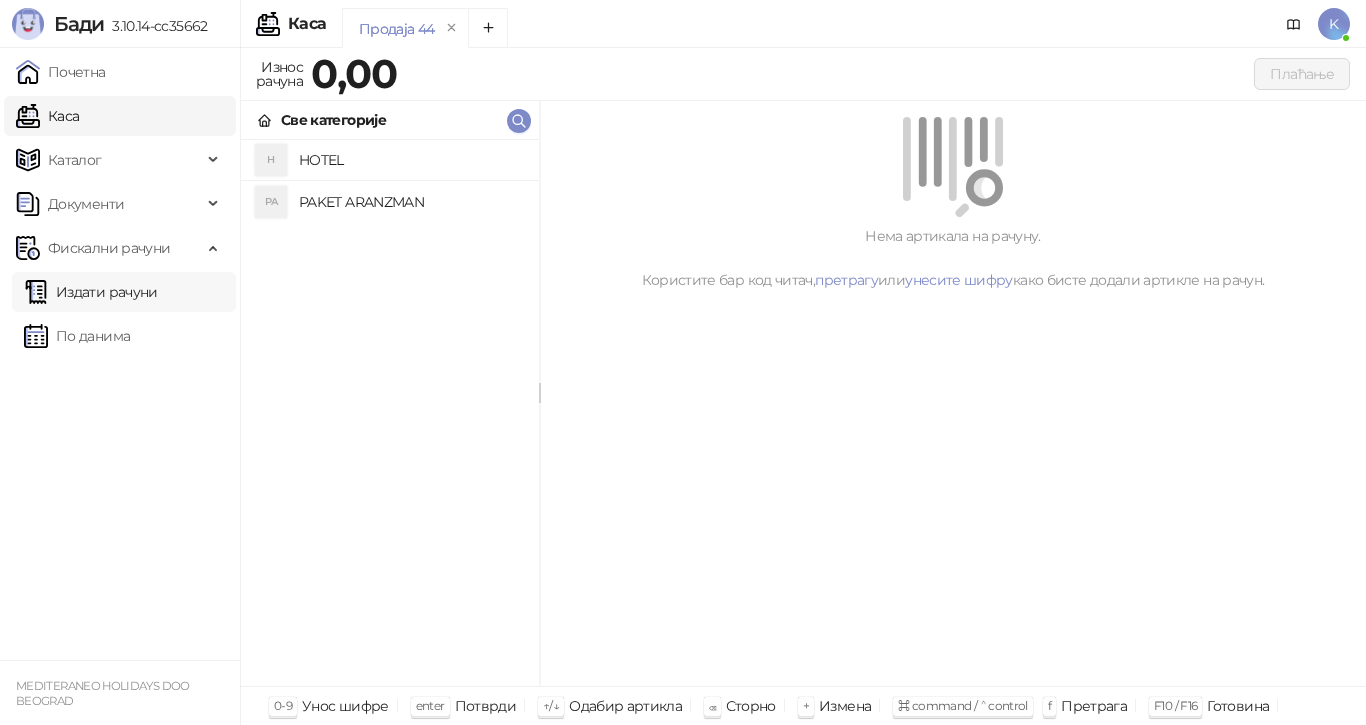 click on "Издати рачуни" at bounding box center [91, 292] 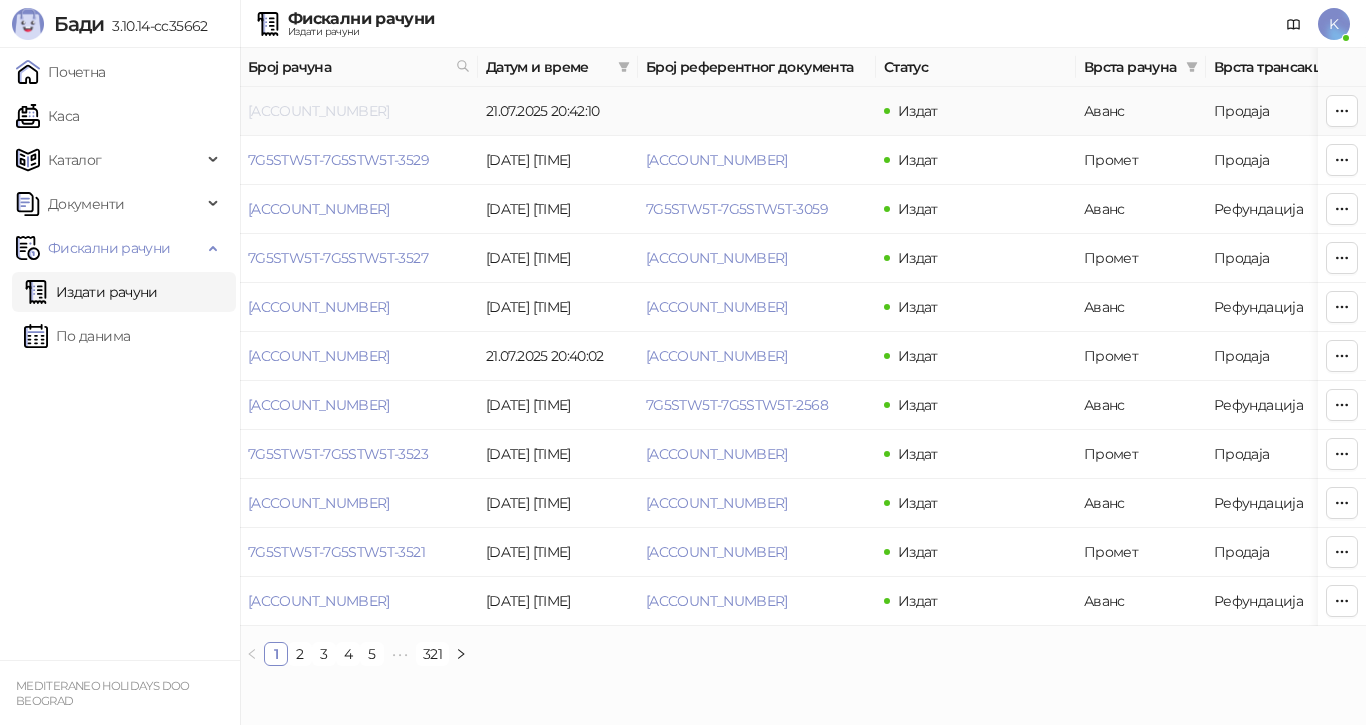 click on "[ACCOUNT_NUMBER]" at bounding box center (319, 111) 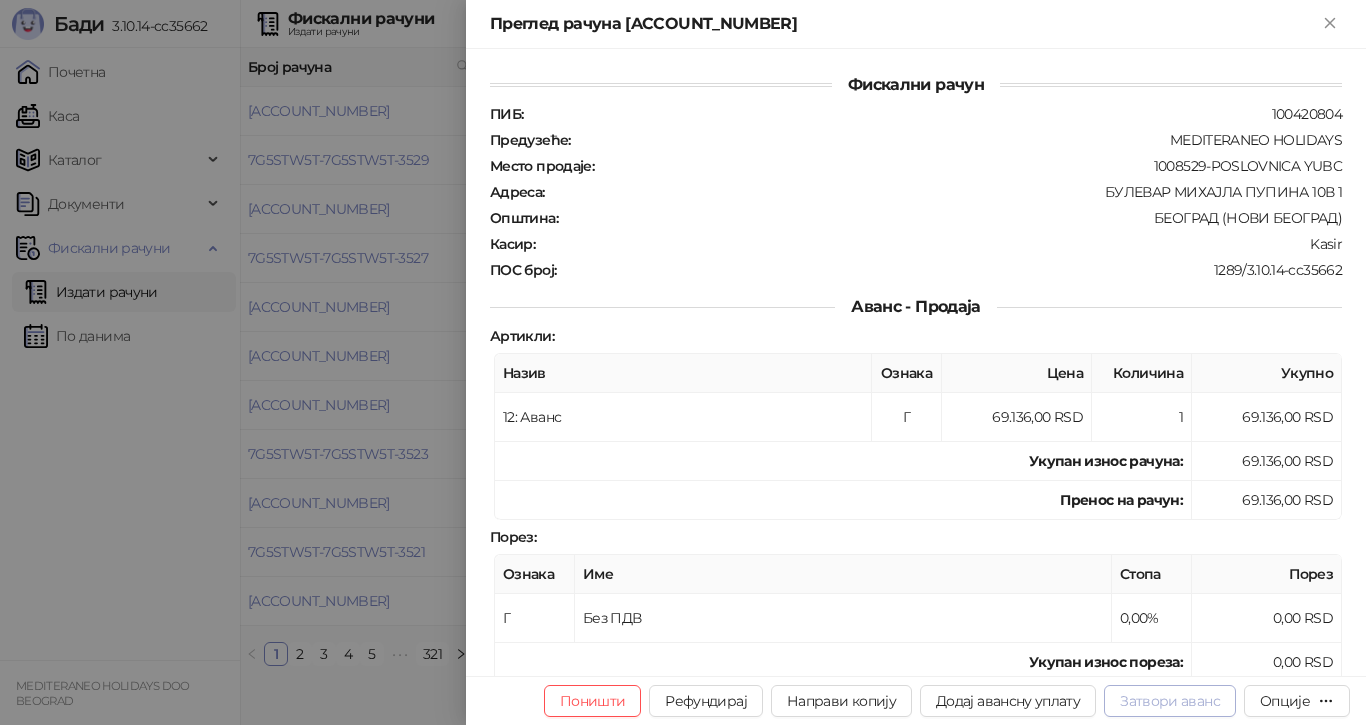 click on "Затвори аванс" at bounding box center [1170, 701] 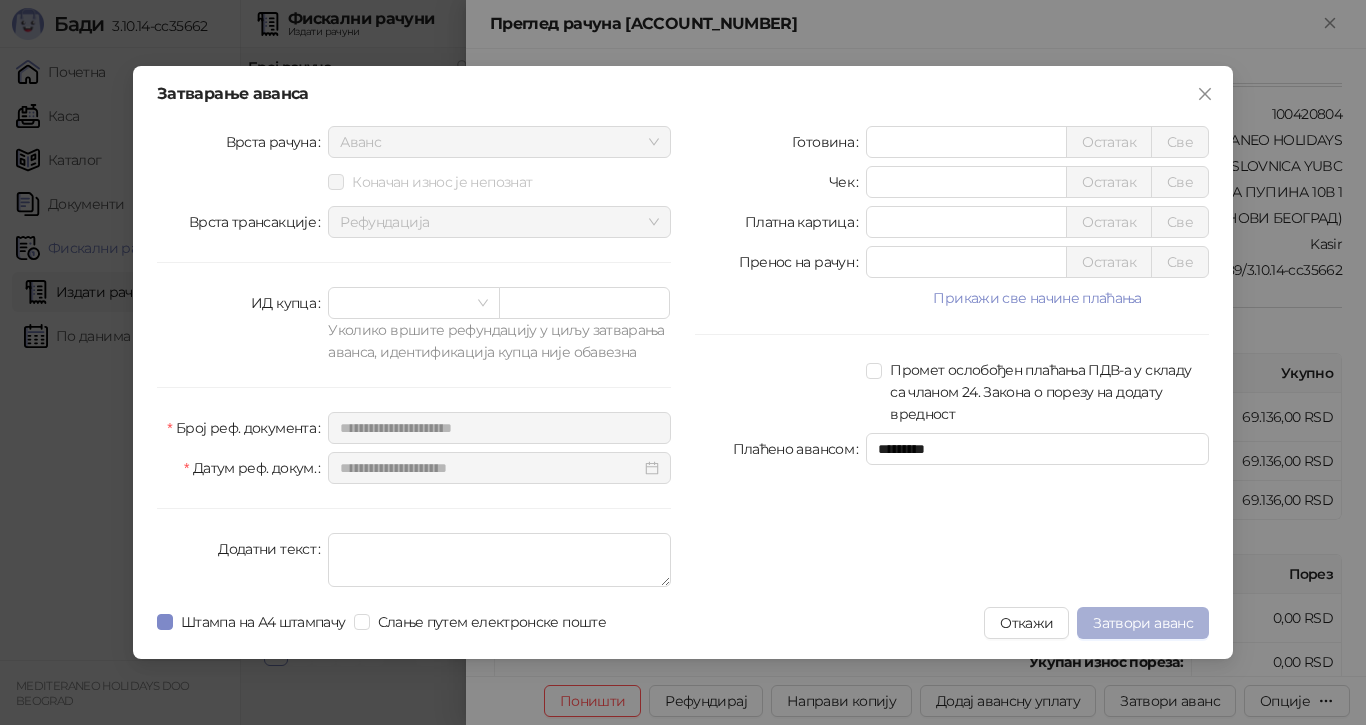 click on "Затвори аванс" at bounding box center [1143, 623] 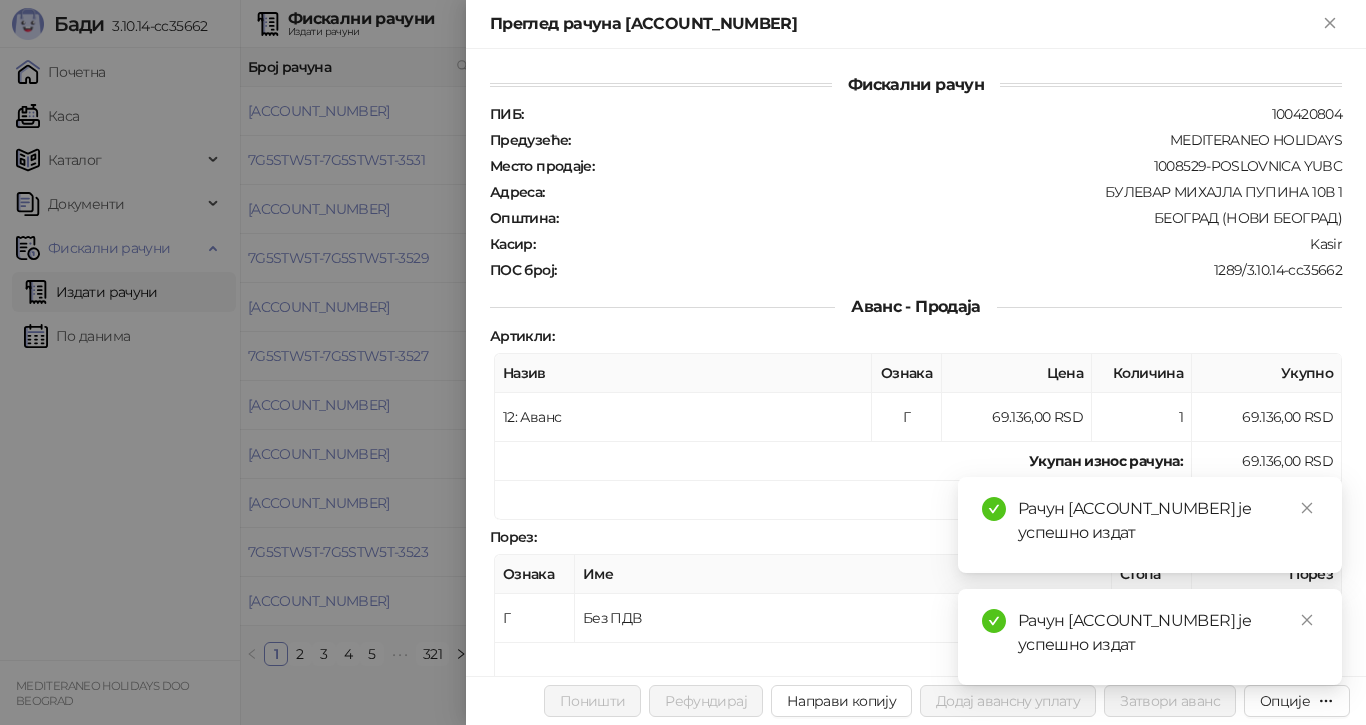 click at bounding box center (683, 362) 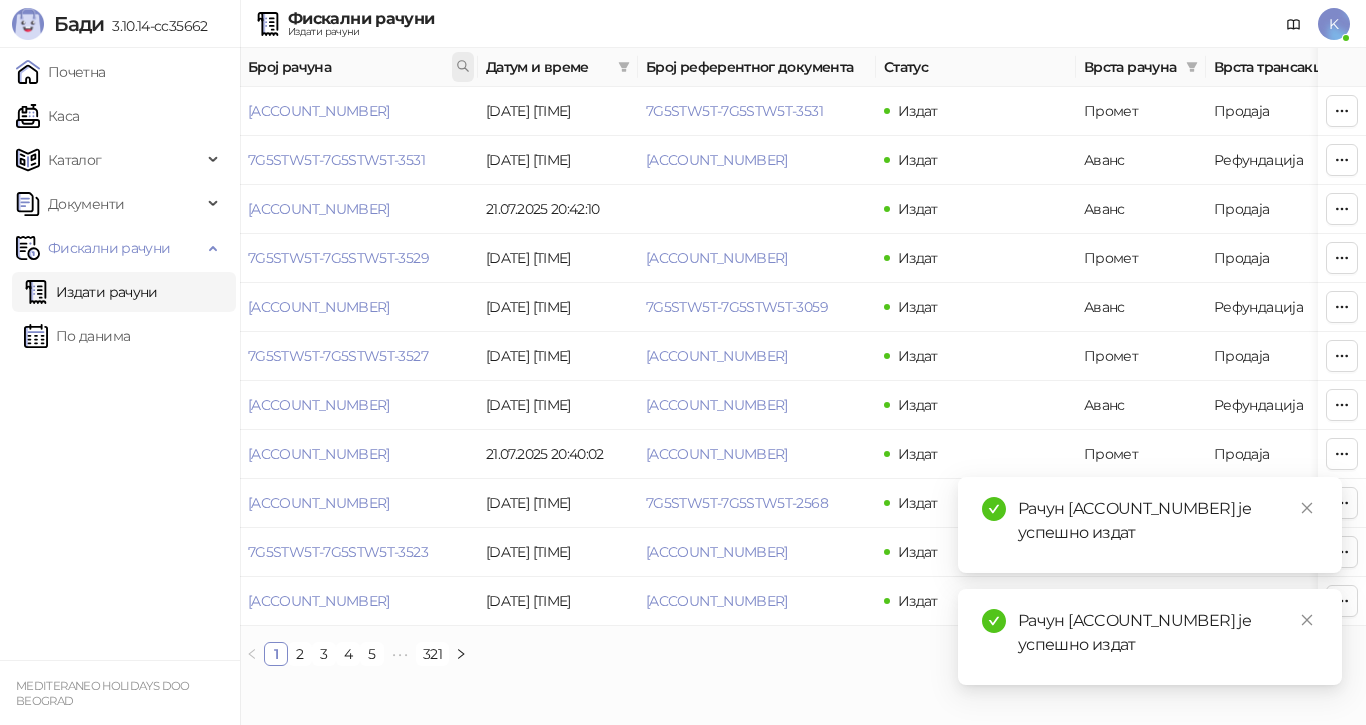 click 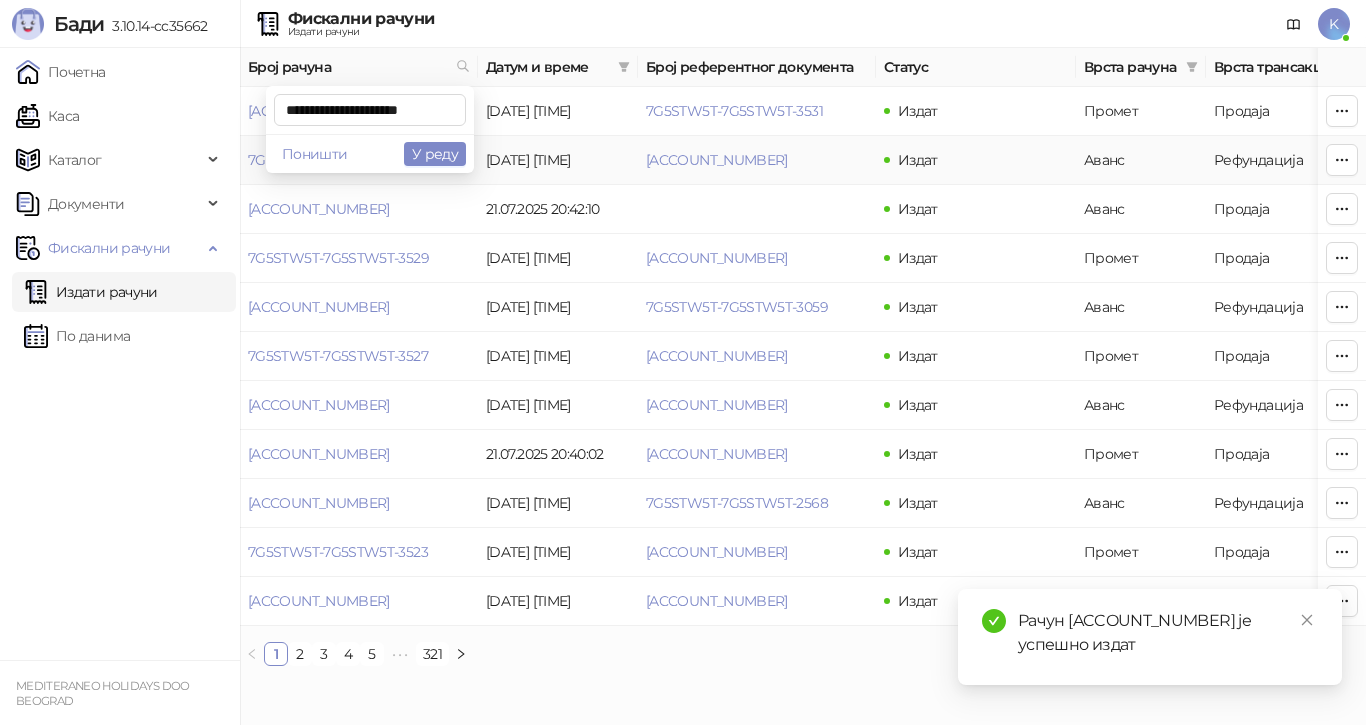 scroll, scrollTop: 0, scrollLeft: 9, axis: horizontal 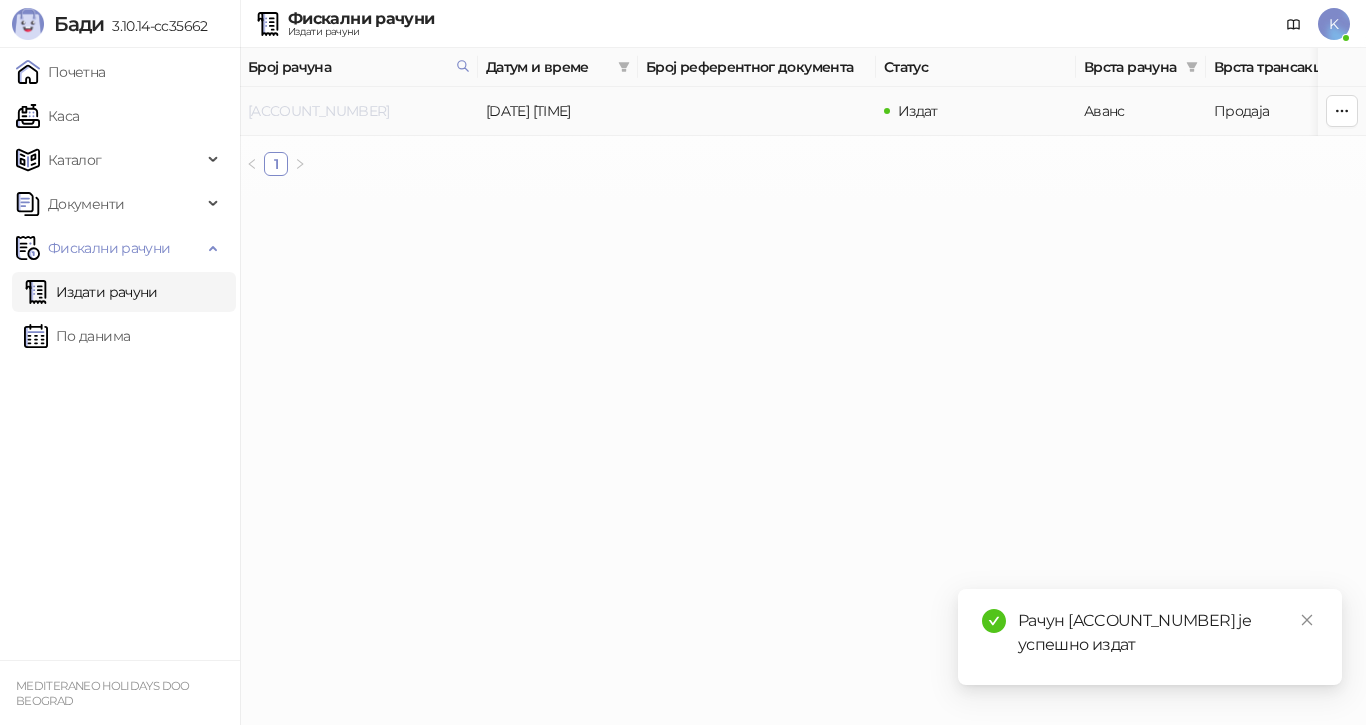 click on "[ACCOUNT_NUMBER]" at bounding box center (319, 111) 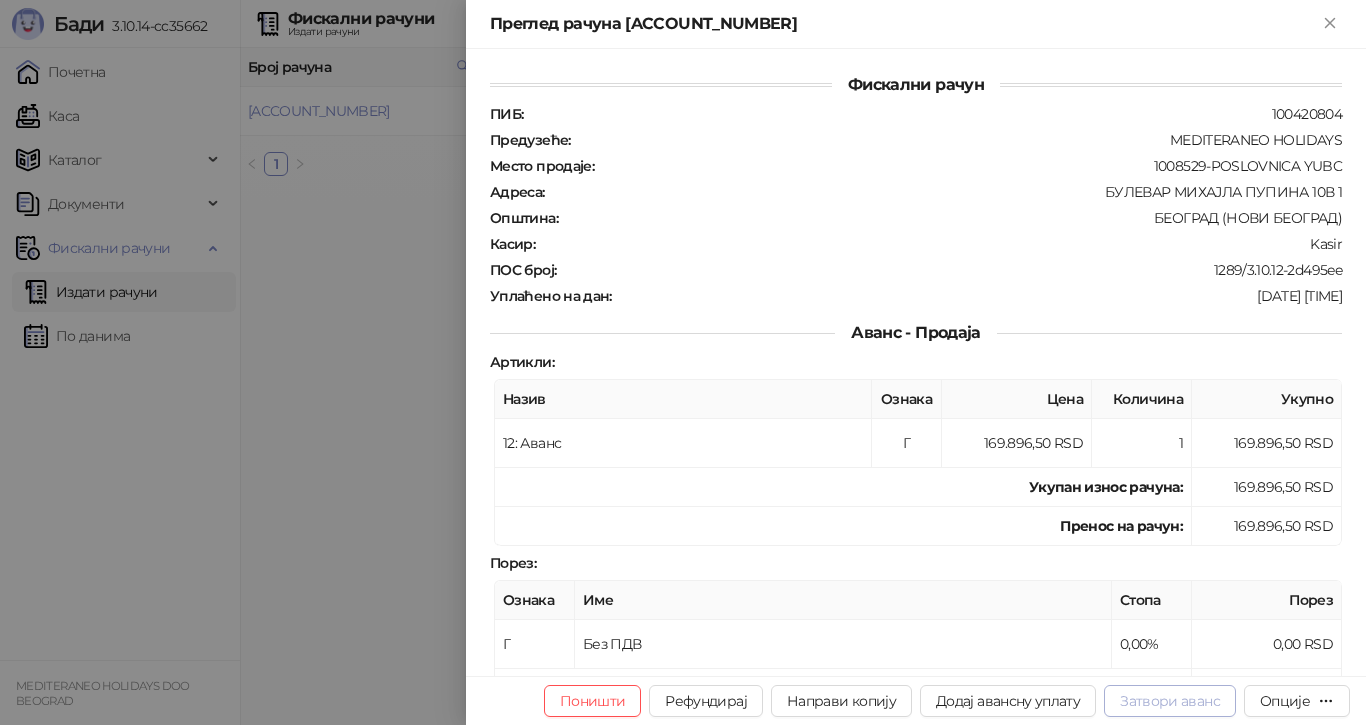 click on "Затвори аванс" at bounding box center (1170, 701) 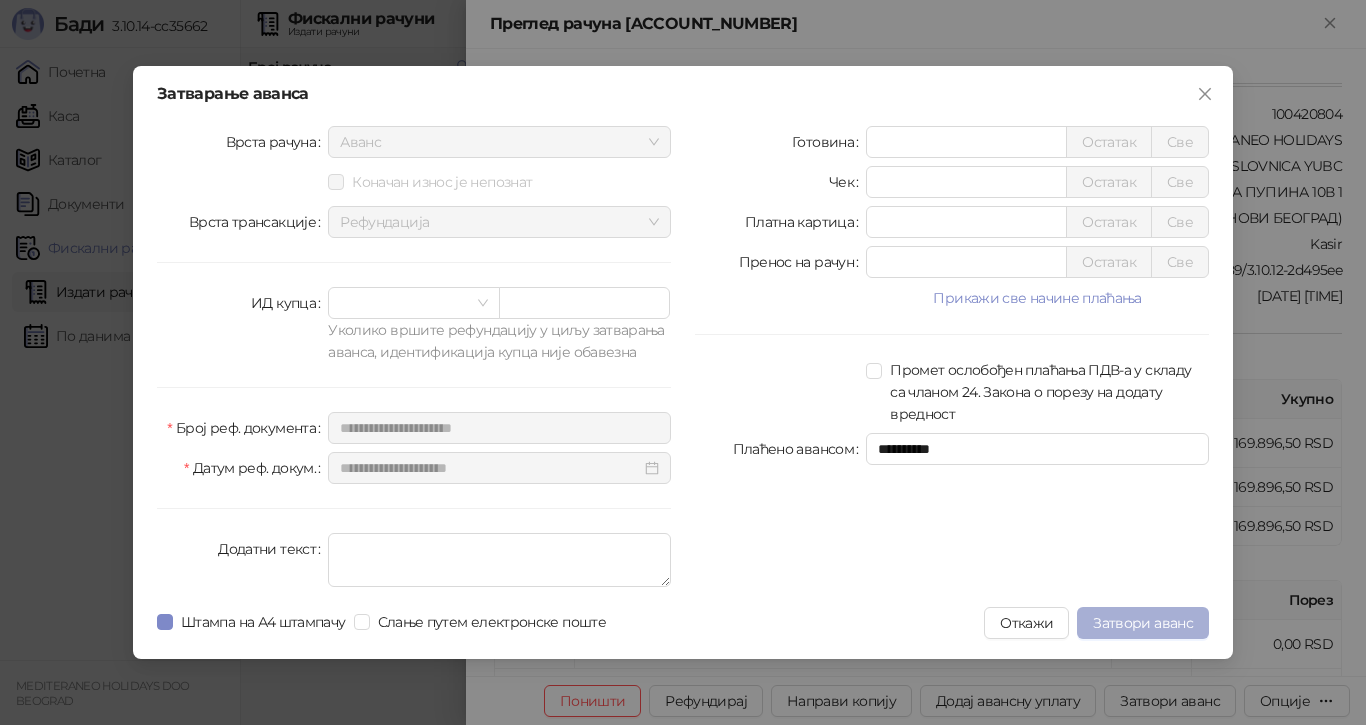 click on "Затвори аванс" at bounding box center (1143, 623) 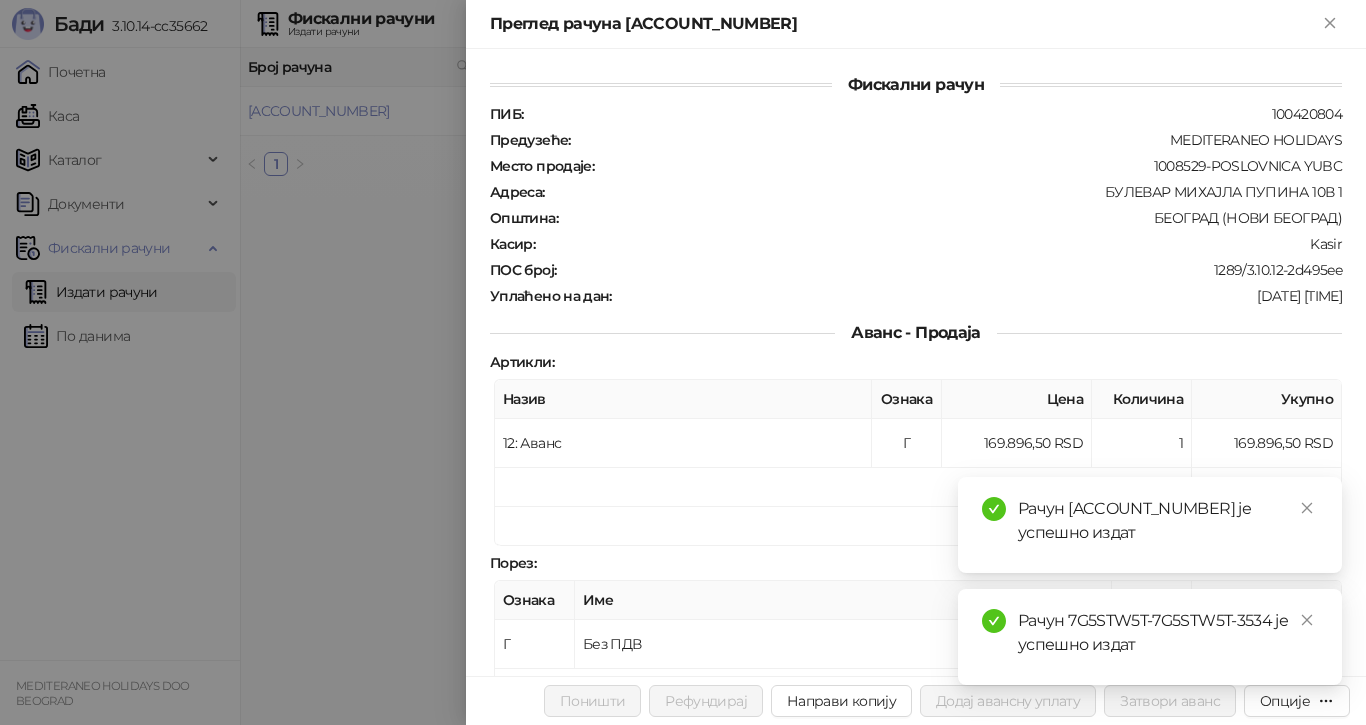 click at bounding box center (683, 362) 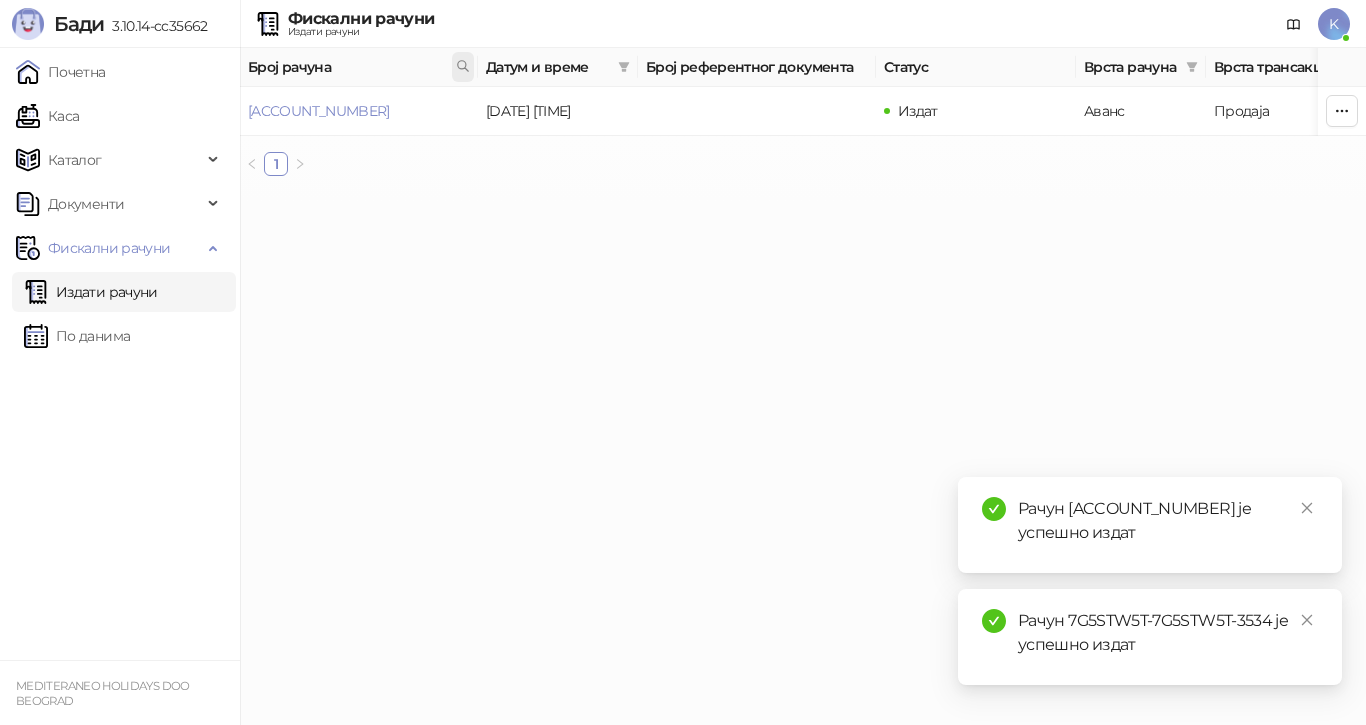 click 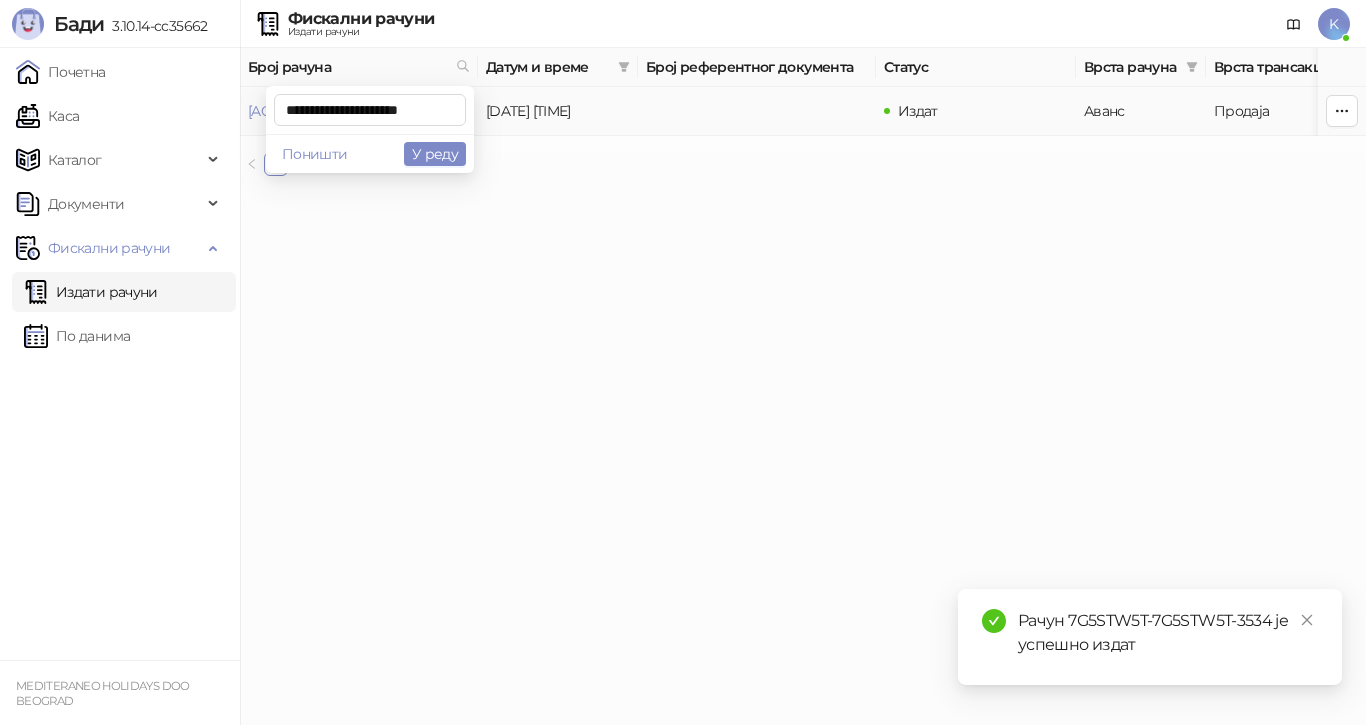 scroll, scrollTop: 0, scrollLeft: 8, axis: horizontal 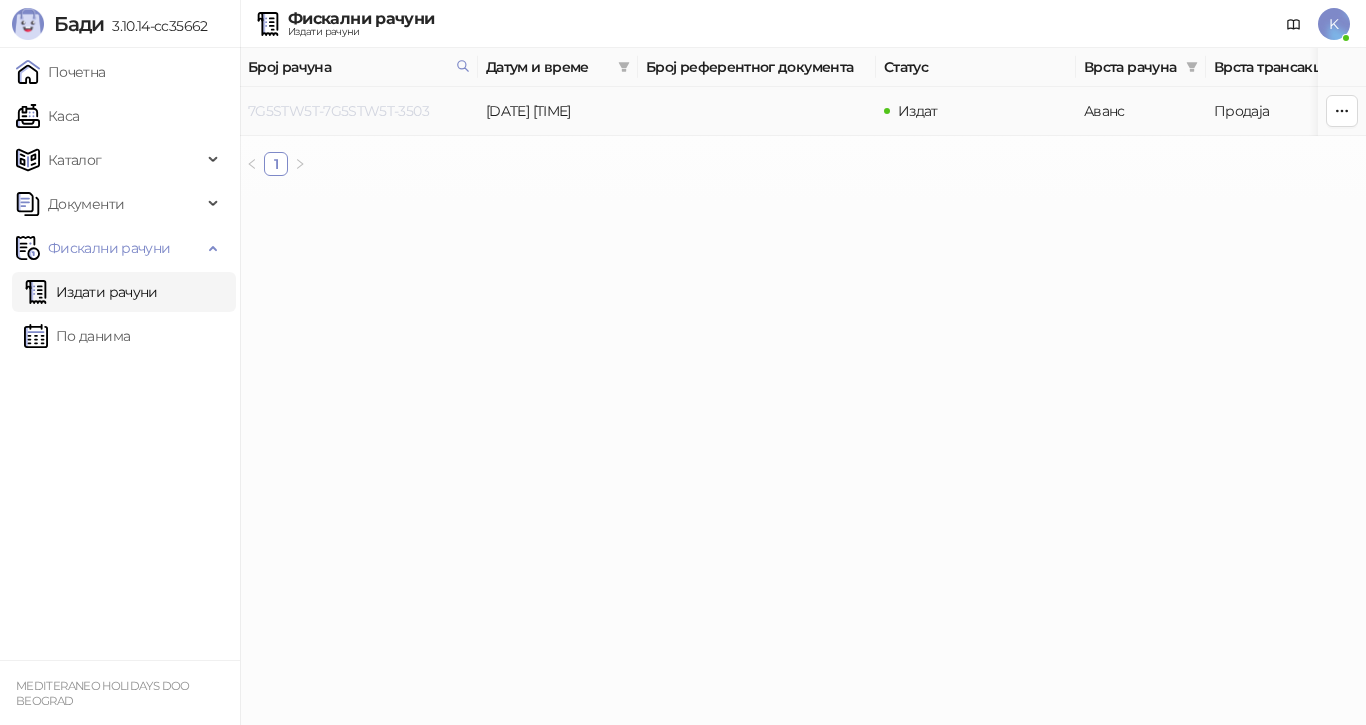click on "7G5STW5T-7G5STW5T-3503" at bounding box center [338, 111] 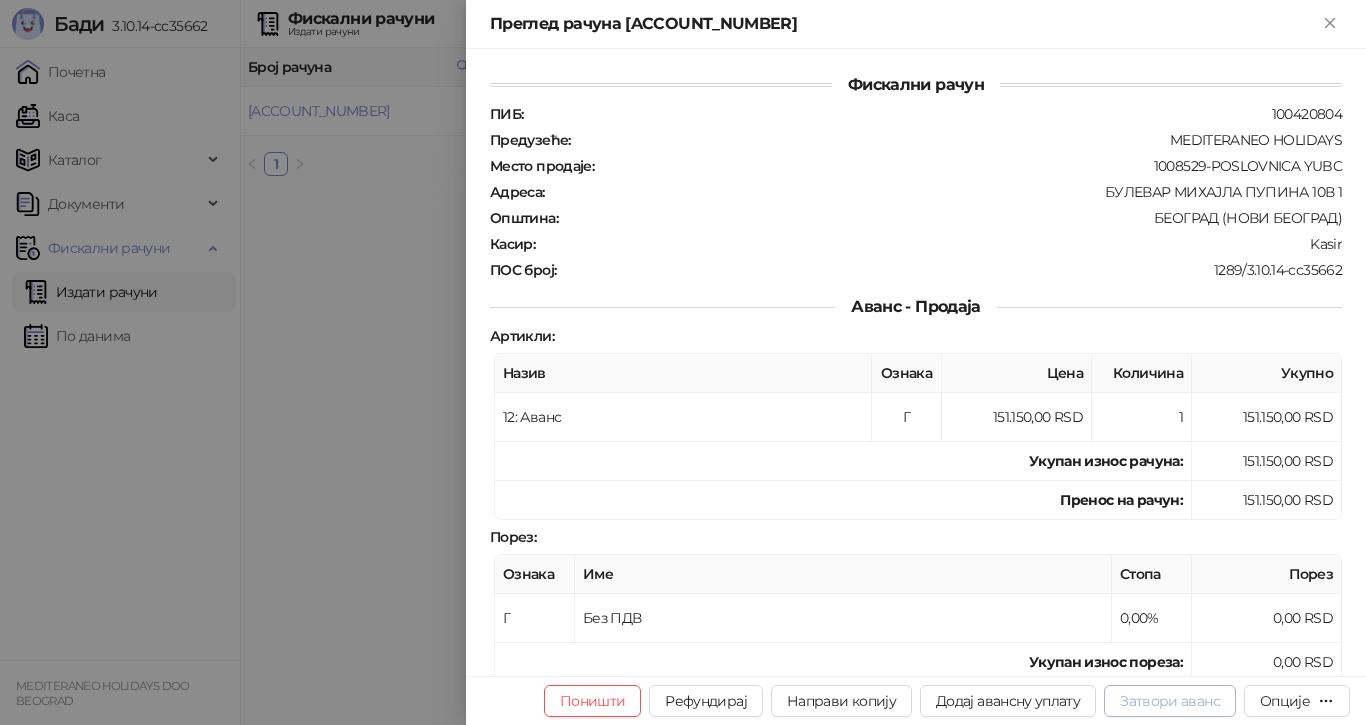 click on "Затвори аванс" at bounding box center (1170, 701) 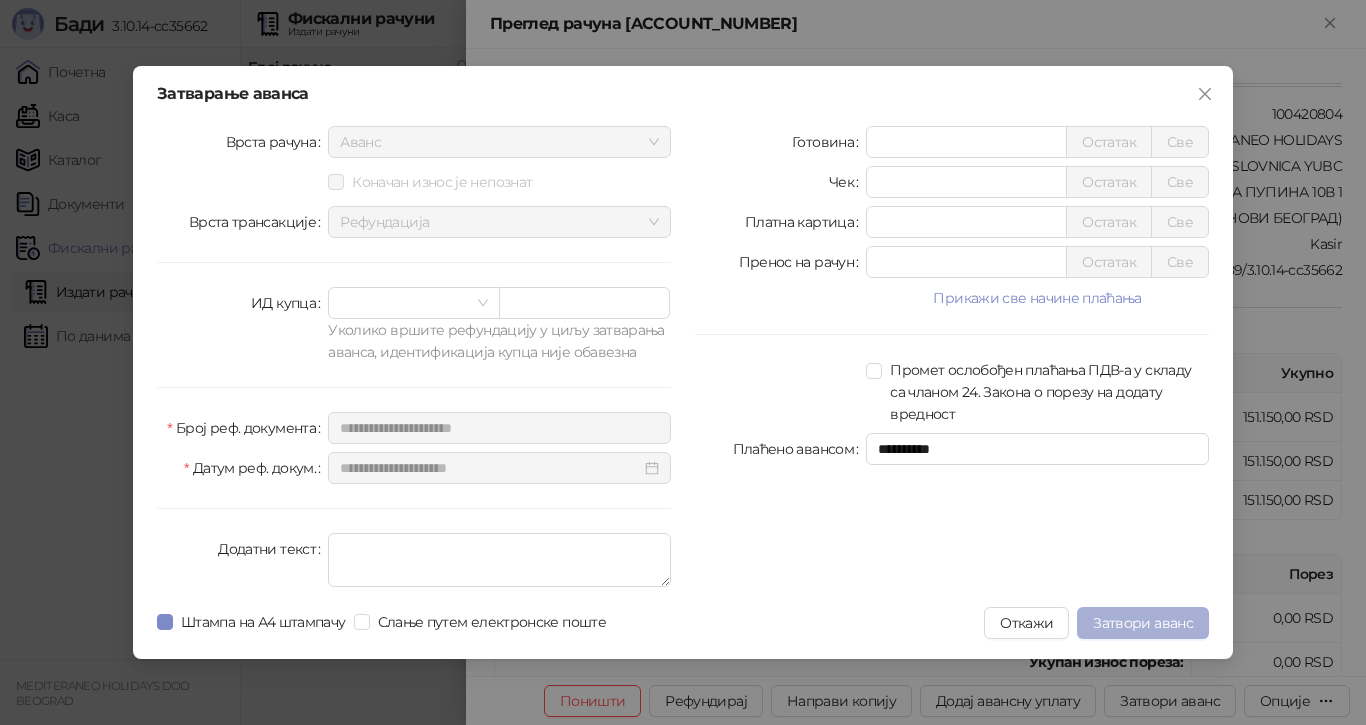click on "Затвори аванс" at bounding box center (1143, 623) 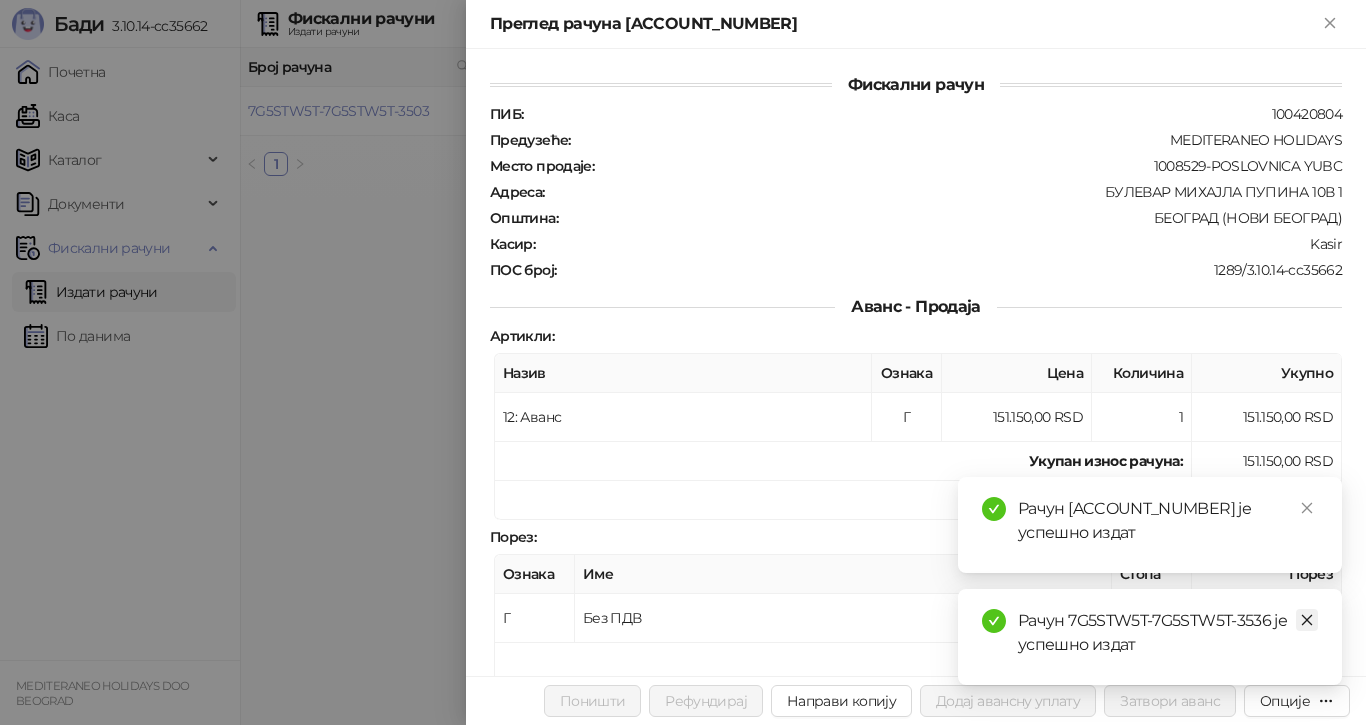 click 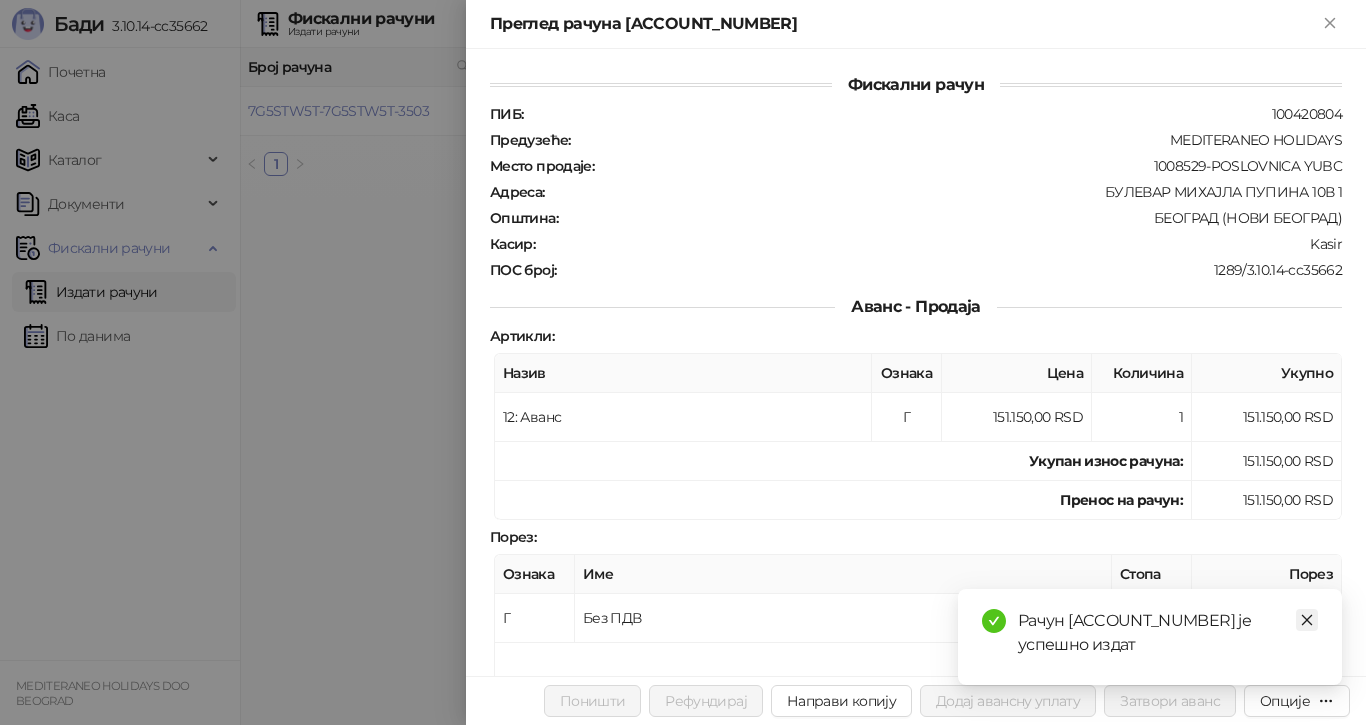 drag, startPoint x: 1309, startPoint y: 618, endPoint x: 1309, endPoint y: 605, distance: 13 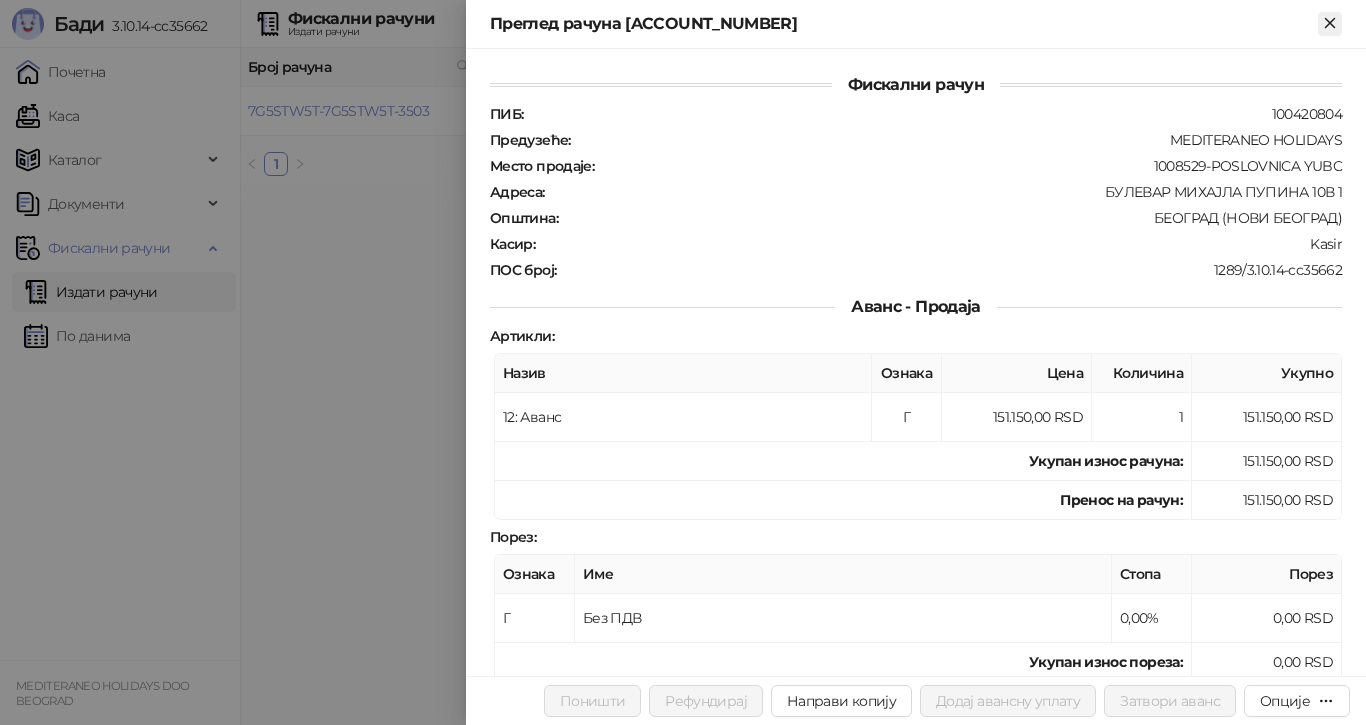 click 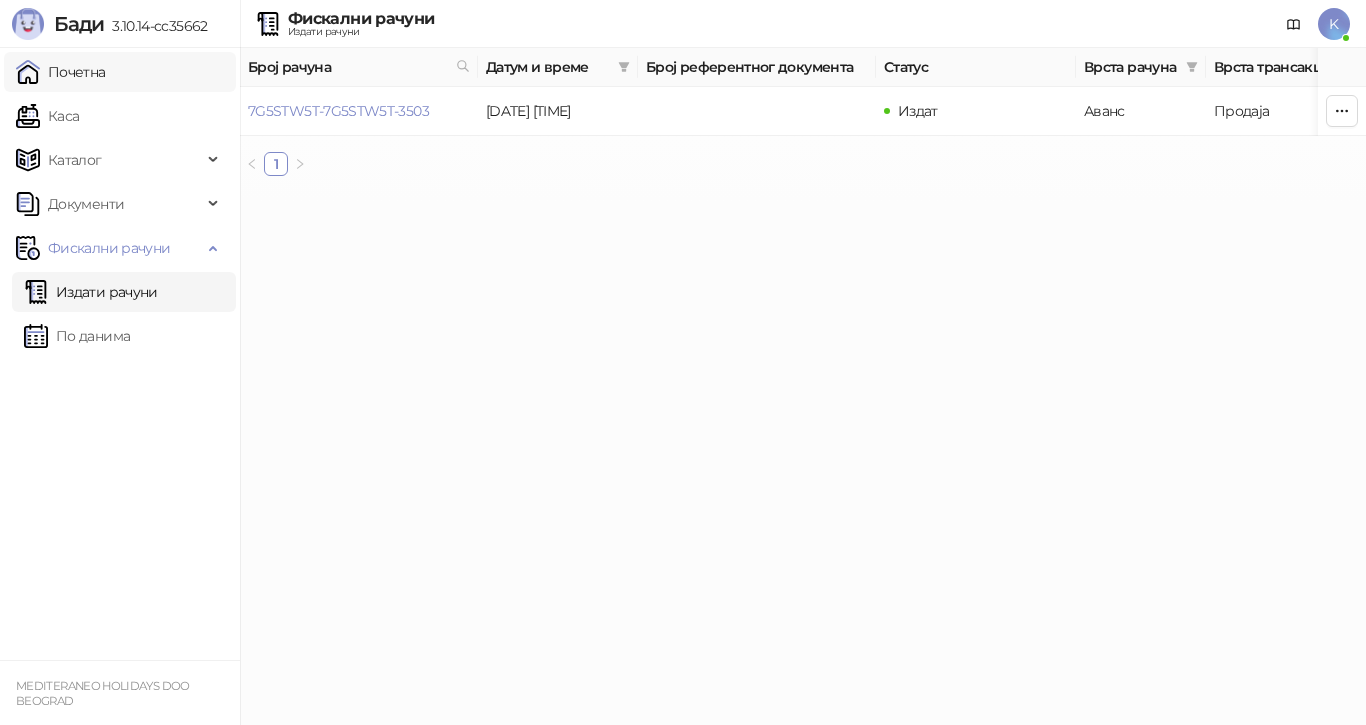 click on "Почетна" at bounding box center [61, 72] 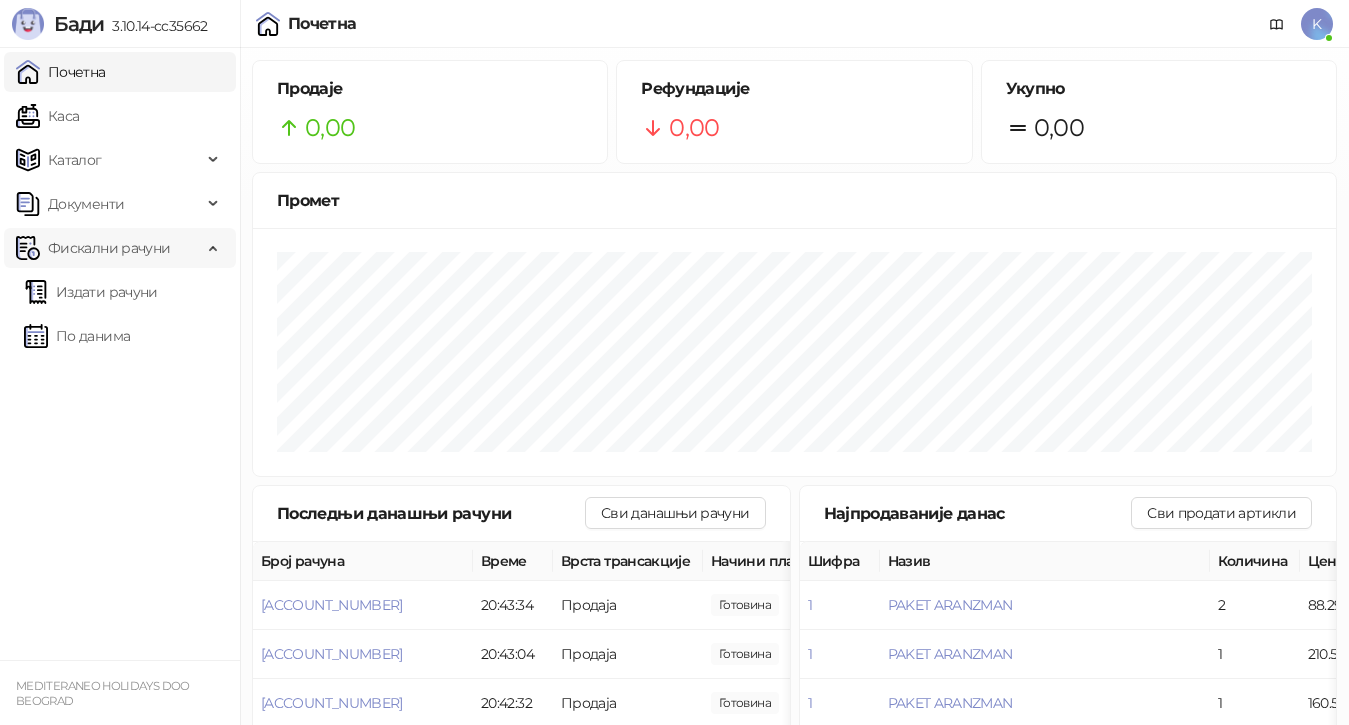 click on "Фискални рачуни" at bounding box center [109, 248] 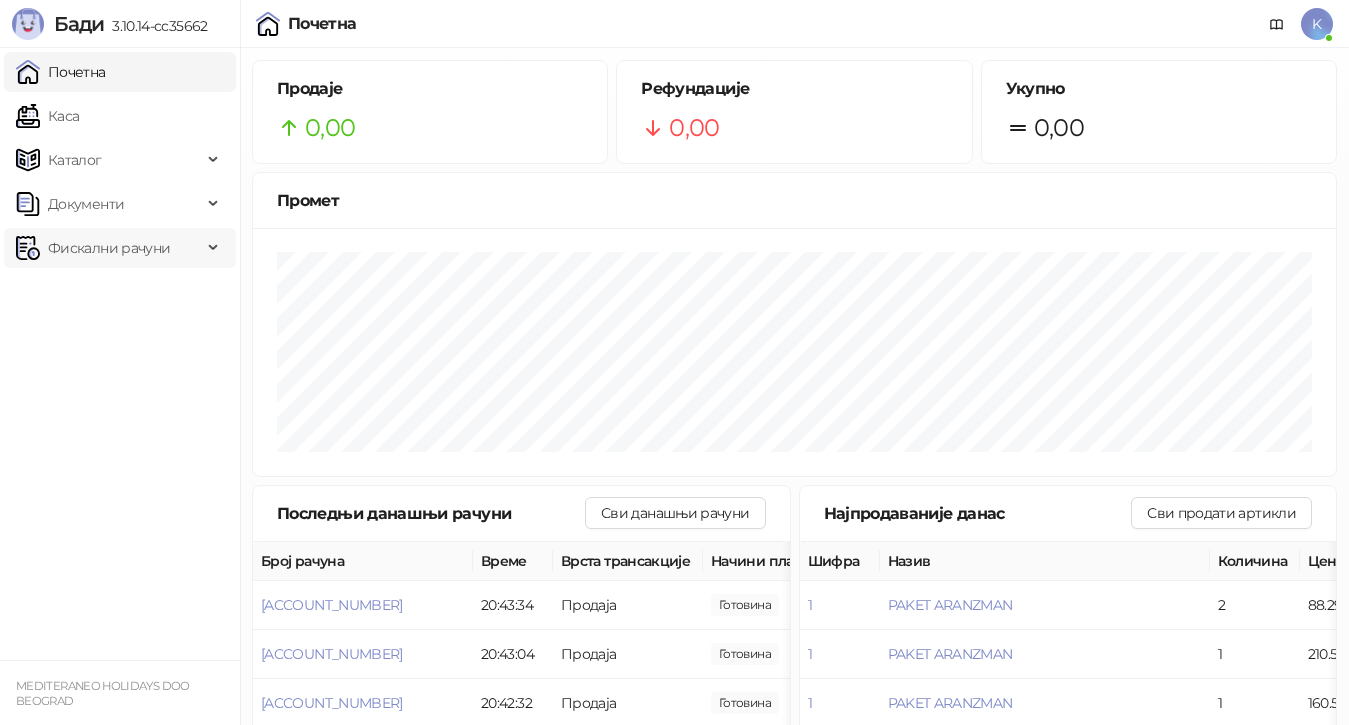 click on "Фискални рачуни" at bounding box center (109, 248) 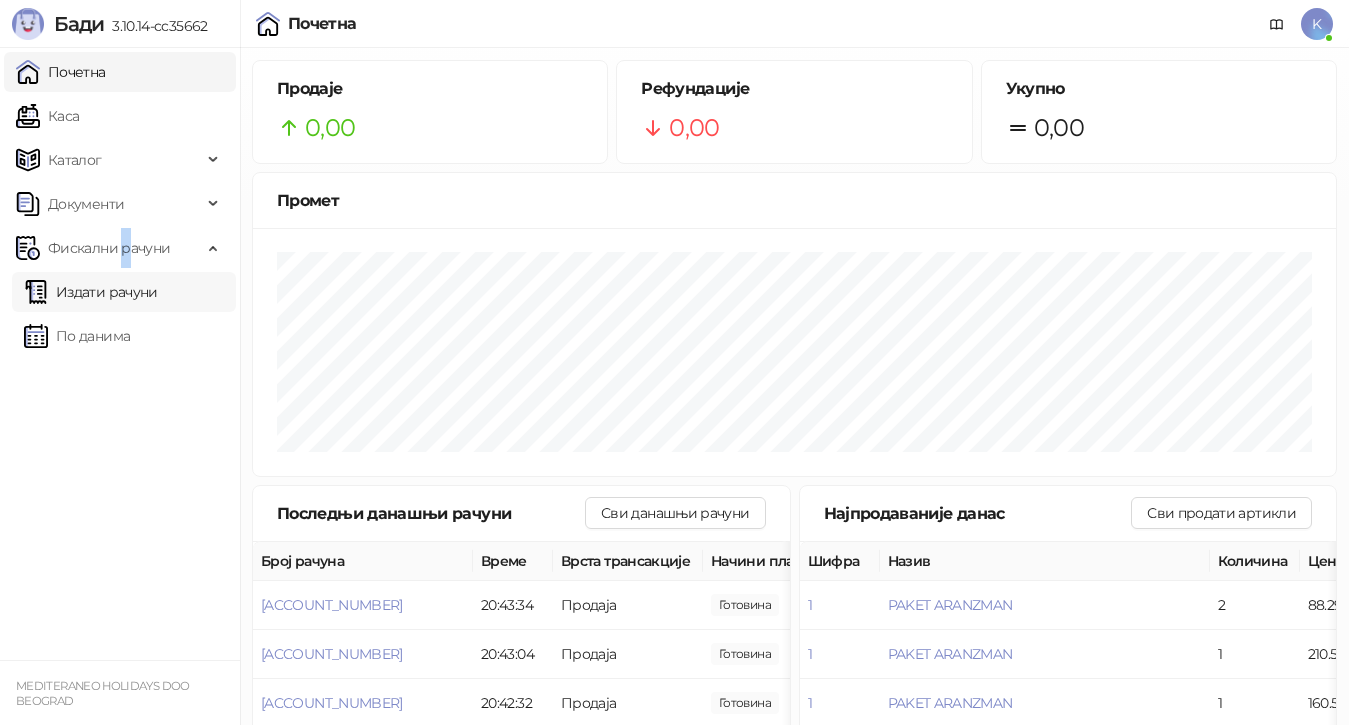 click on "Издати рачуни" at bounding box center (91, 292) 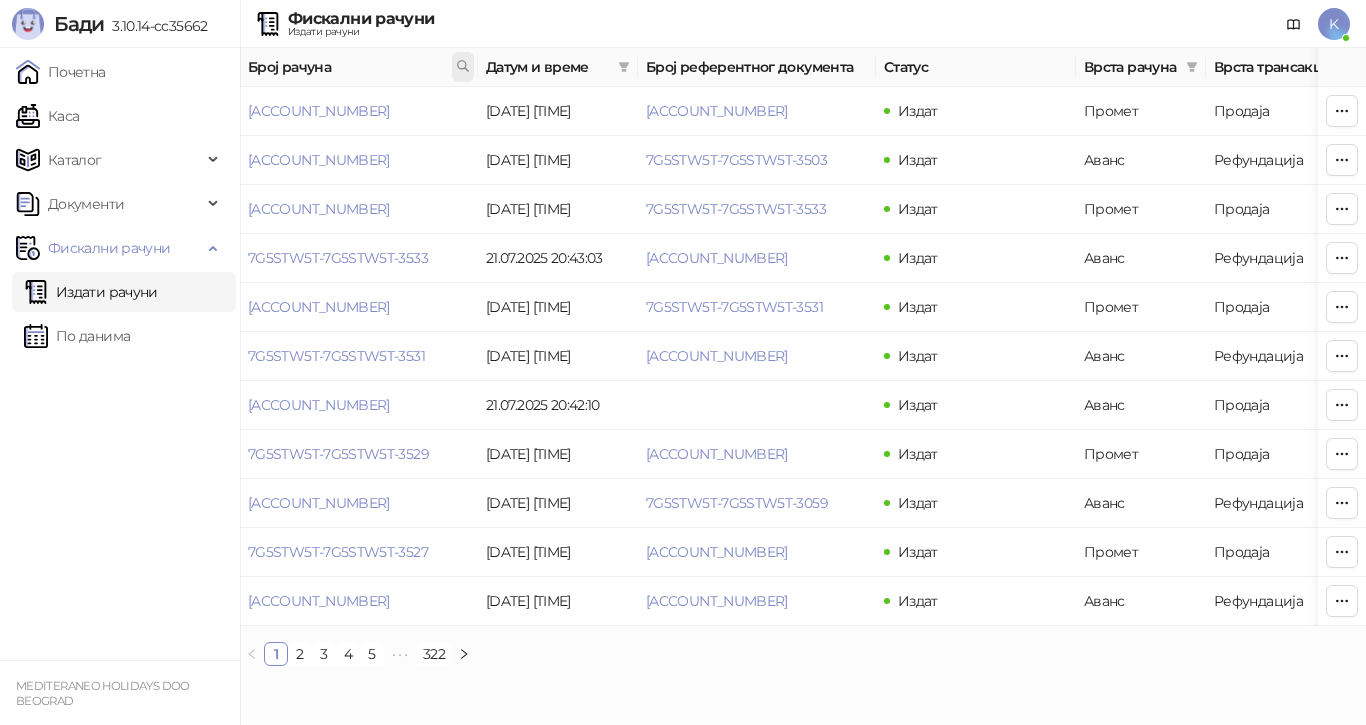 click 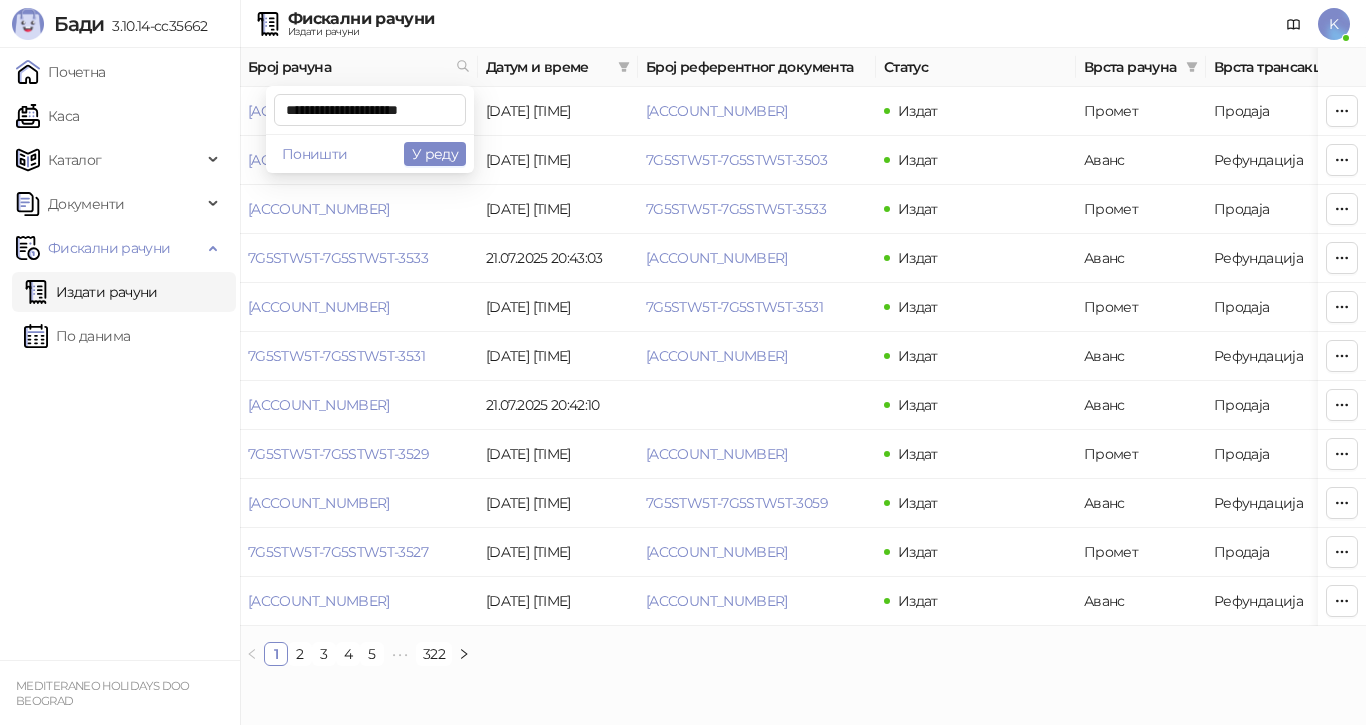 scroll, scrollTop: 0, scrollLeft: 9, axis: horizontal 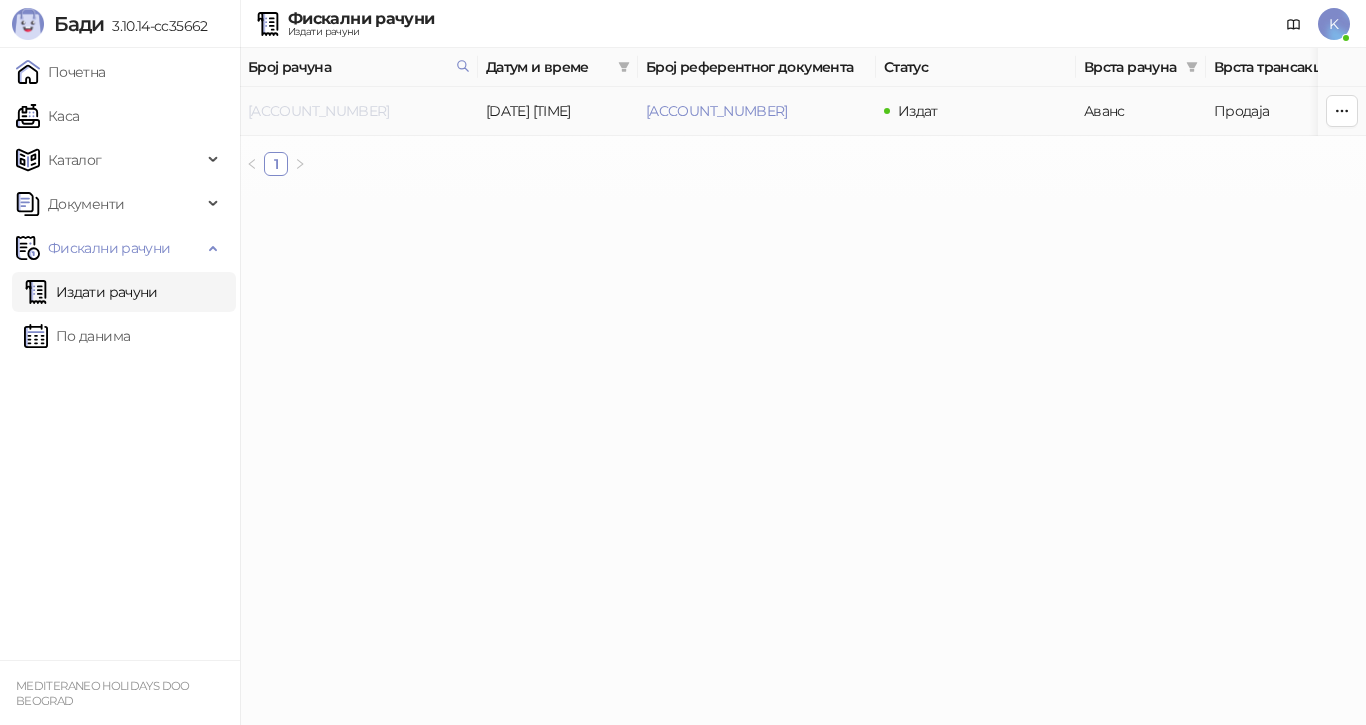 click on "[ACCOUNT_NUMBER]" at bounding box center [319, 111] 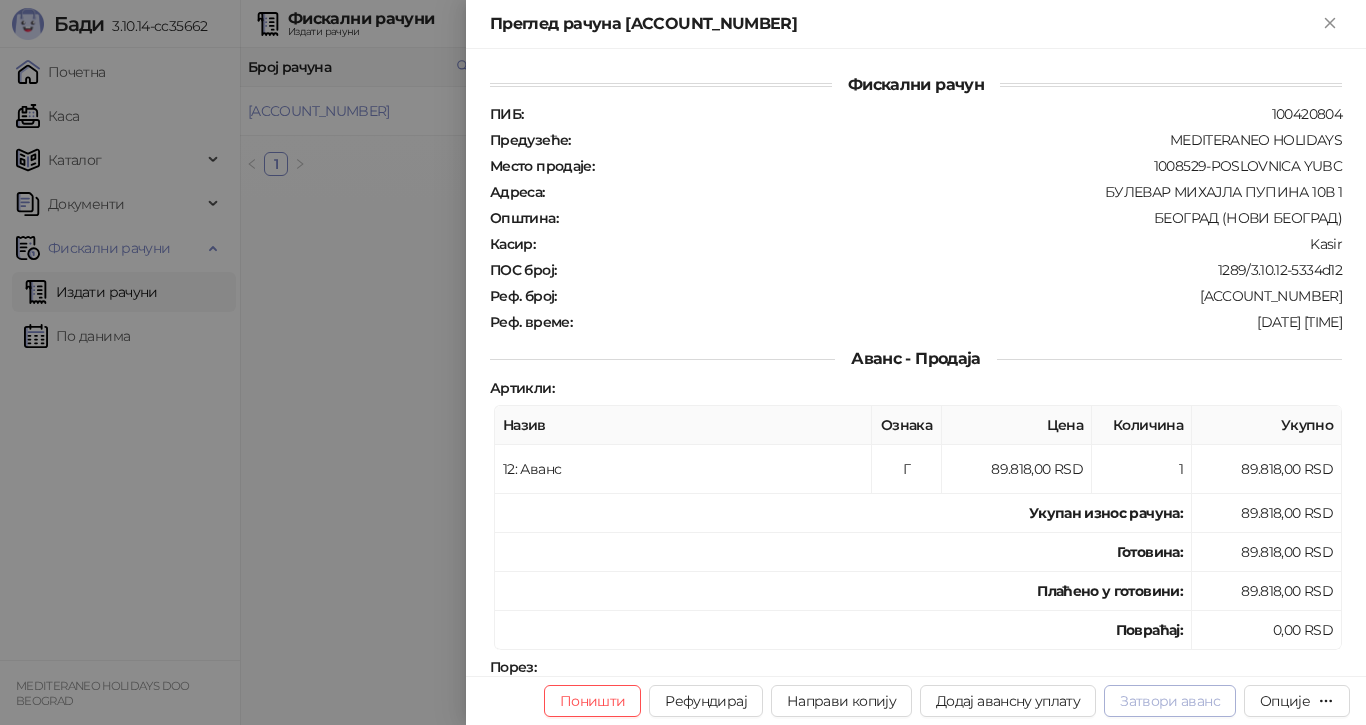 click on "Затвори аванс" at bounding box center [1170, 701] 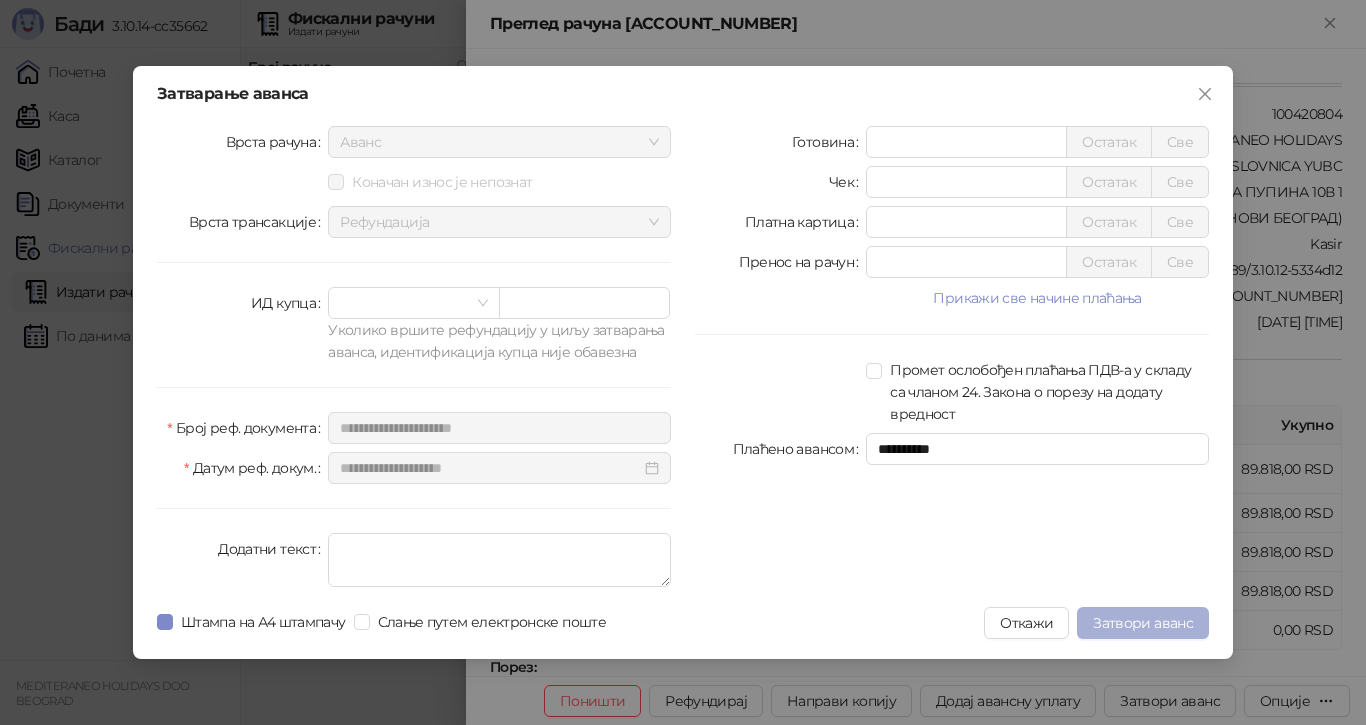 click on "Затвори аванс" at bounding box center [1143, 623] 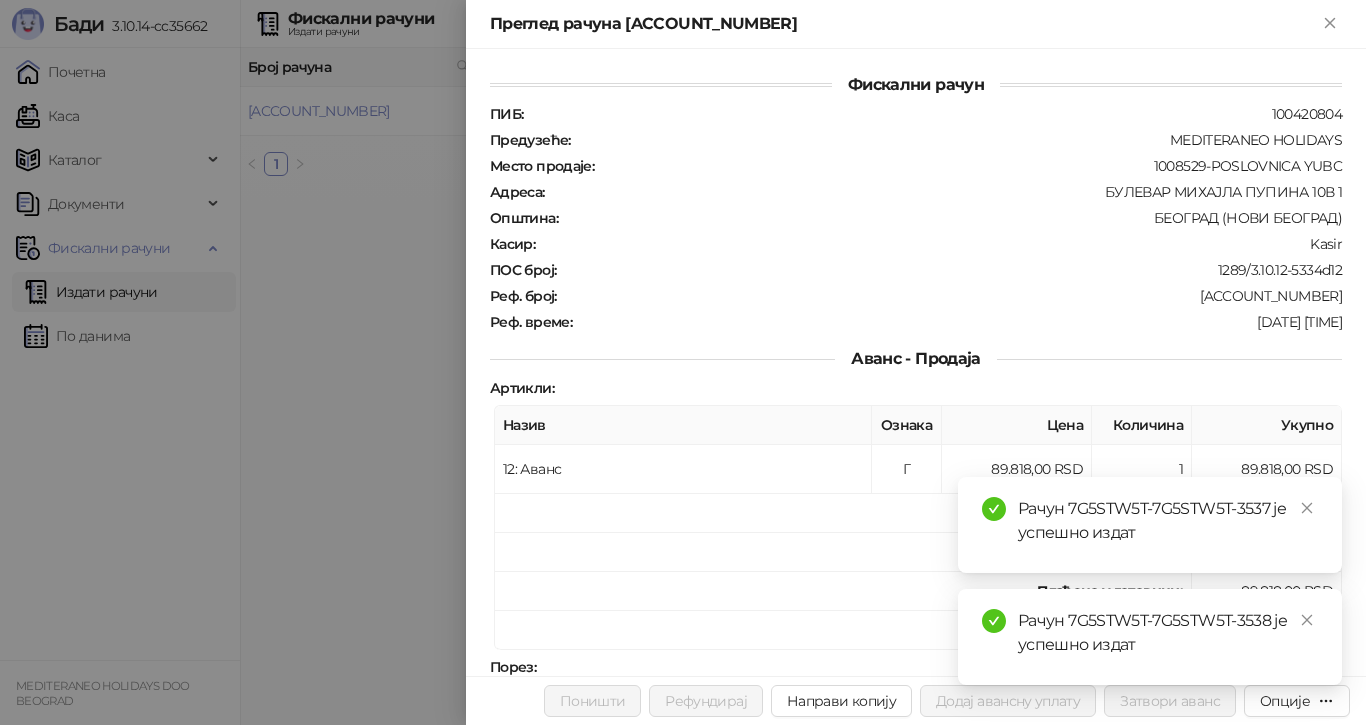 click at bounding box center (683, 362) 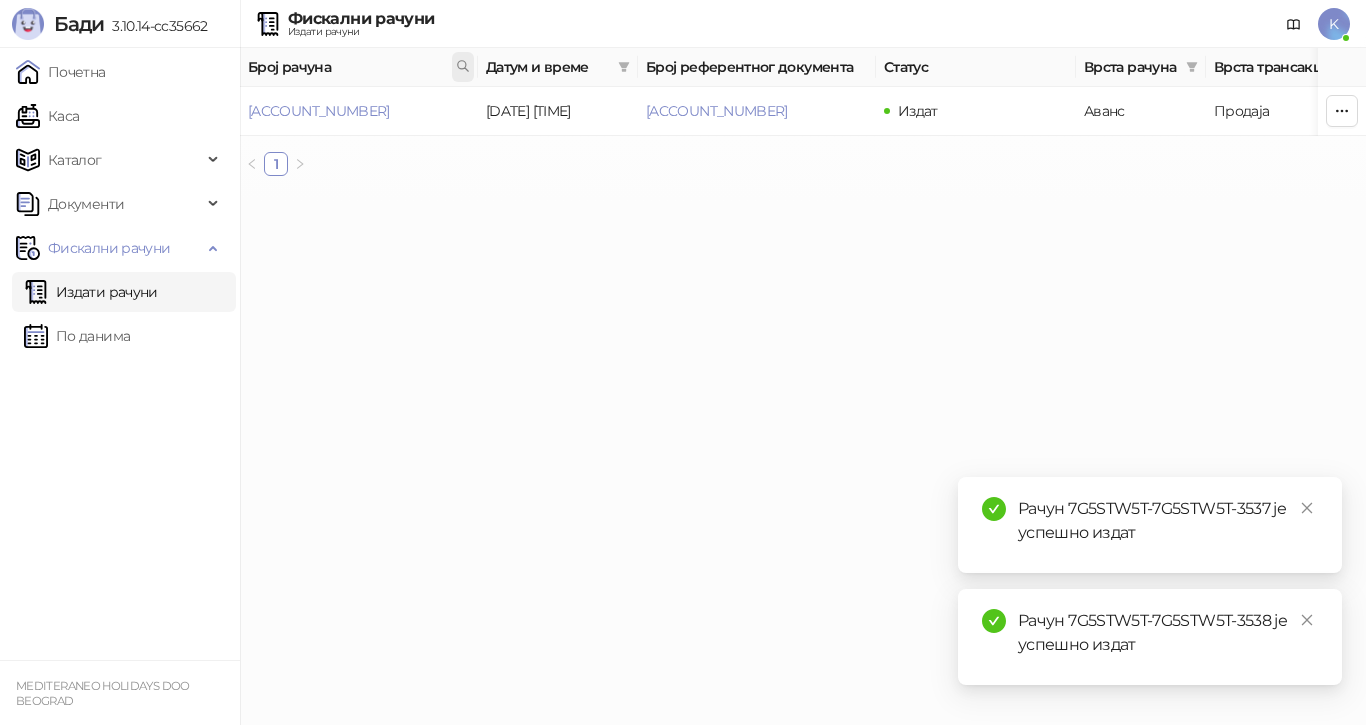 click 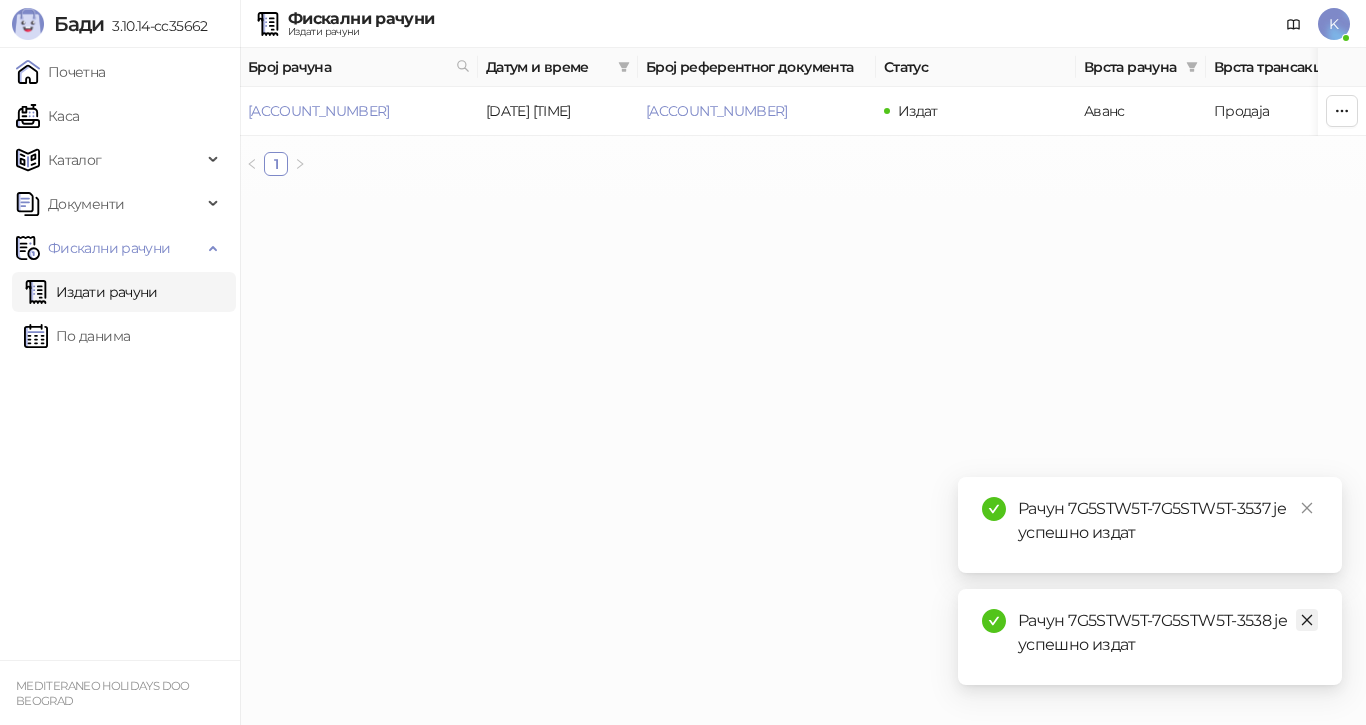 click 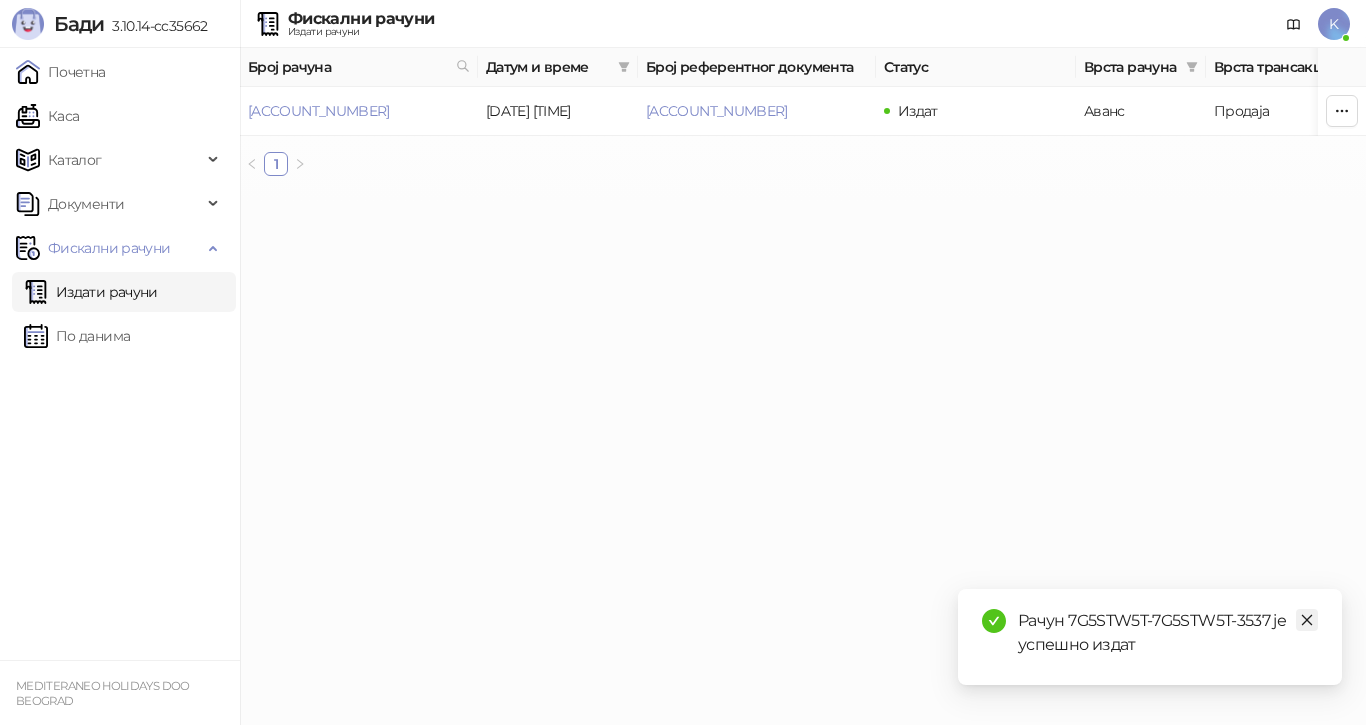 click 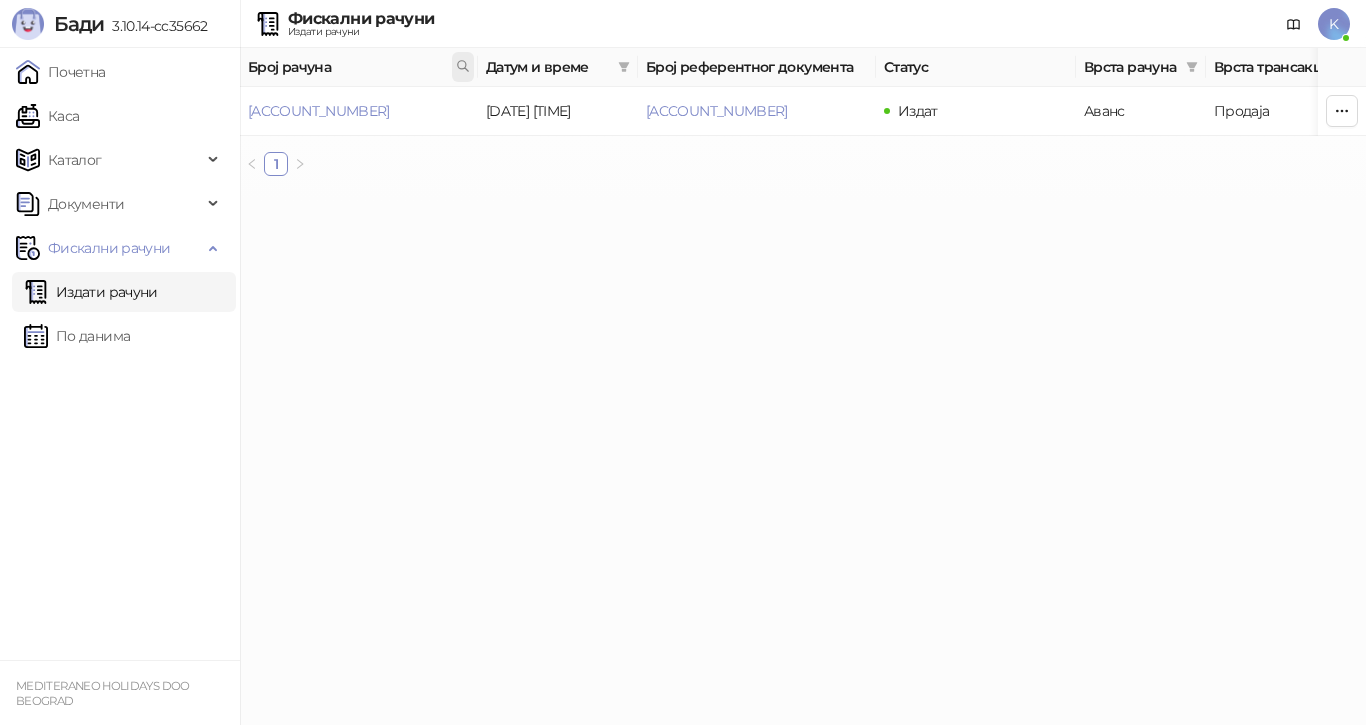 click 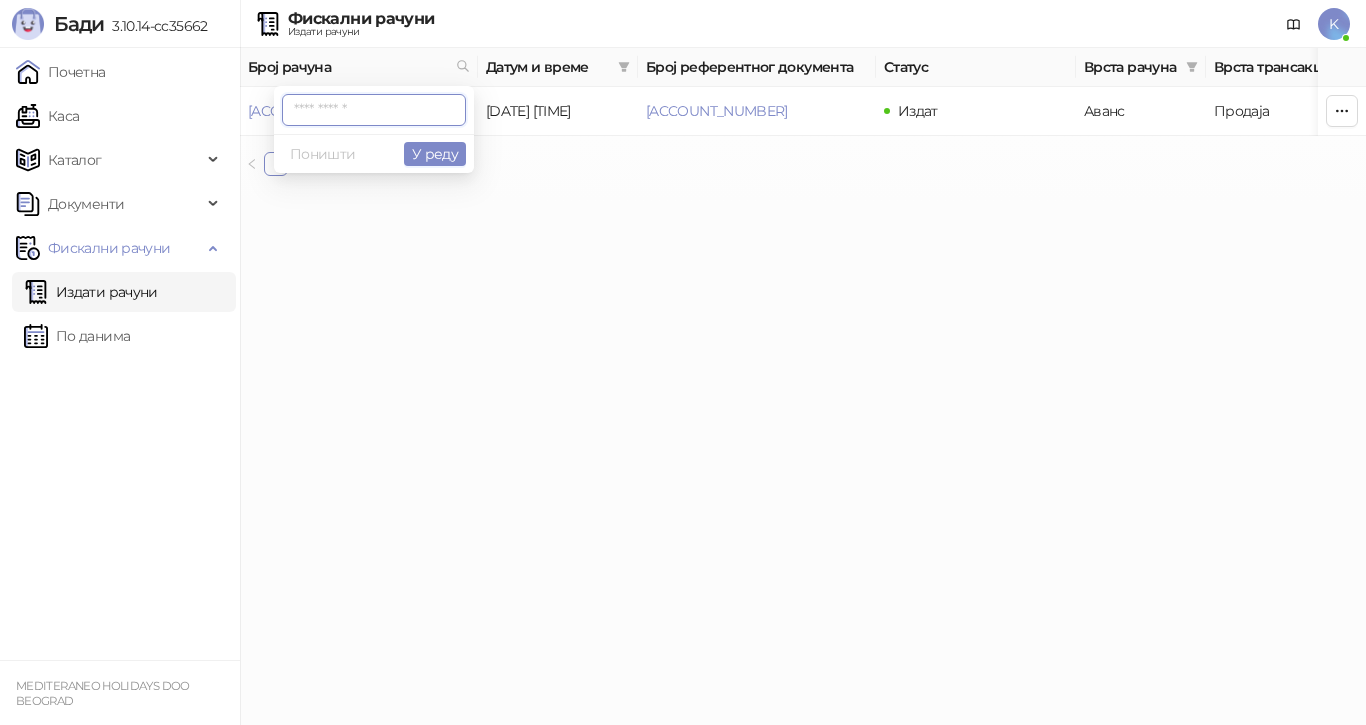 paste on "**********" 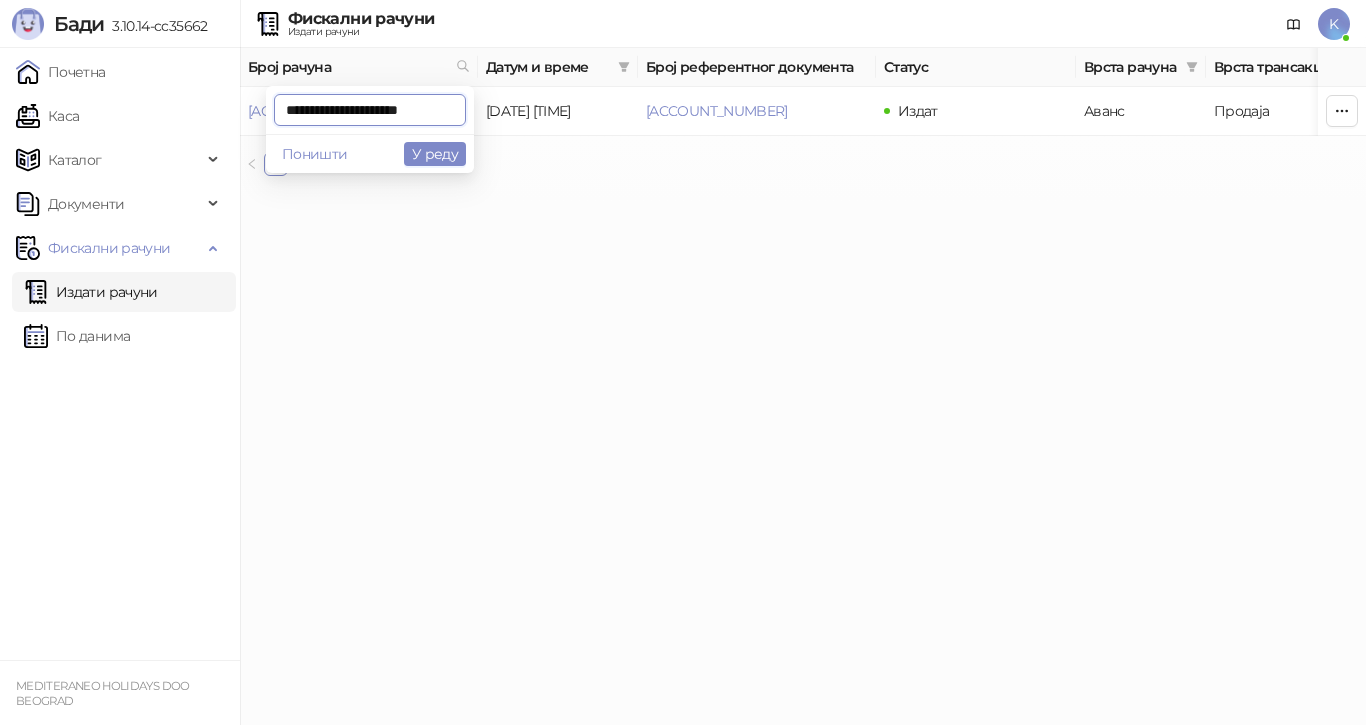 scroll, scrollTop: 0, scrollLeft: 9, axis: horizontal 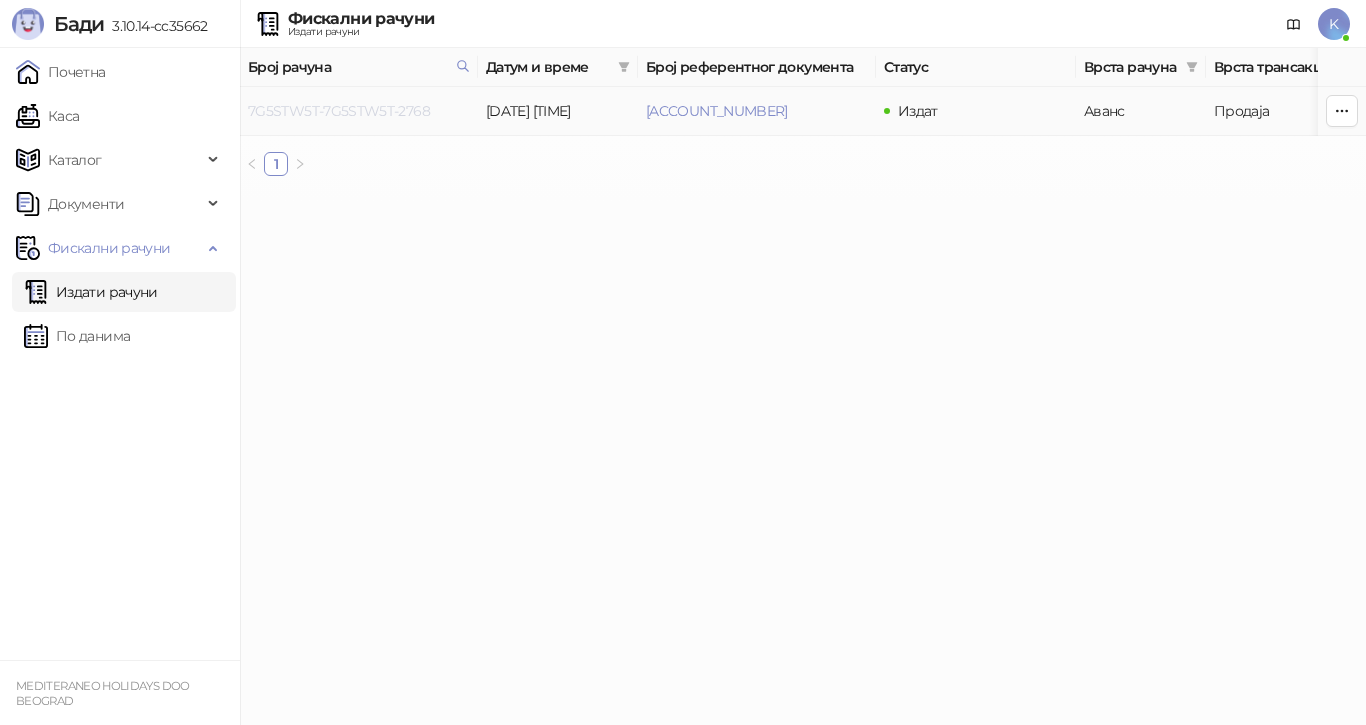 click on "7G5STW5T-7G5STW5T-2768" at bounding box center (339, 111) 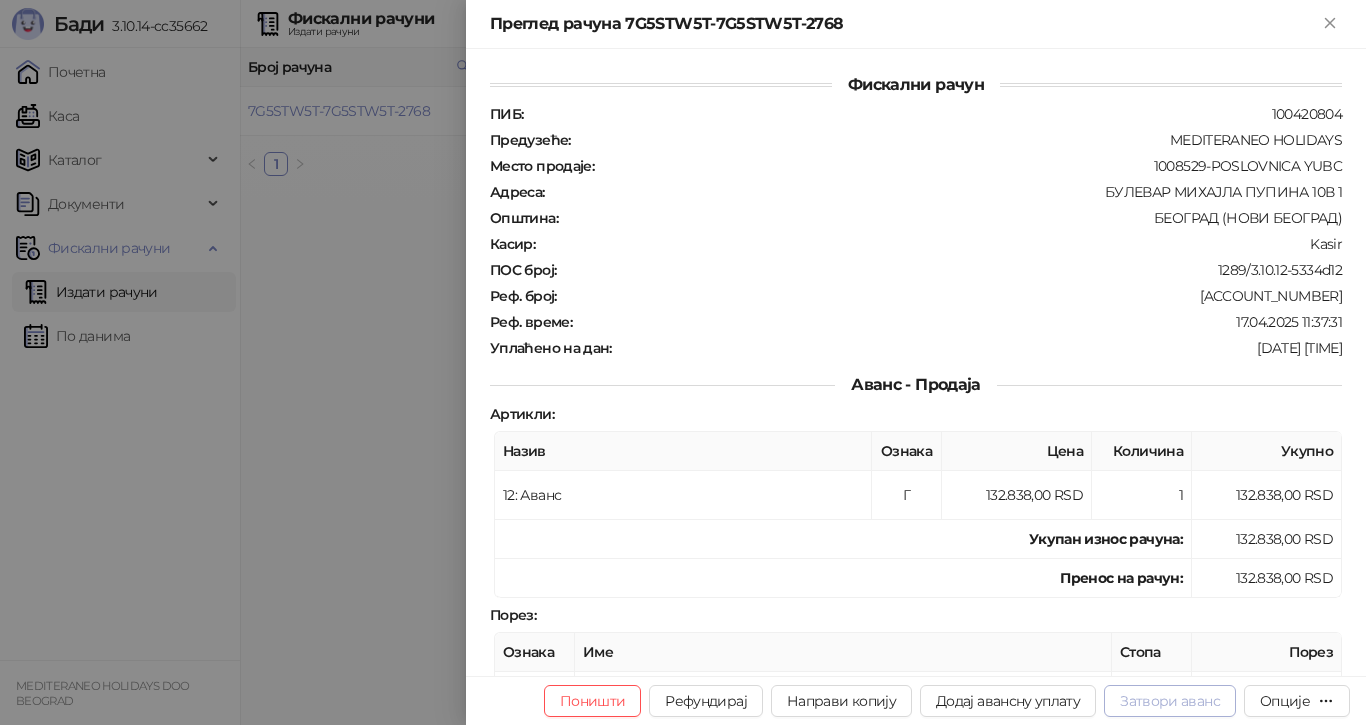 click on "Затвори аванс" at bounding box center (1170, 701) 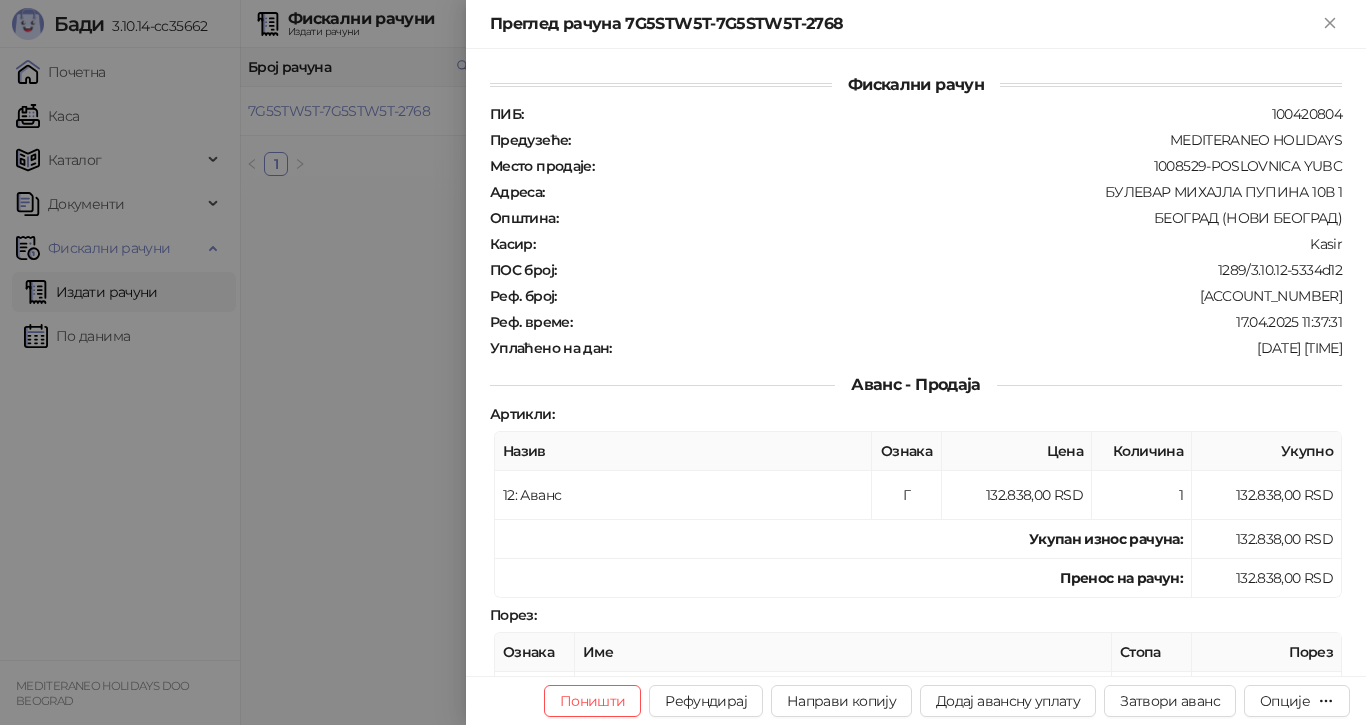 type on "**********" 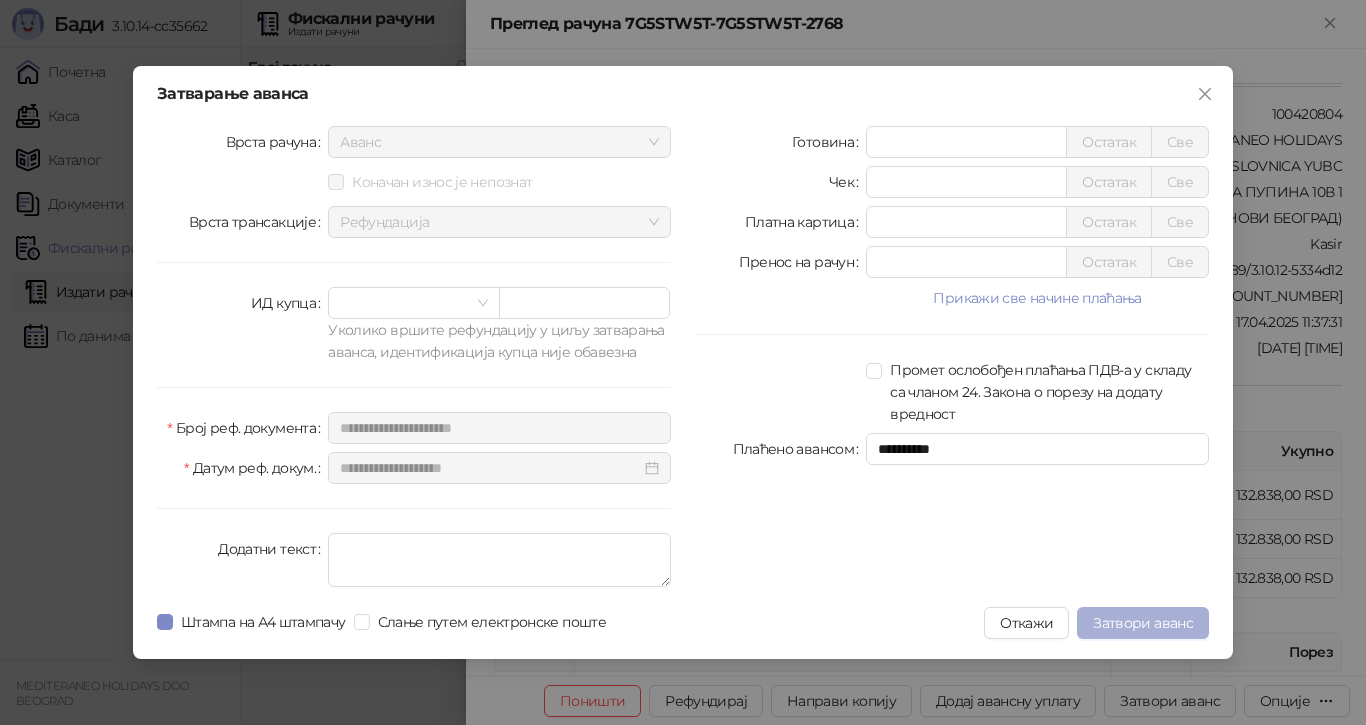 click on "Затвори аванс" at bounding box center [1143, 623] 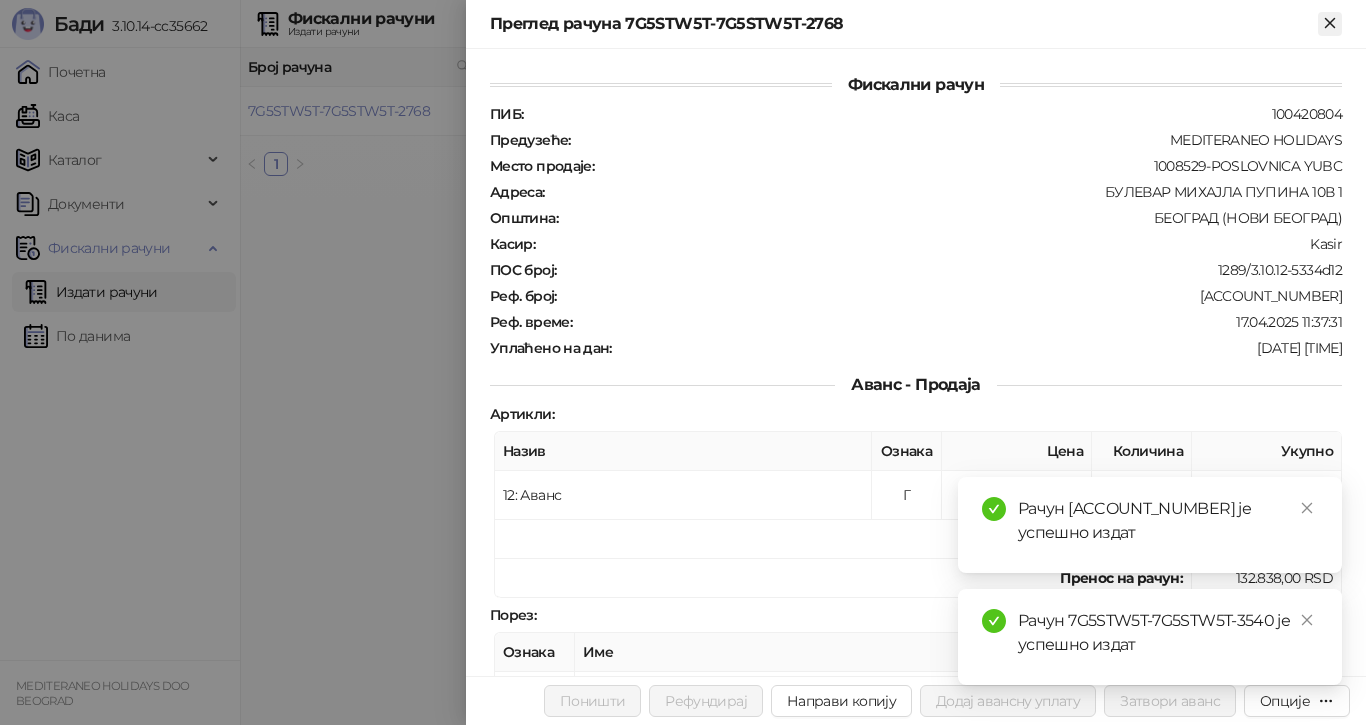 click 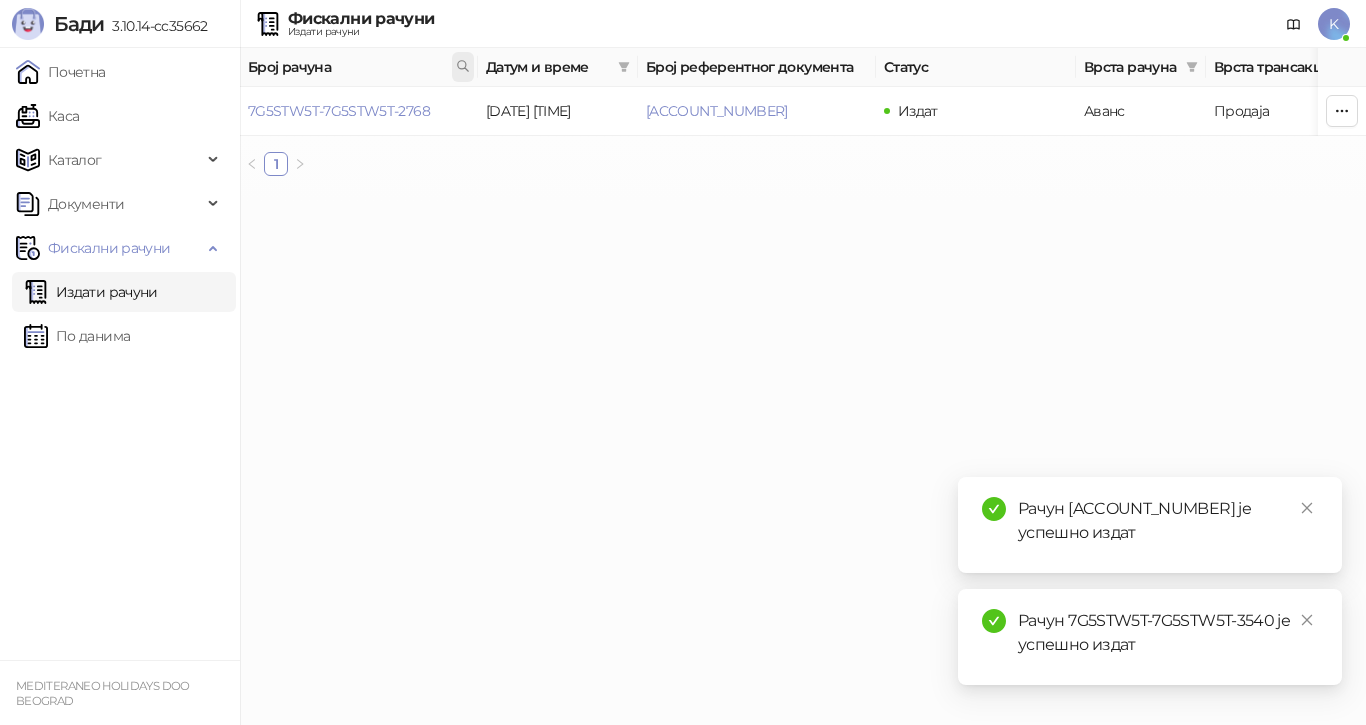 click 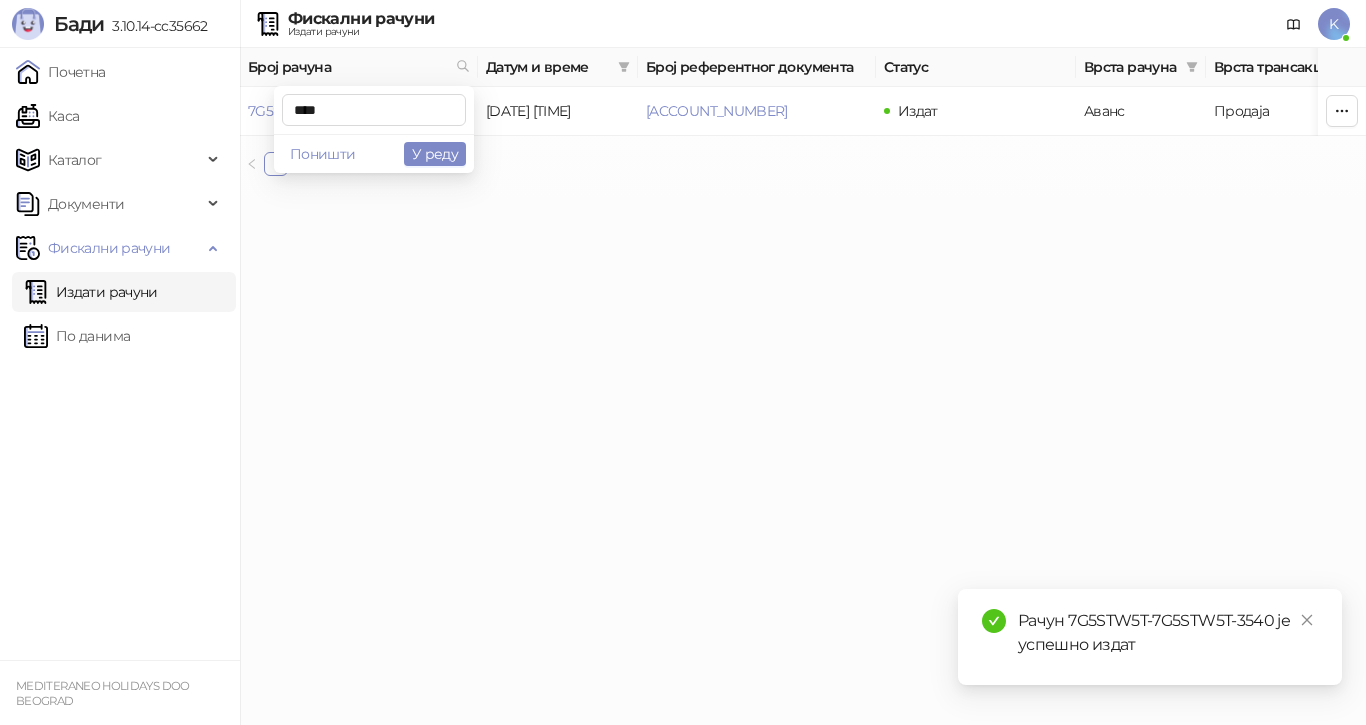 type on "****" 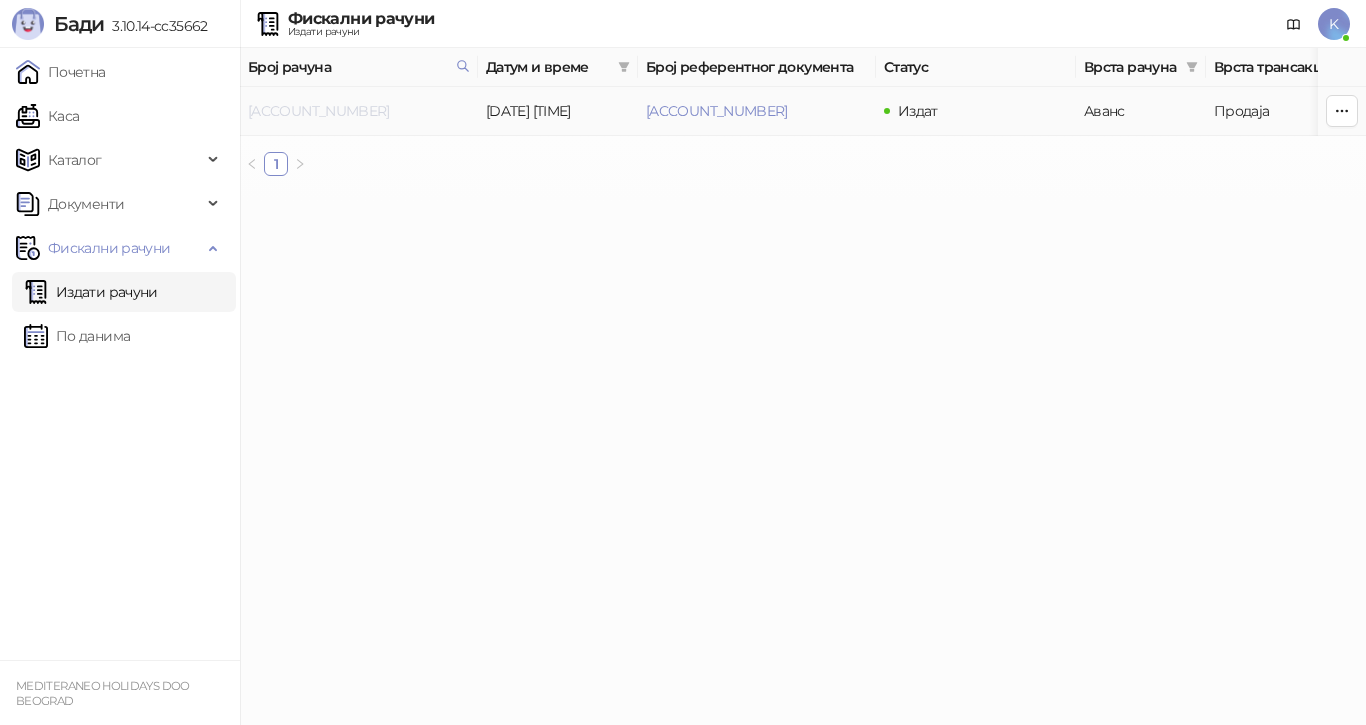 click on "[ACCOUNT_NUMBER]" at bounding box center (319, 111) 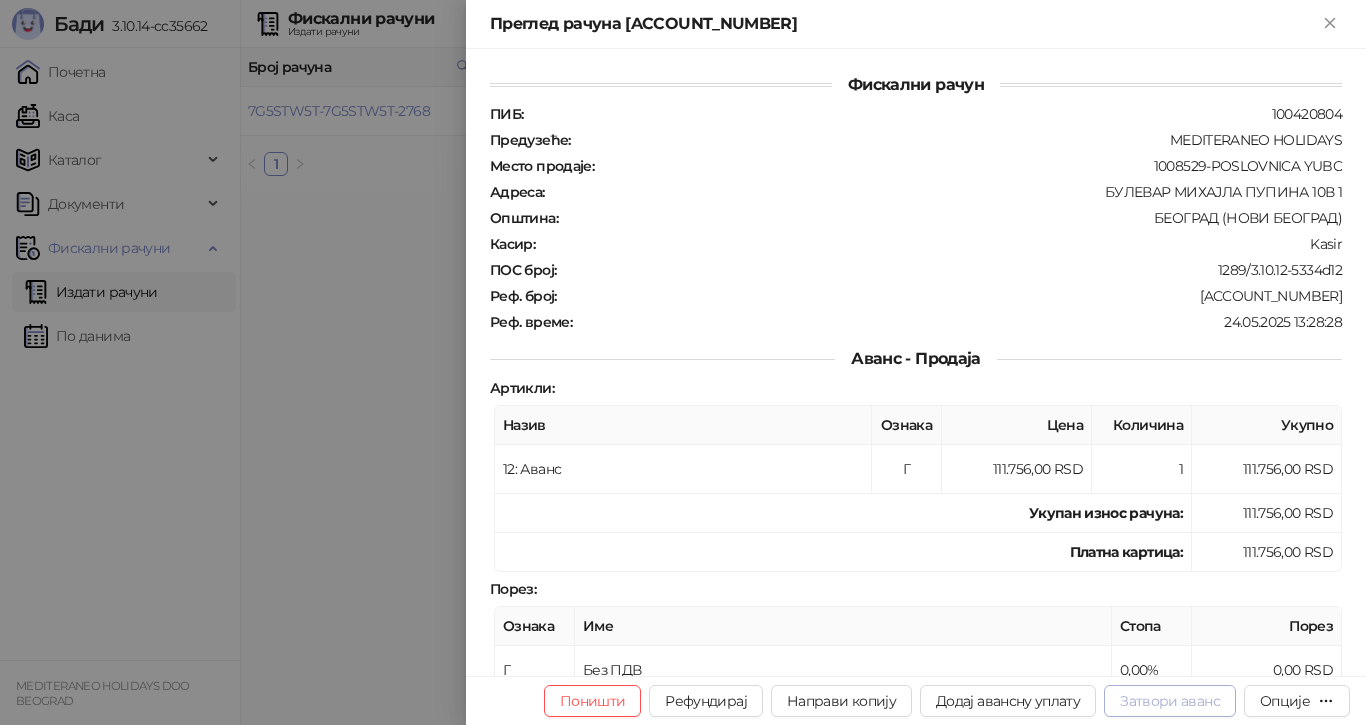 click on "Затвори аванс" at bounding box center [1170, 701] 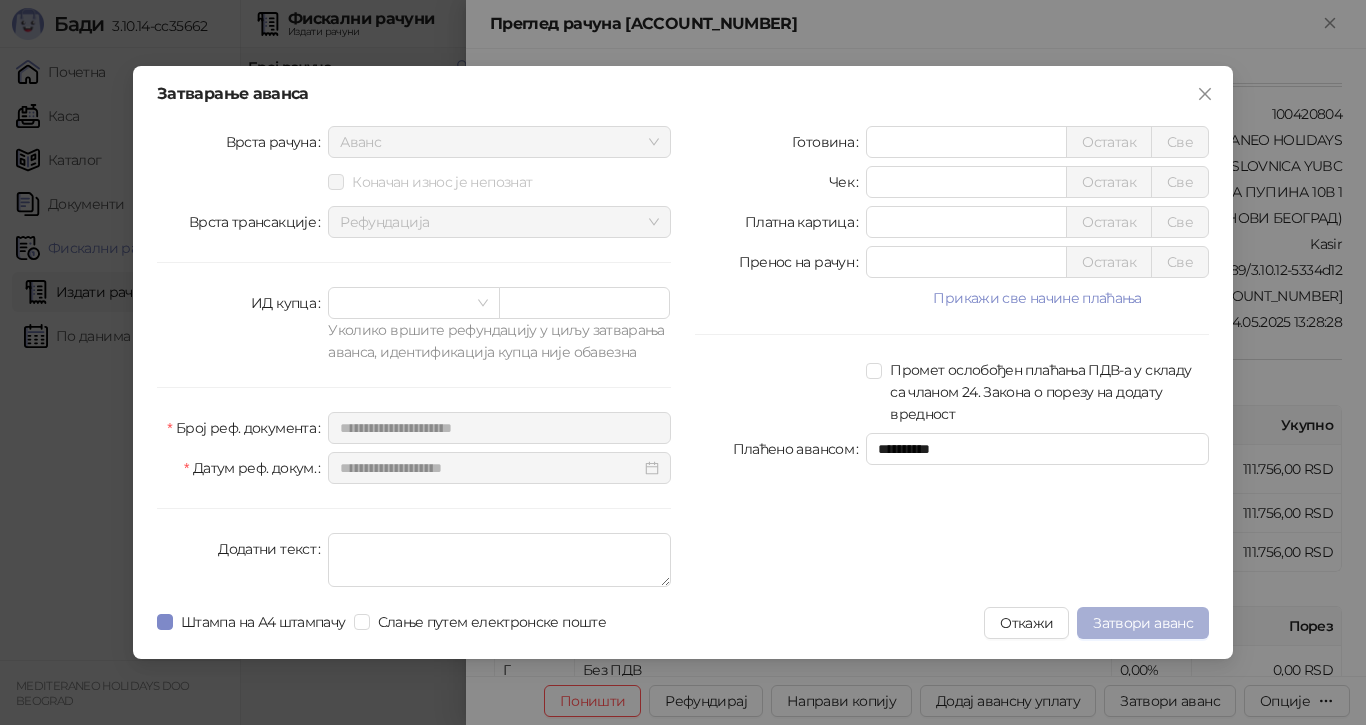 click on "Затвори аванс" at bounding box center [1143, 623] 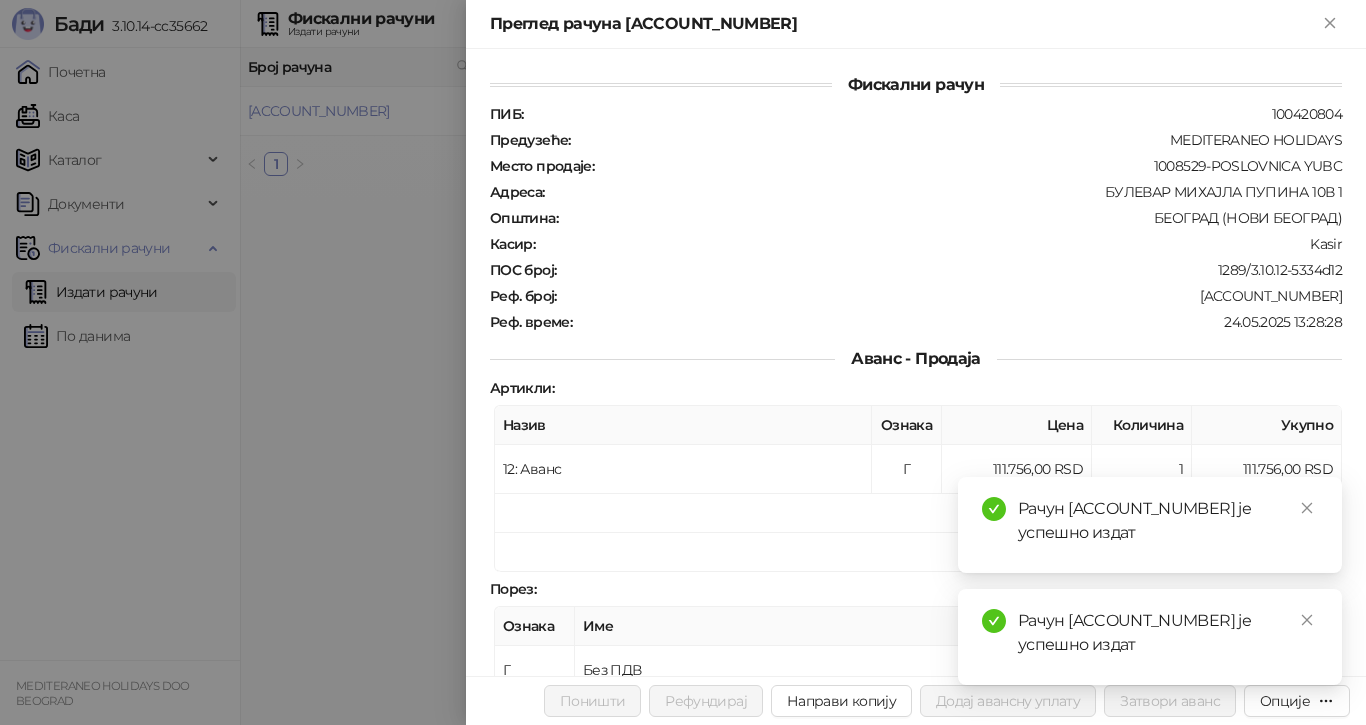 drag, startPoint x: 1306, startPoint y: 619, endPoint x: 1307, endPoint y: 608, distance: 11.045361 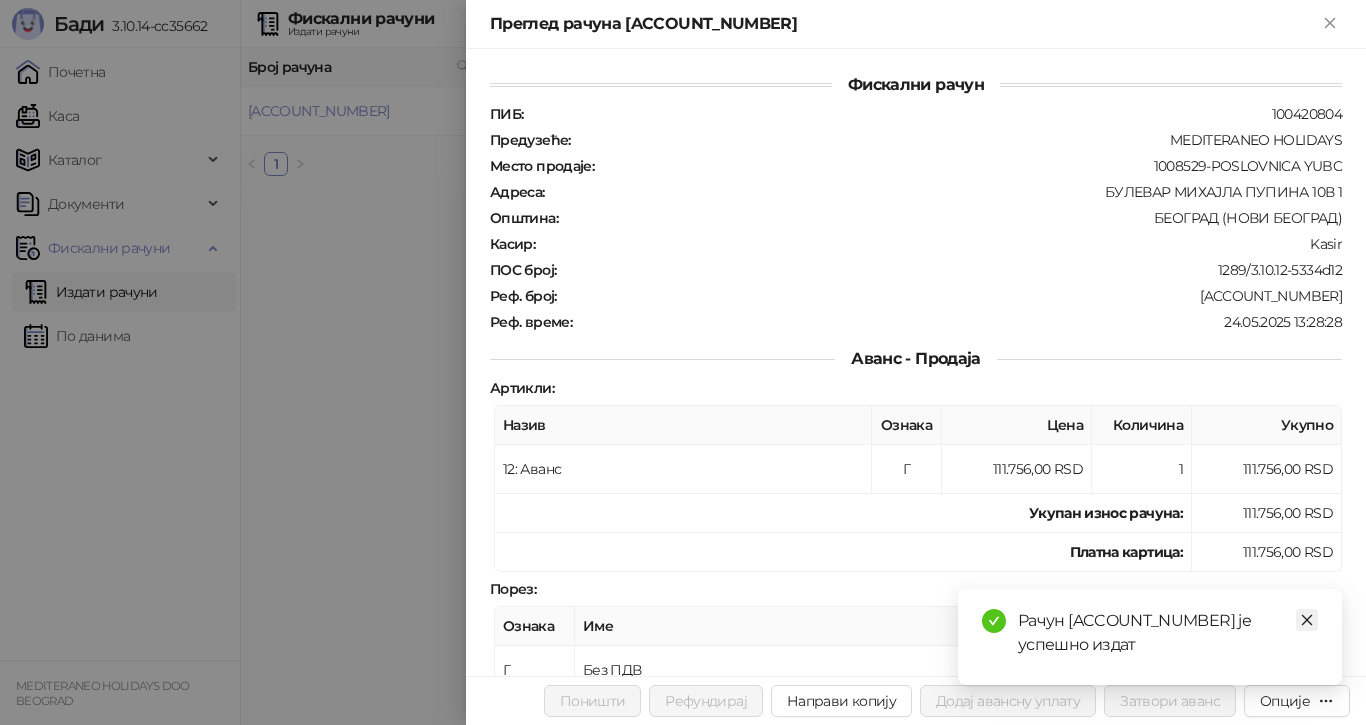 click 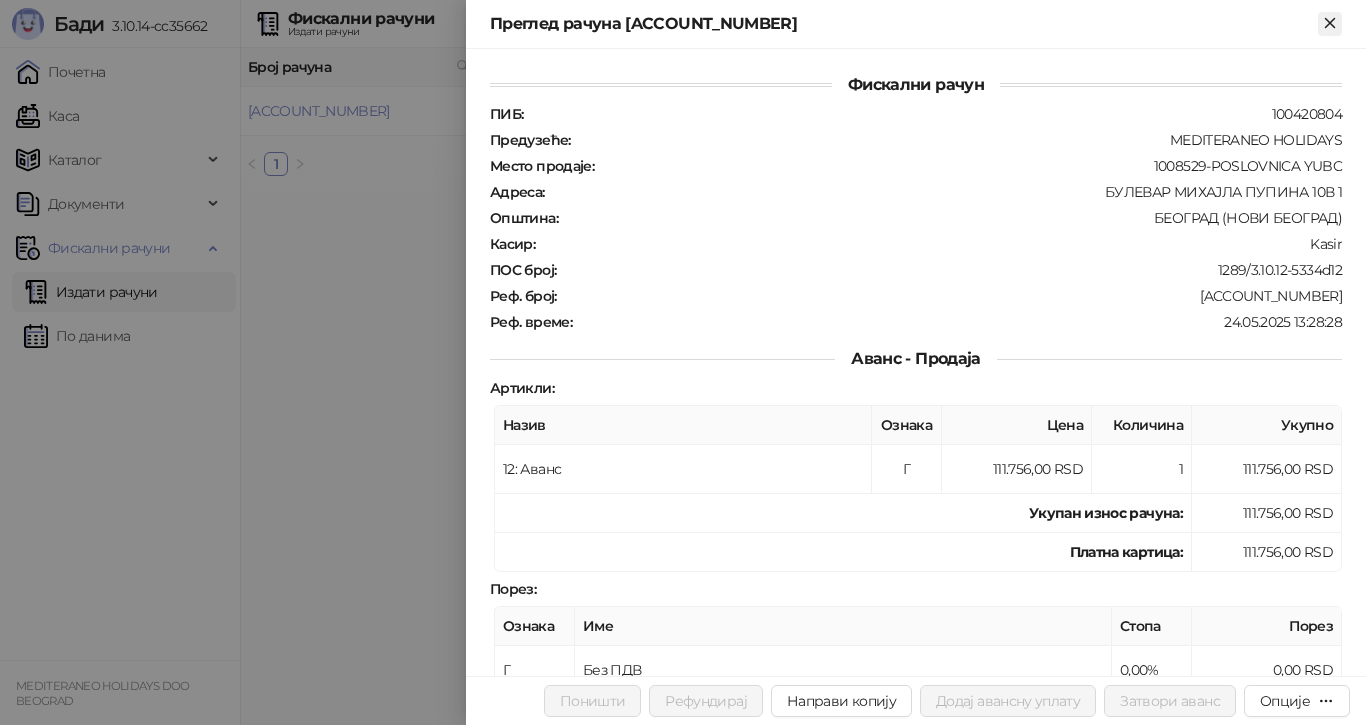 click 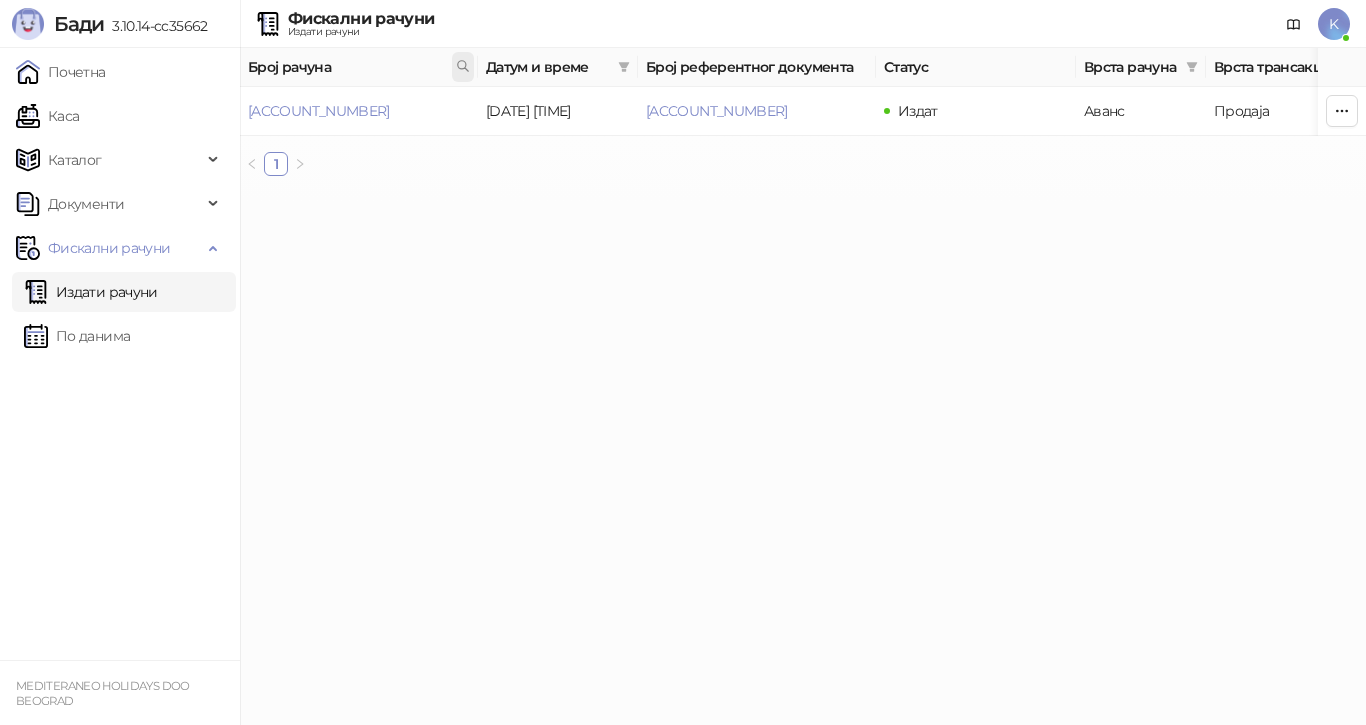 click 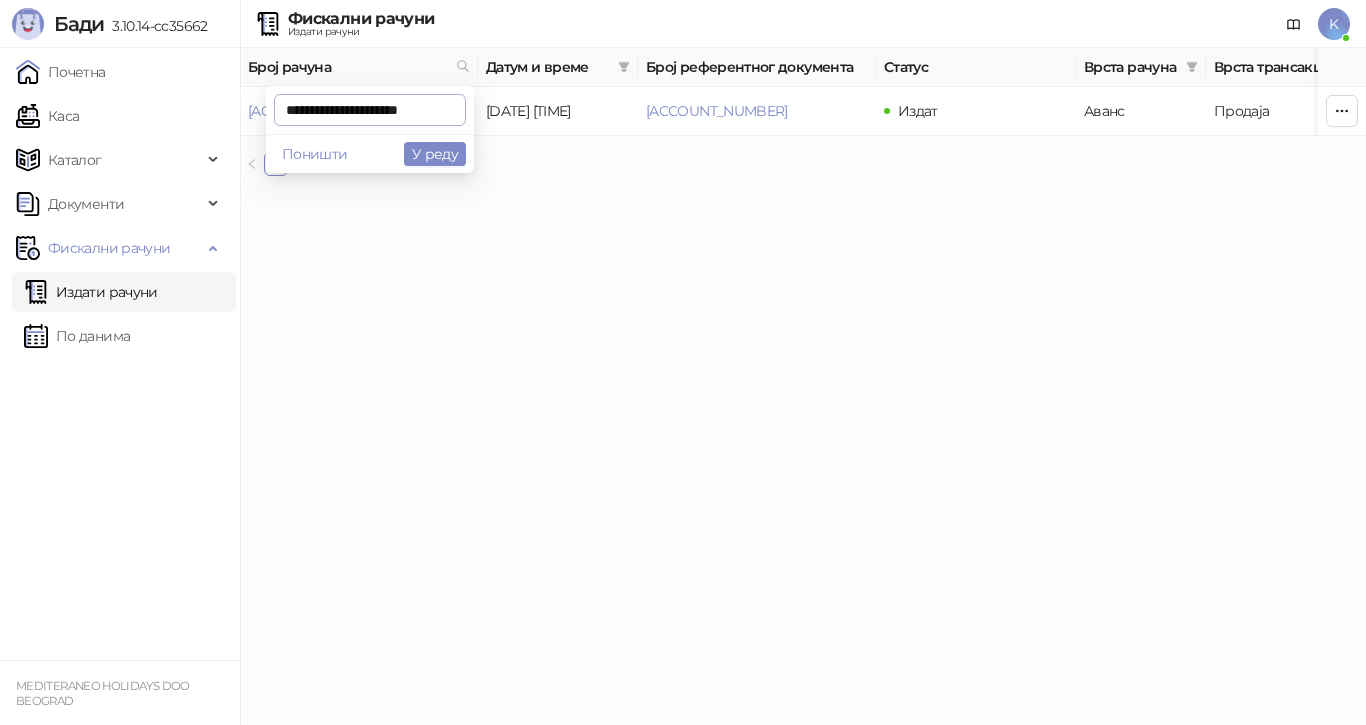 scroll, scrollTop: 0, scrollLeft: 6, axis: horizontal 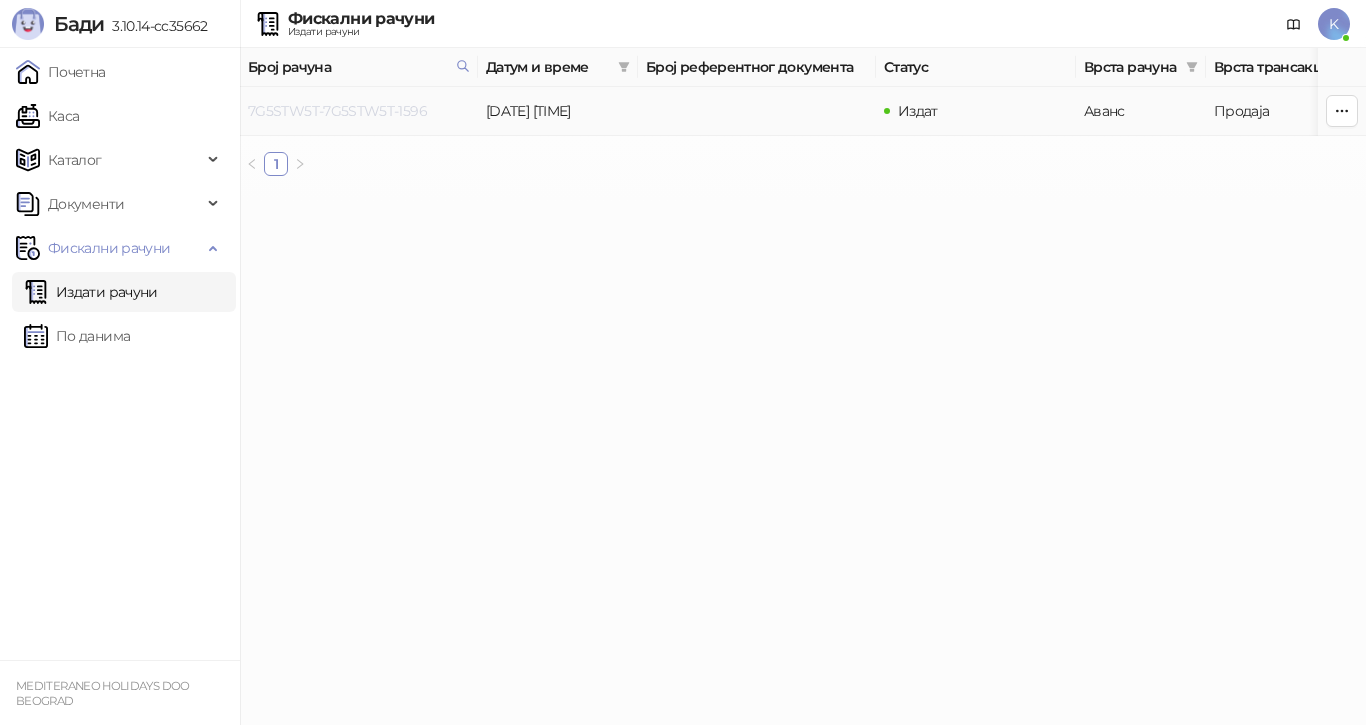 click on "7G5STW5T-7G5STW5T-1596" at bounding box center [337, 111] 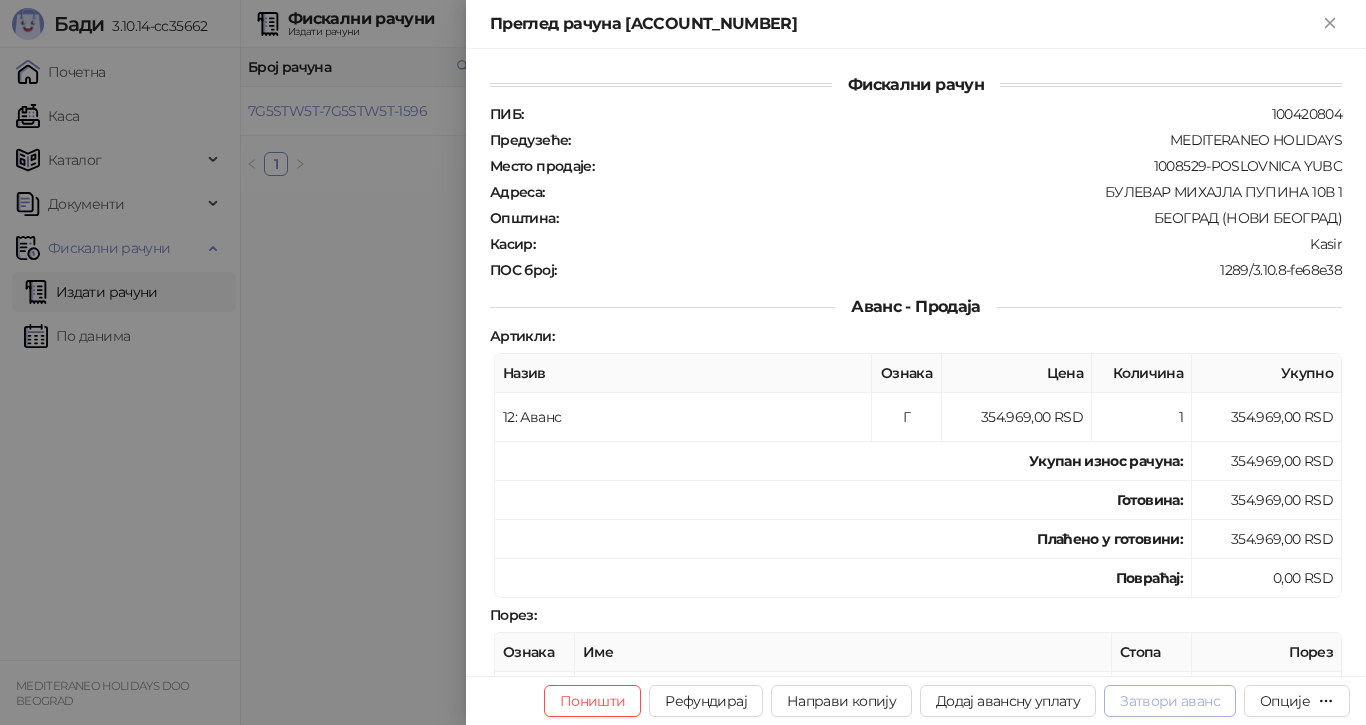 click on "Затвори аванс" at bounding box center [1170, 701] 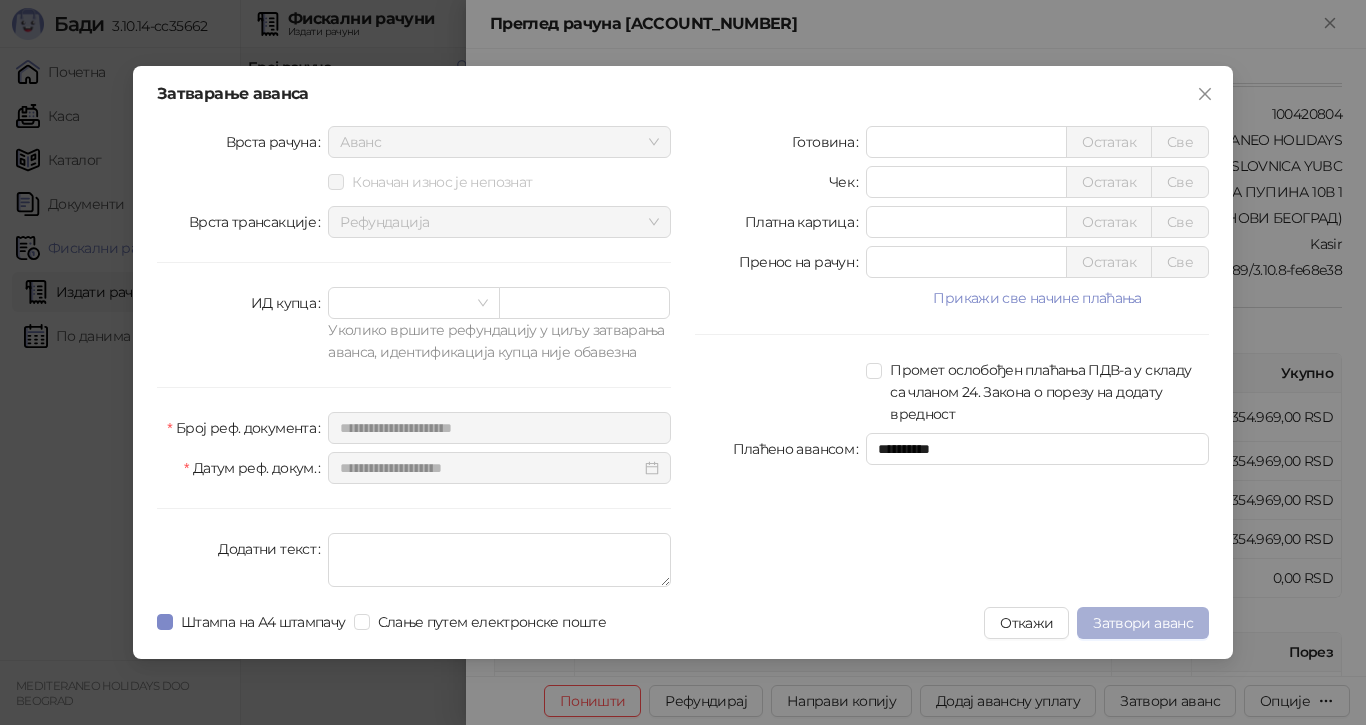 click on "Затвори аванс" at bounding box center [1143, 623] 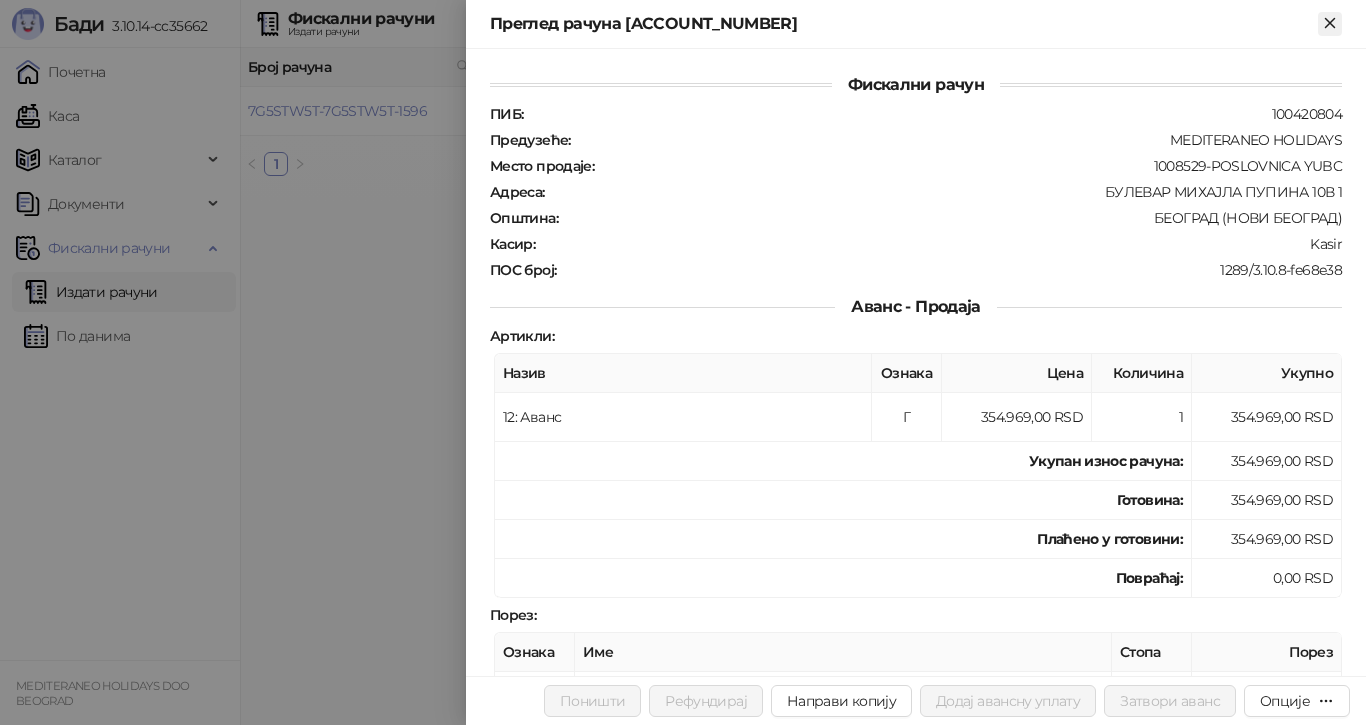 click on "Преглед рачуна [ACCOUNT_NUMBER]" at bounding box center [916, 24] 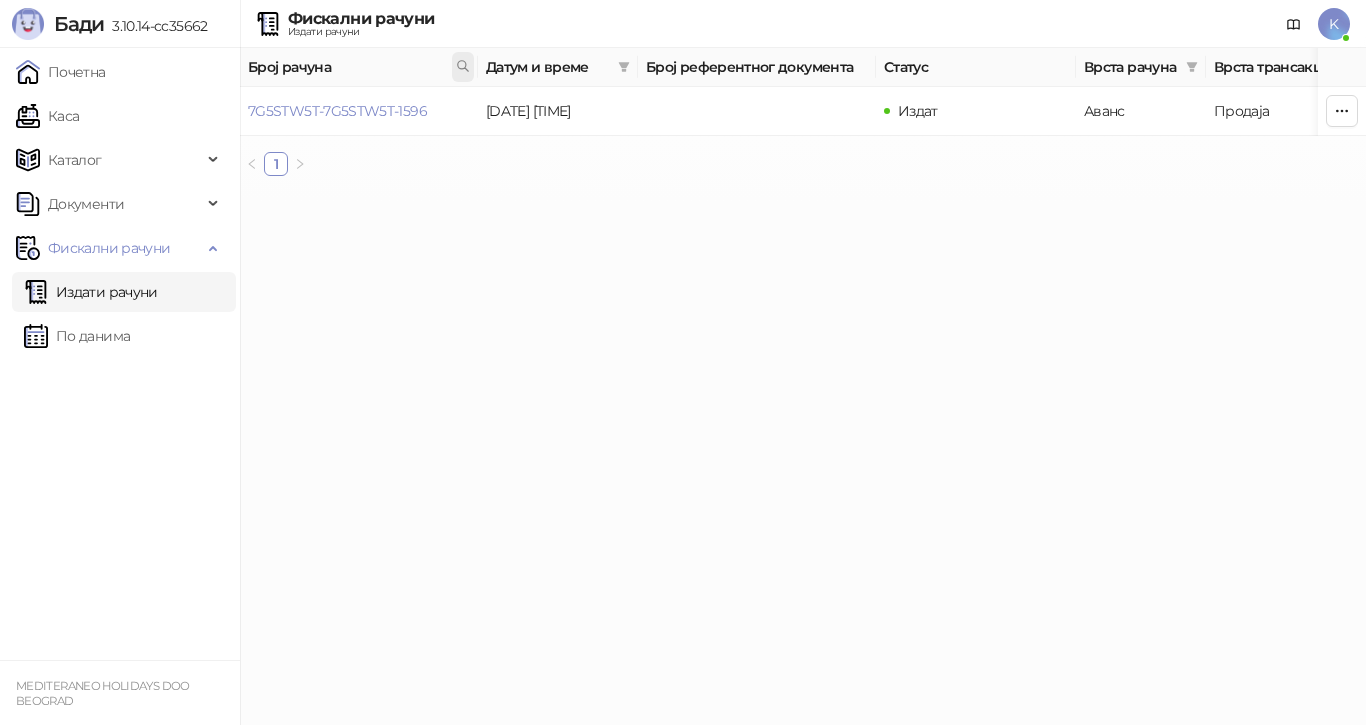 click 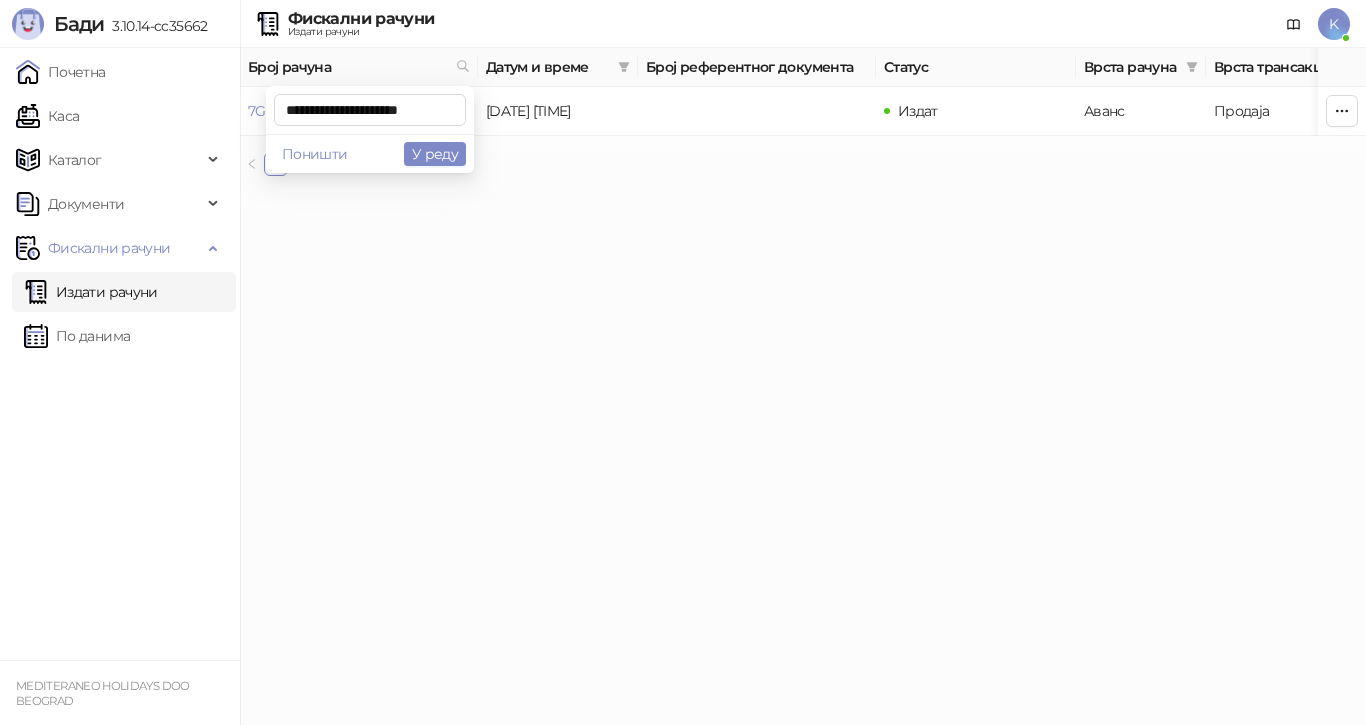 scroll, scrollTop: 0, scrollLeft: 7, axis: horizontal 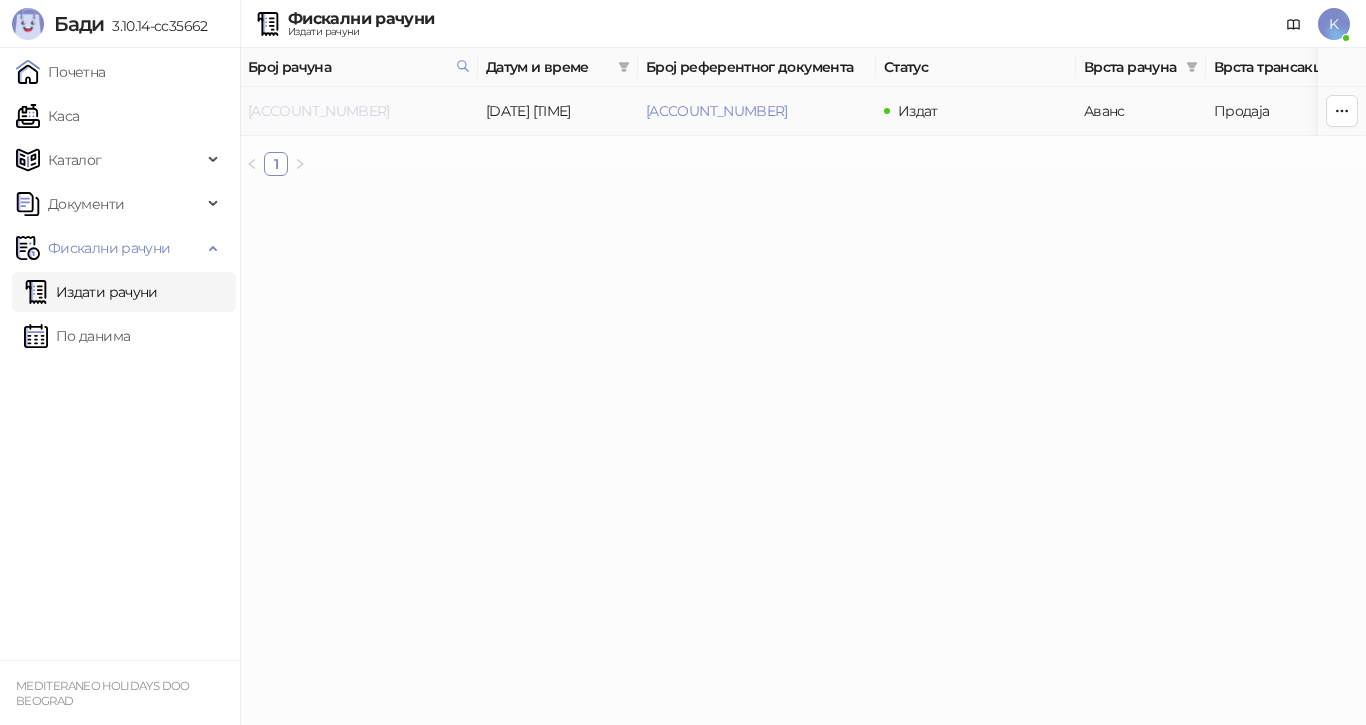 click on "[ACCOUNT_NUMBER]" at bounding box center [319, 111] 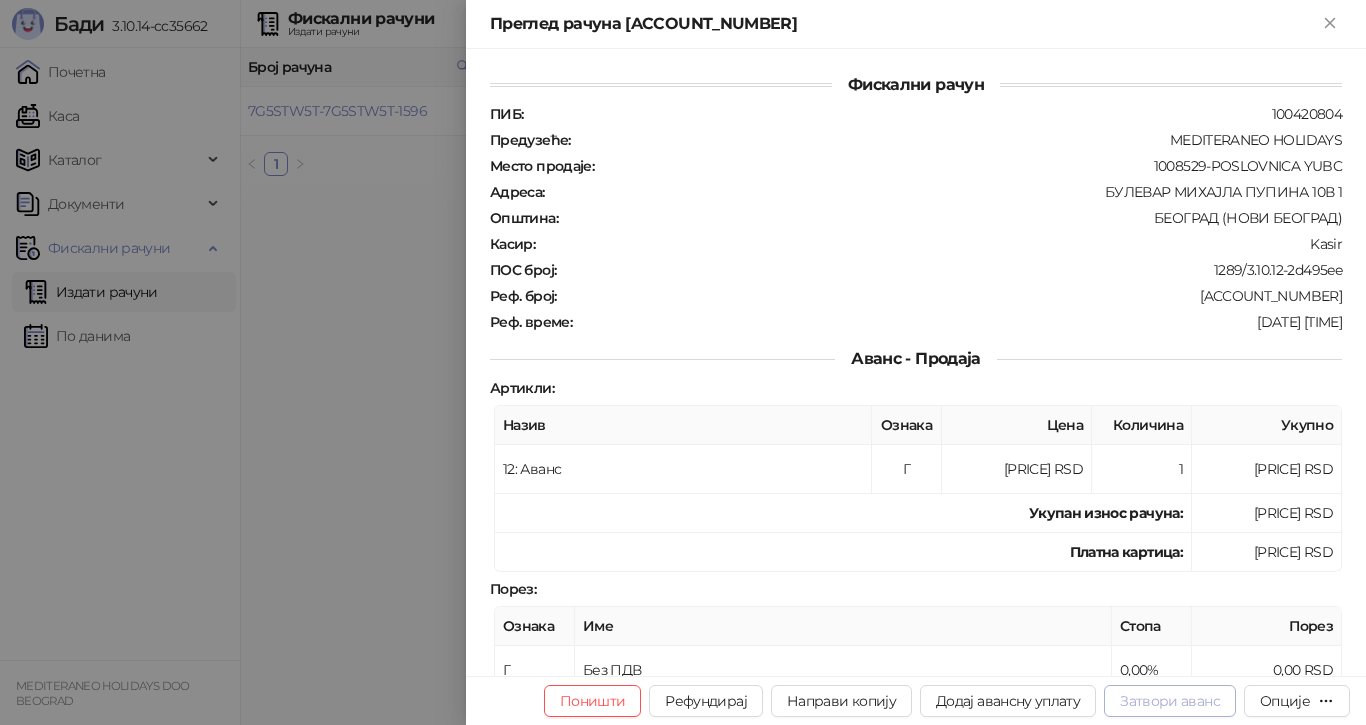 click on "Затвори аванс" at bounding box center [1170, 701] 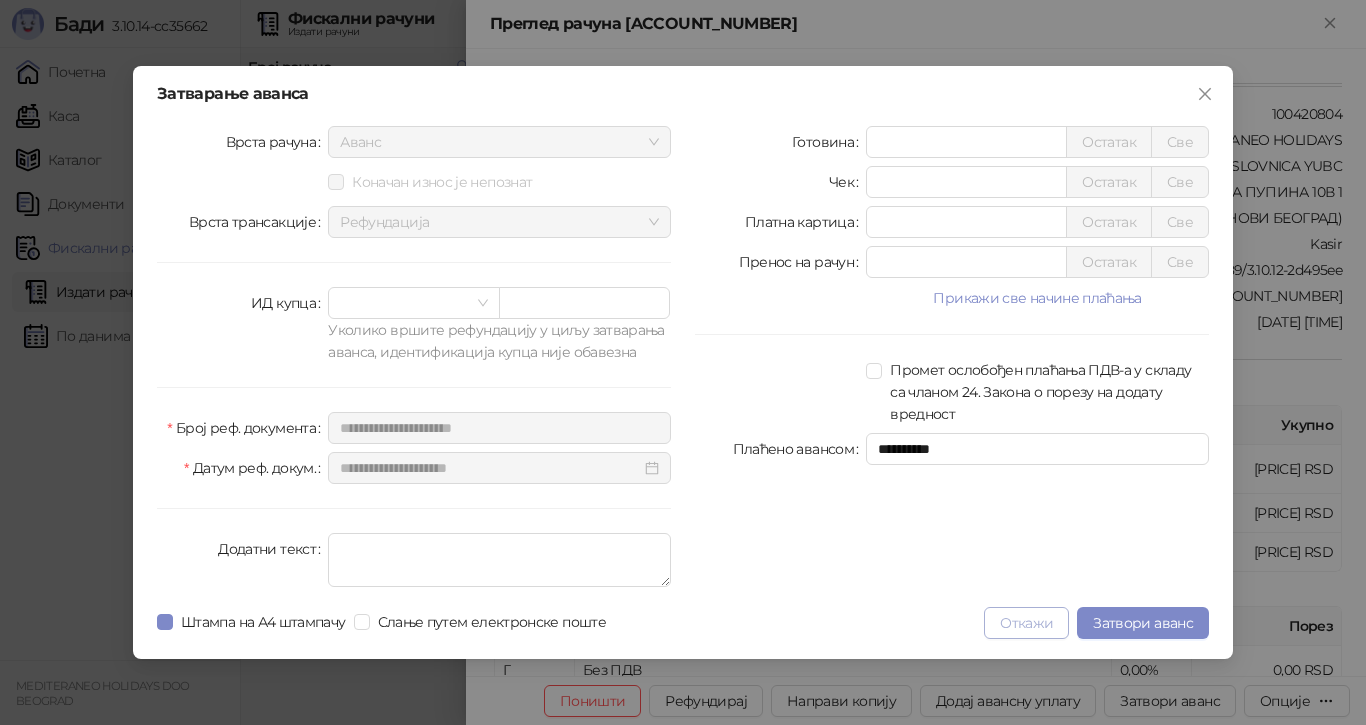 click on "Откажи" at bounding box center (1026, 623) 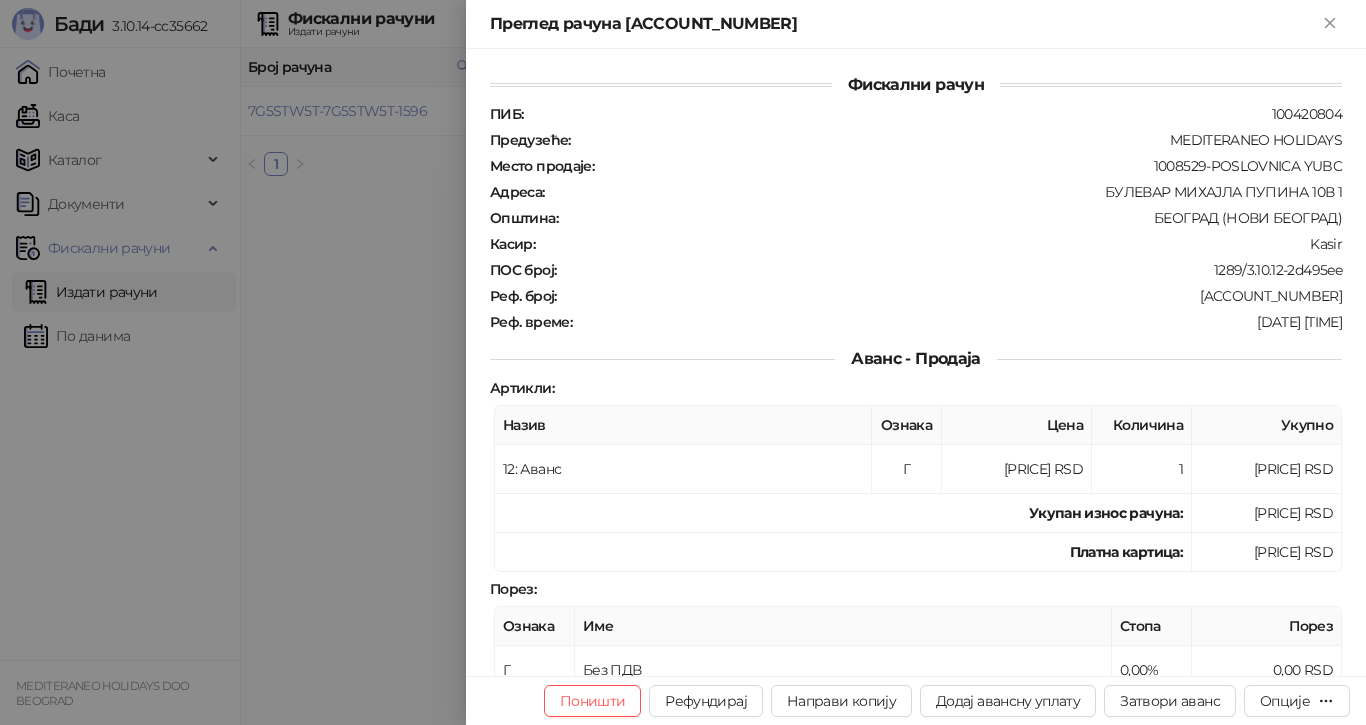 click at bounding box center (683, 362) 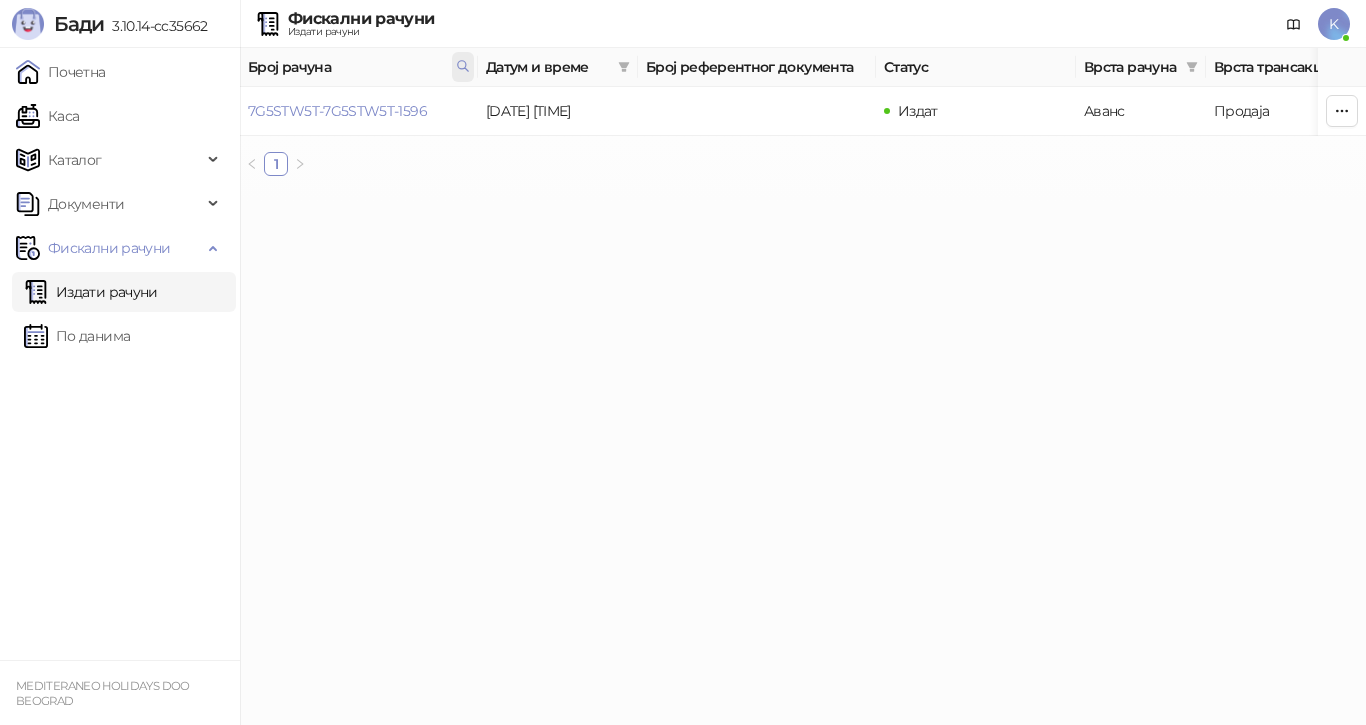 click 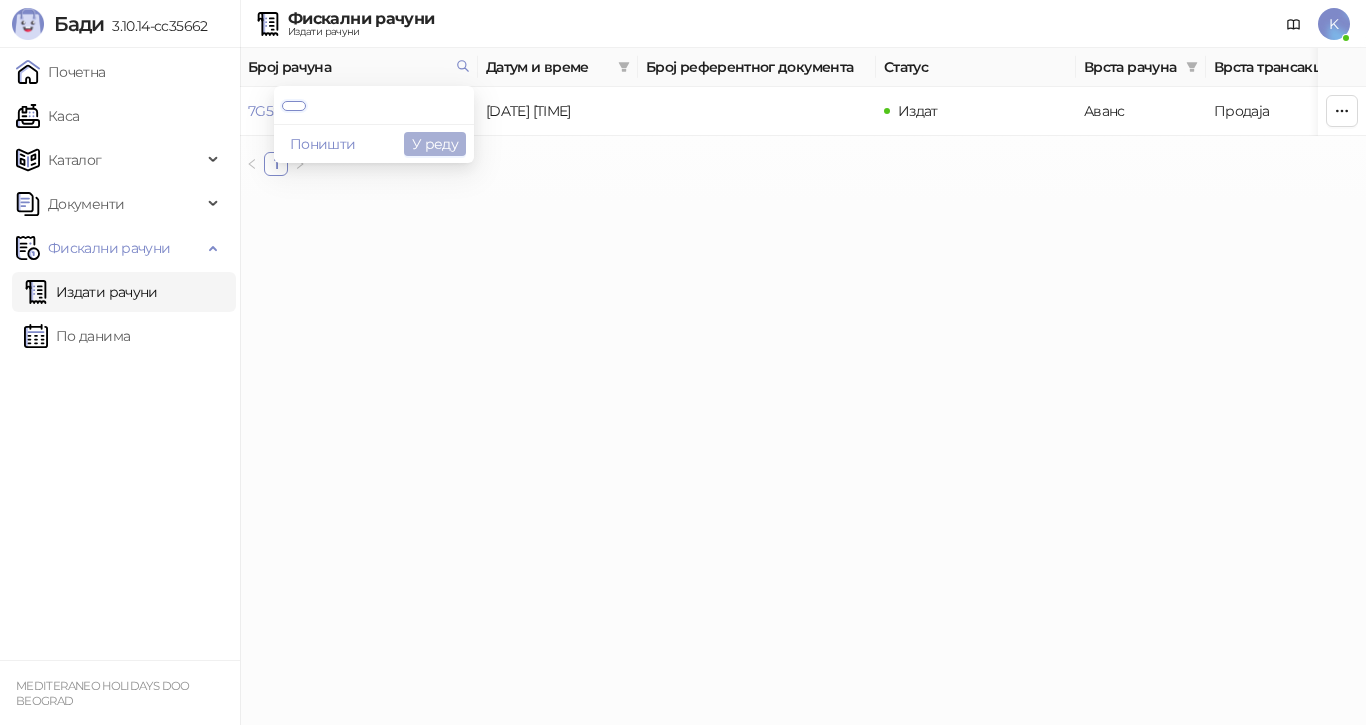 click on "У реду" at bounding box center [435, 144] 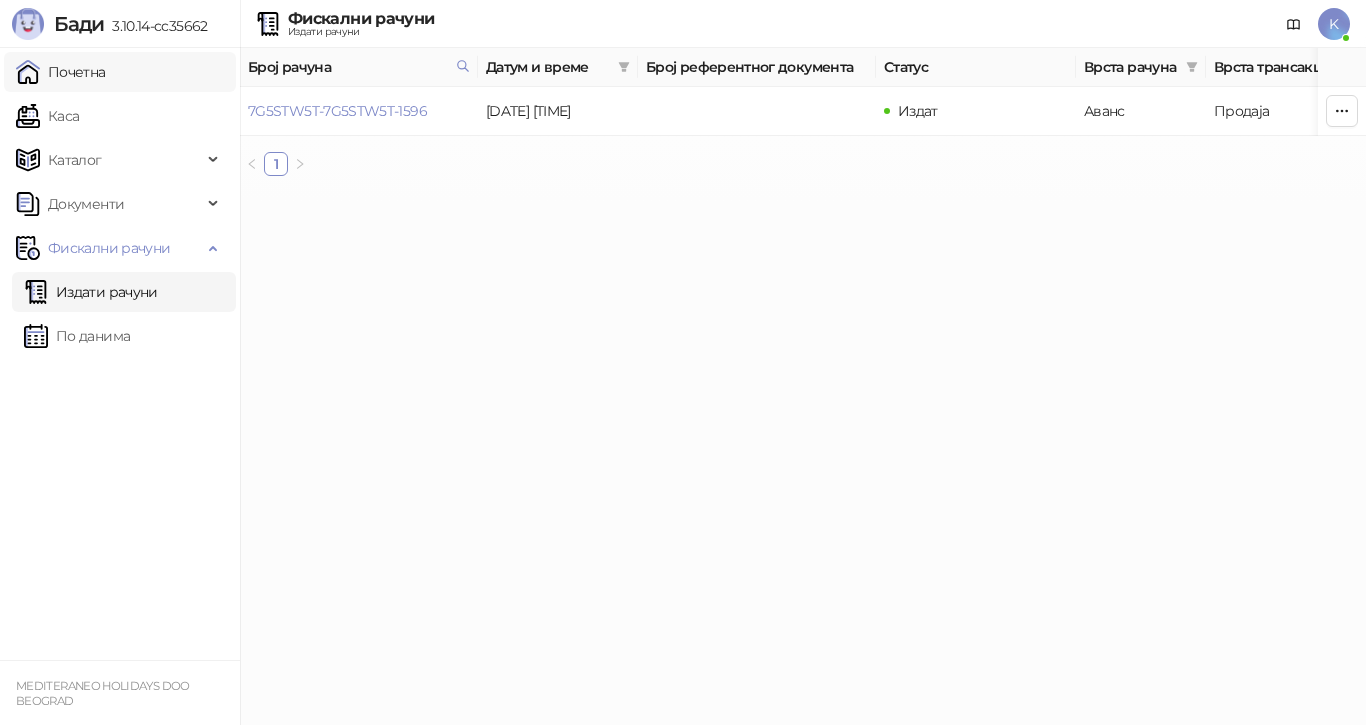 click on "Почетна" at bounding box center (61, 72) 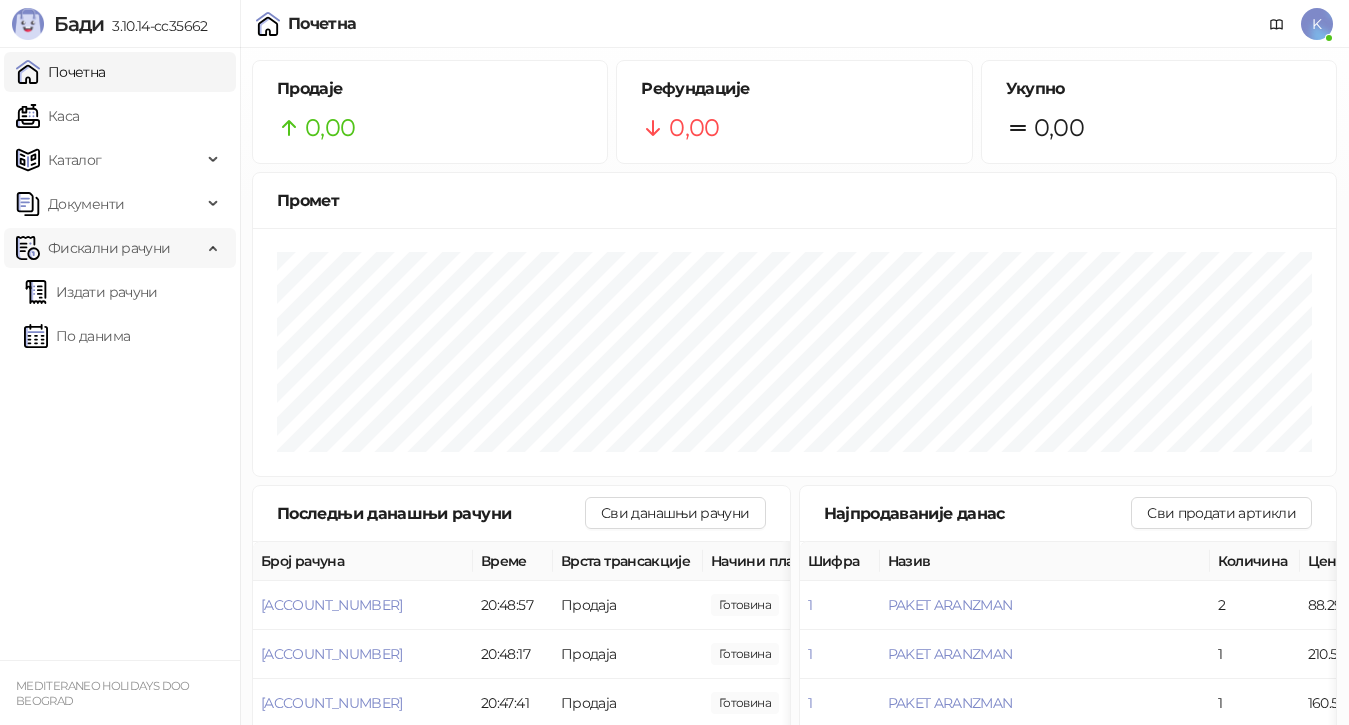click on "Фискални рачуни" at bounding box center (109, 248) 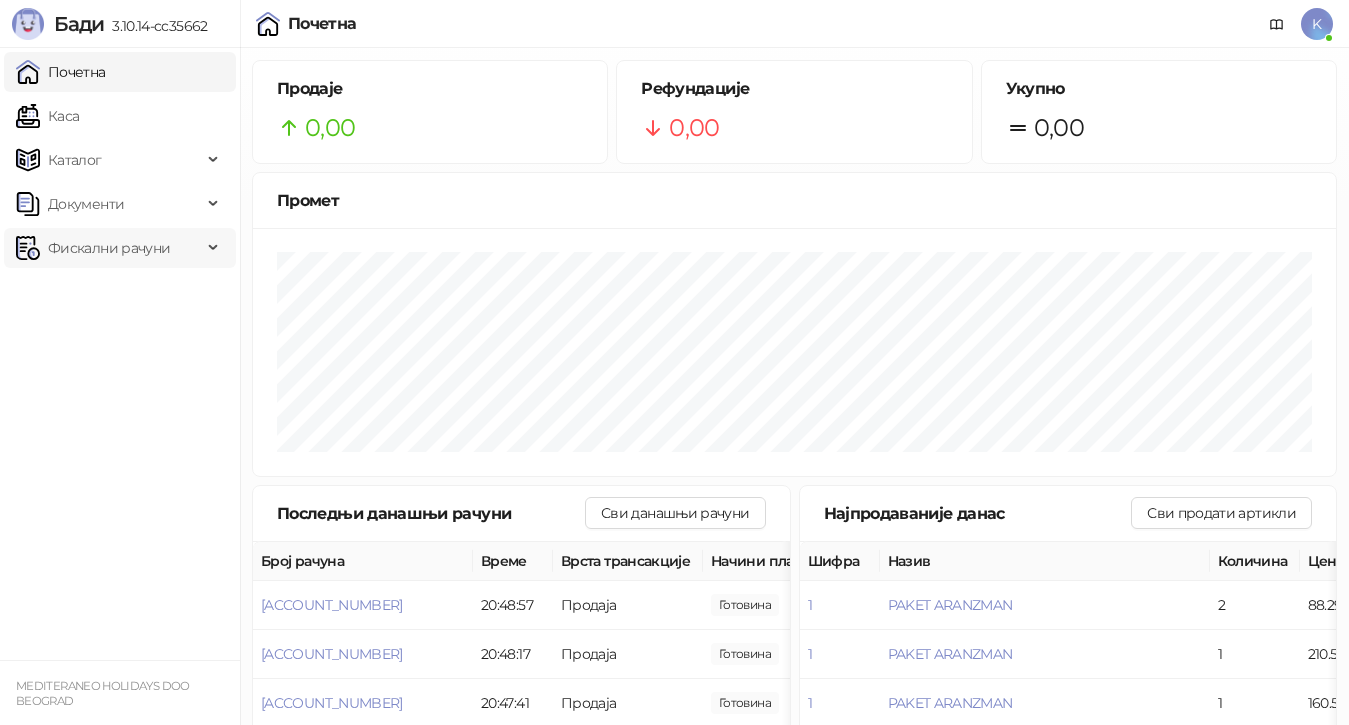 click on "Фискални рачуни" at bounding box center [109, 248] 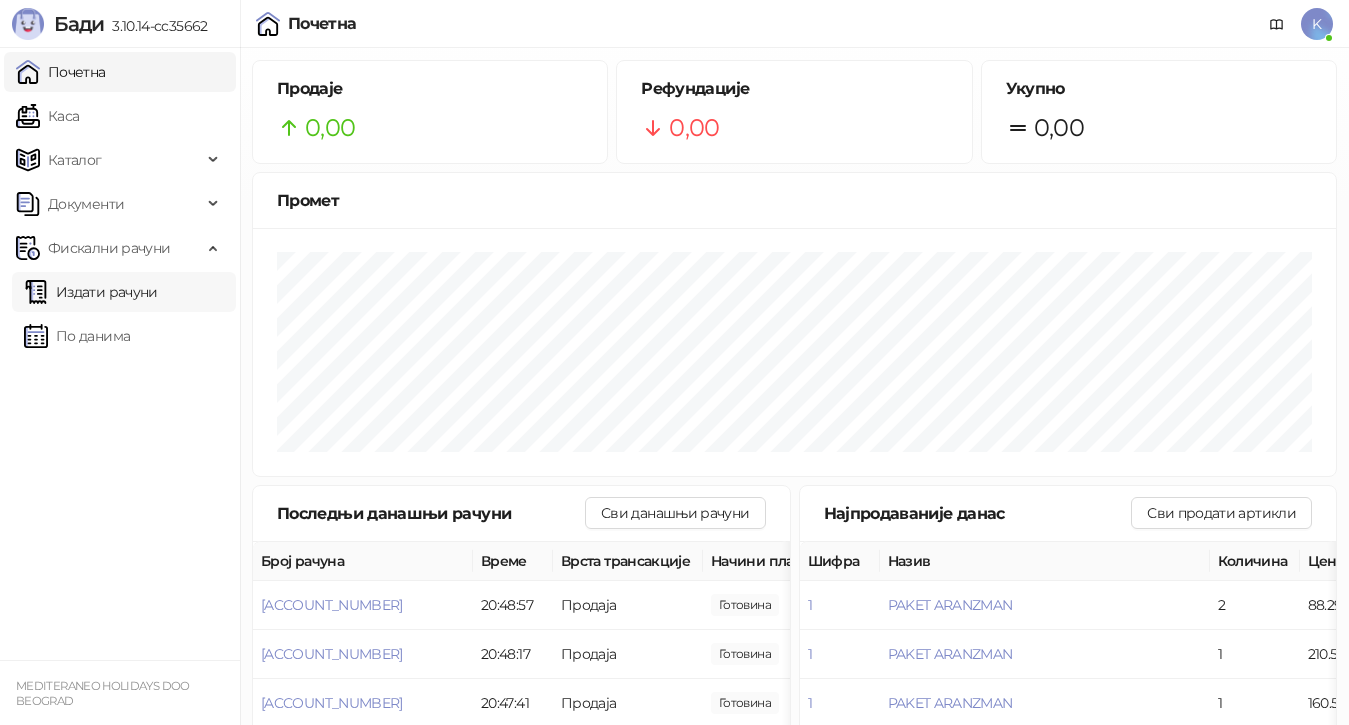click on "Издати рачуни" at bounding box center (91, 292) 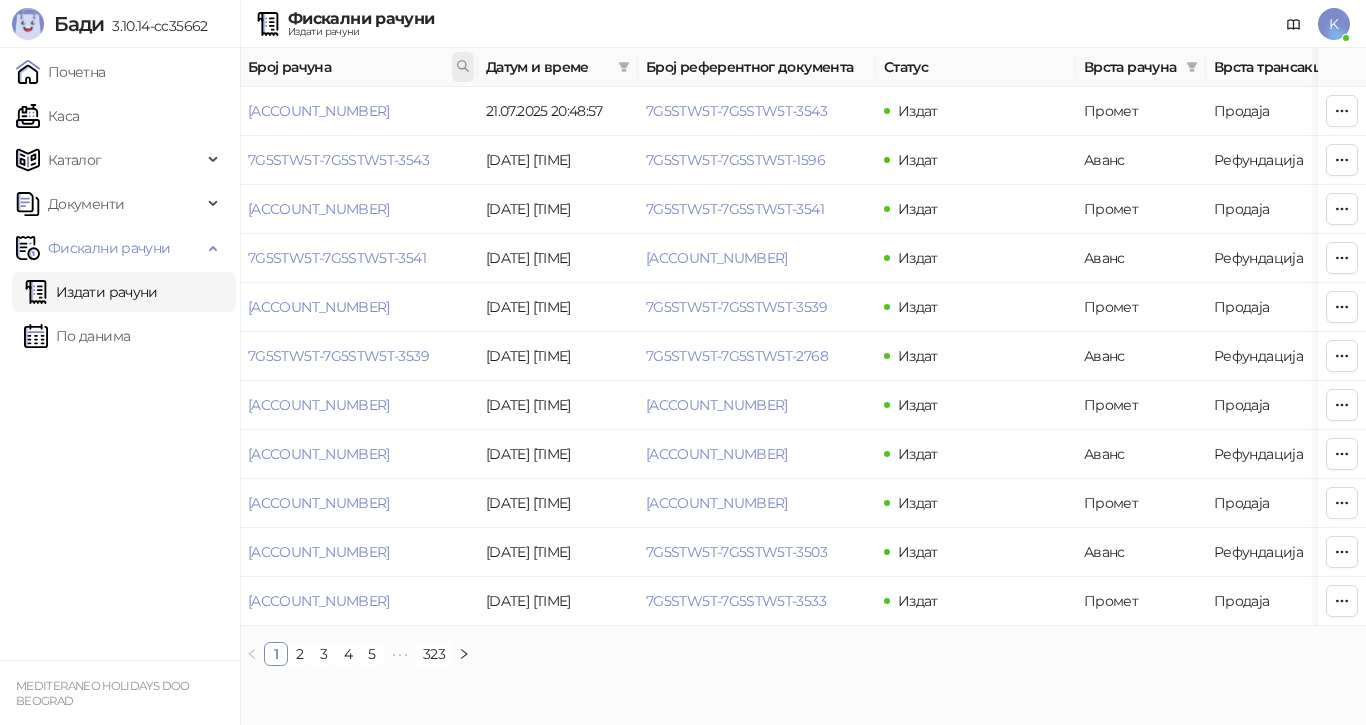 click 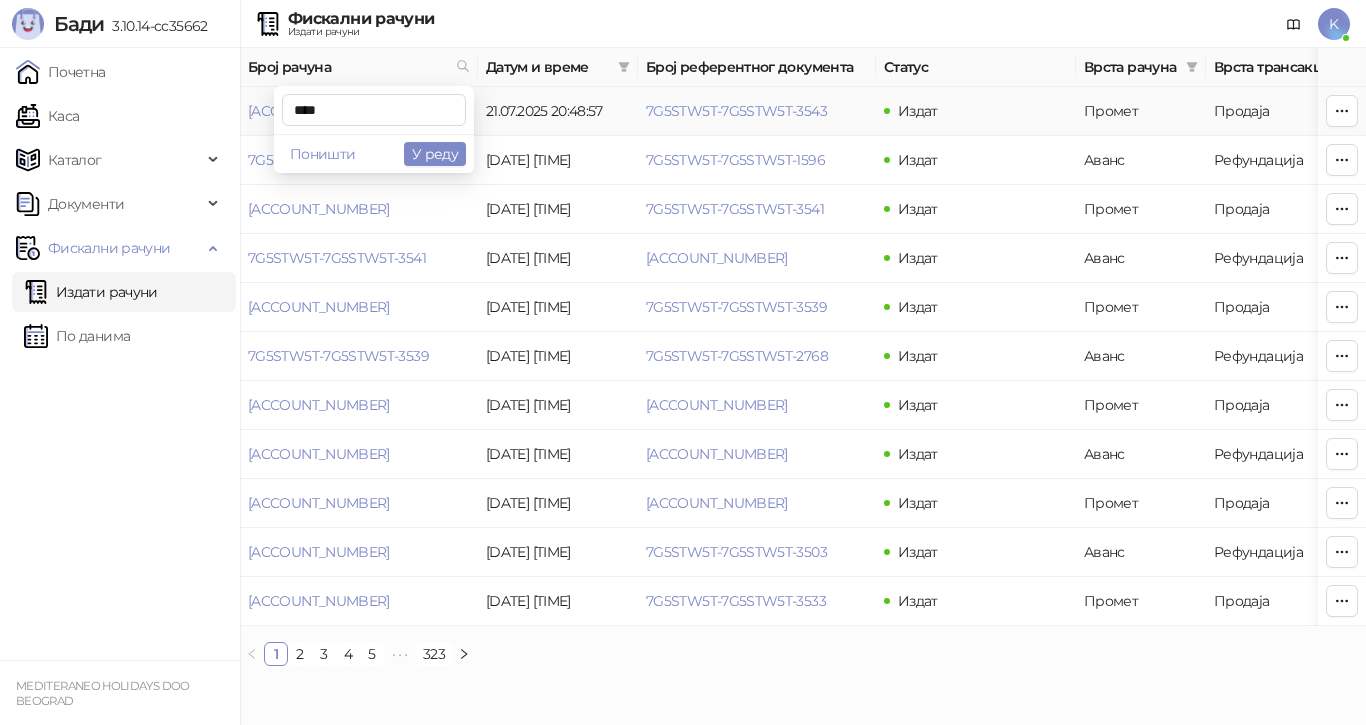 type on "****" 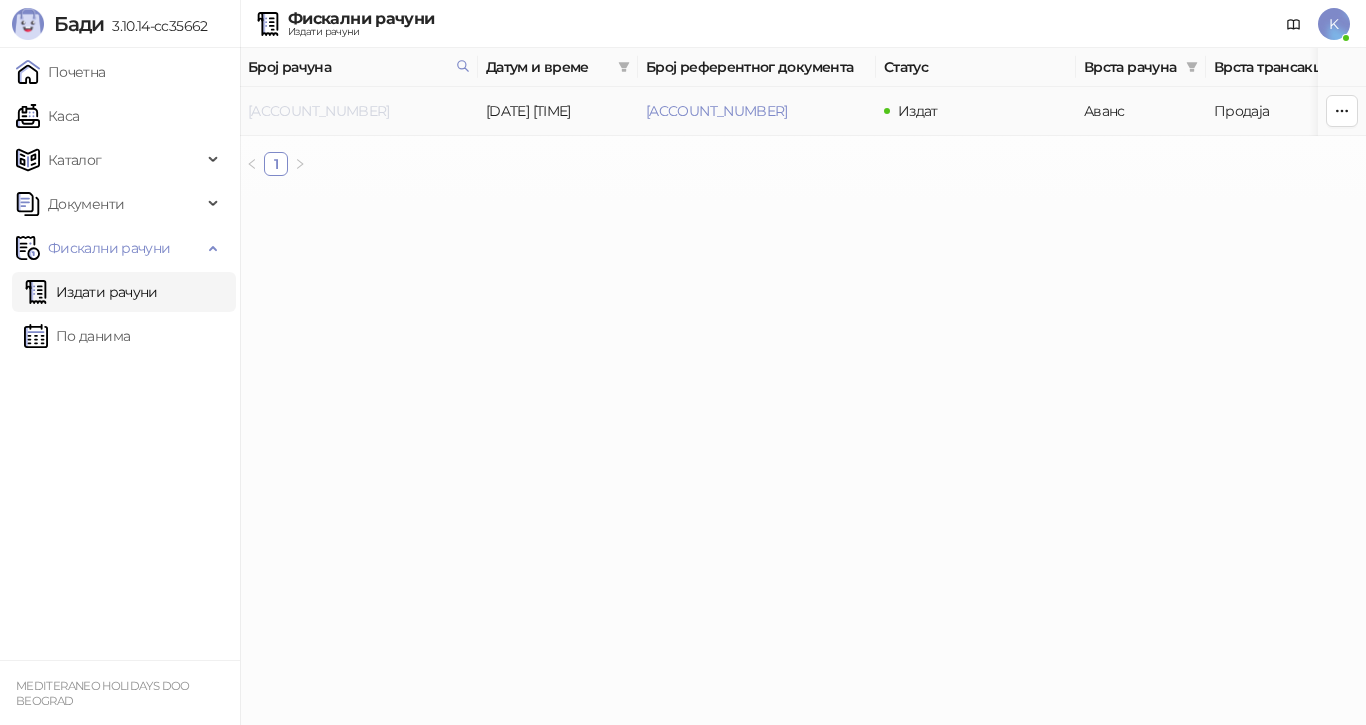 click on "[ACCOUNT_NUMBER]" at bounding box center (319, 111) 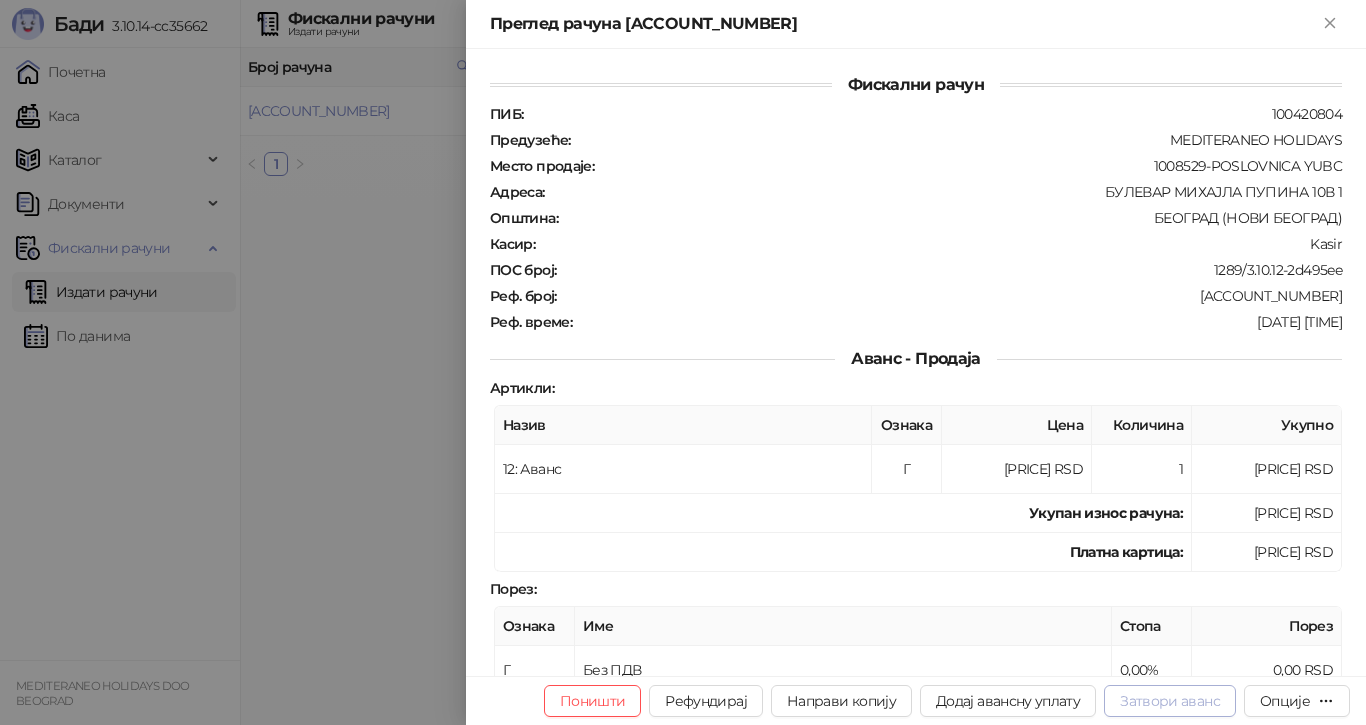 click on "Затвори аванс" at bounding box center [1170, 701] 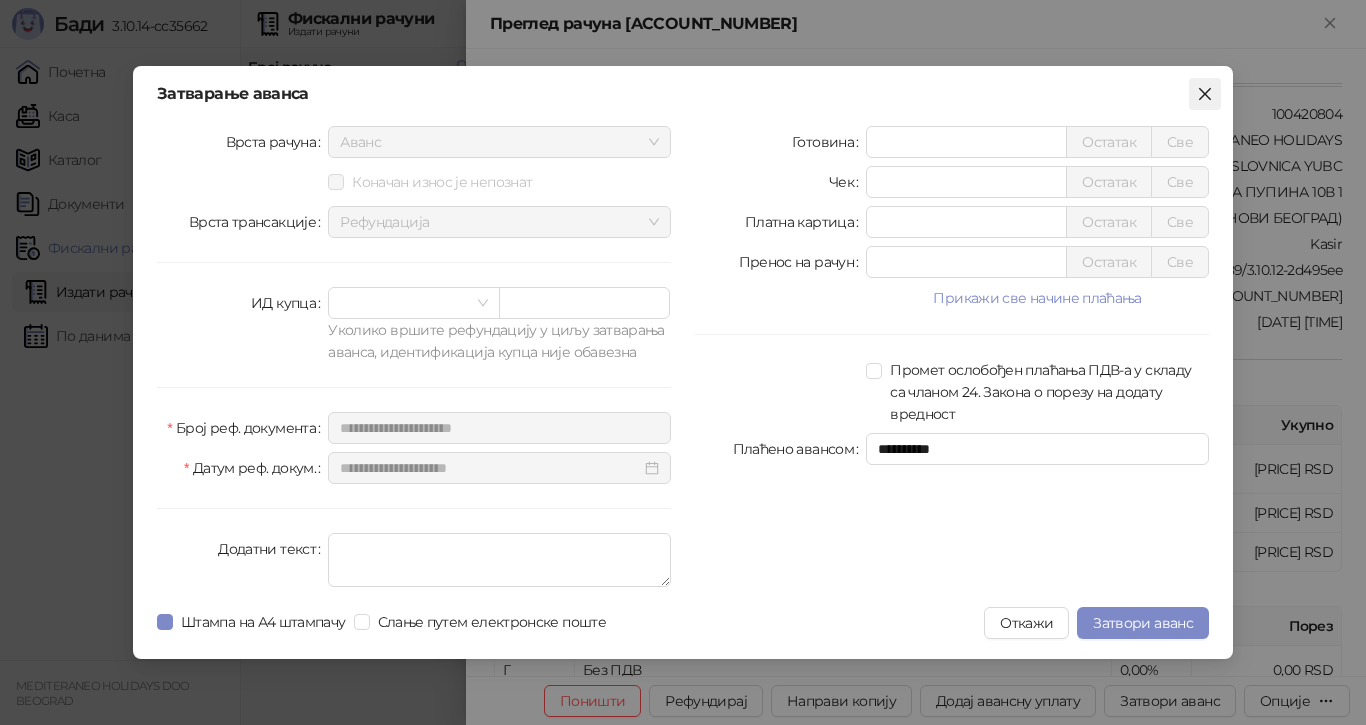 click 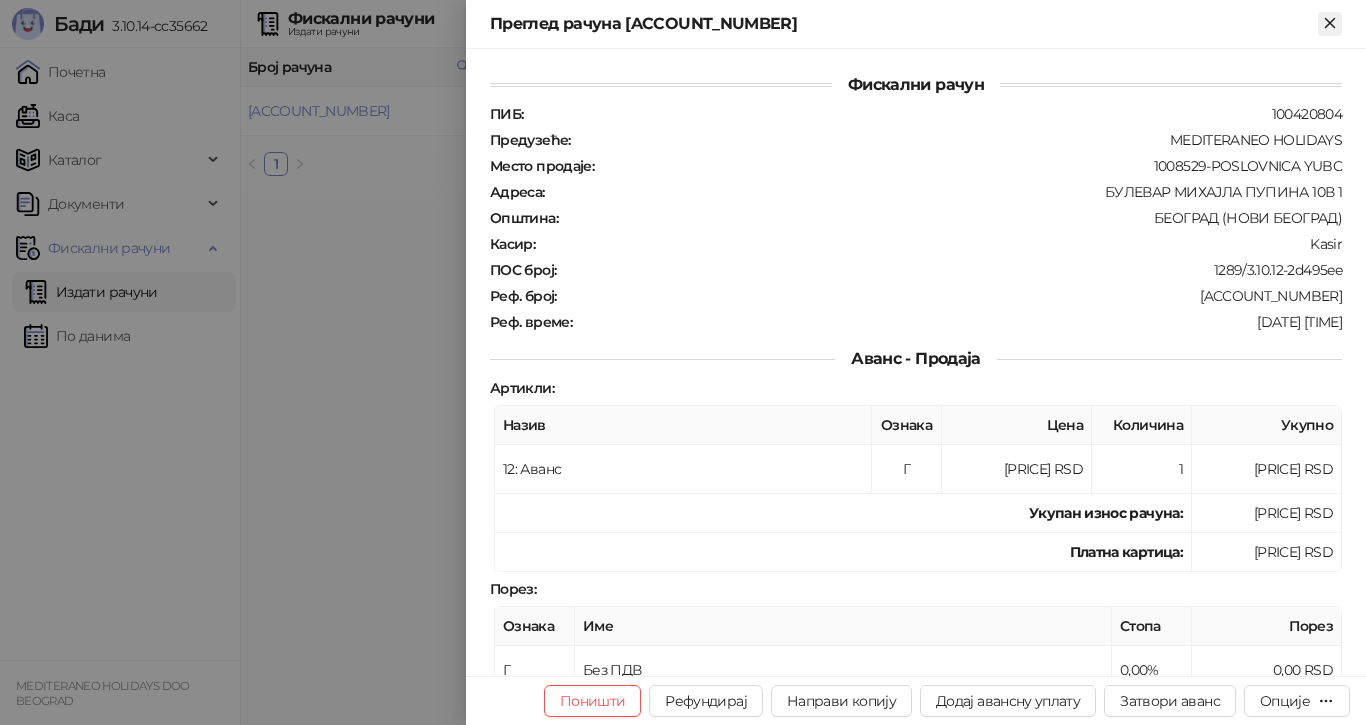 click 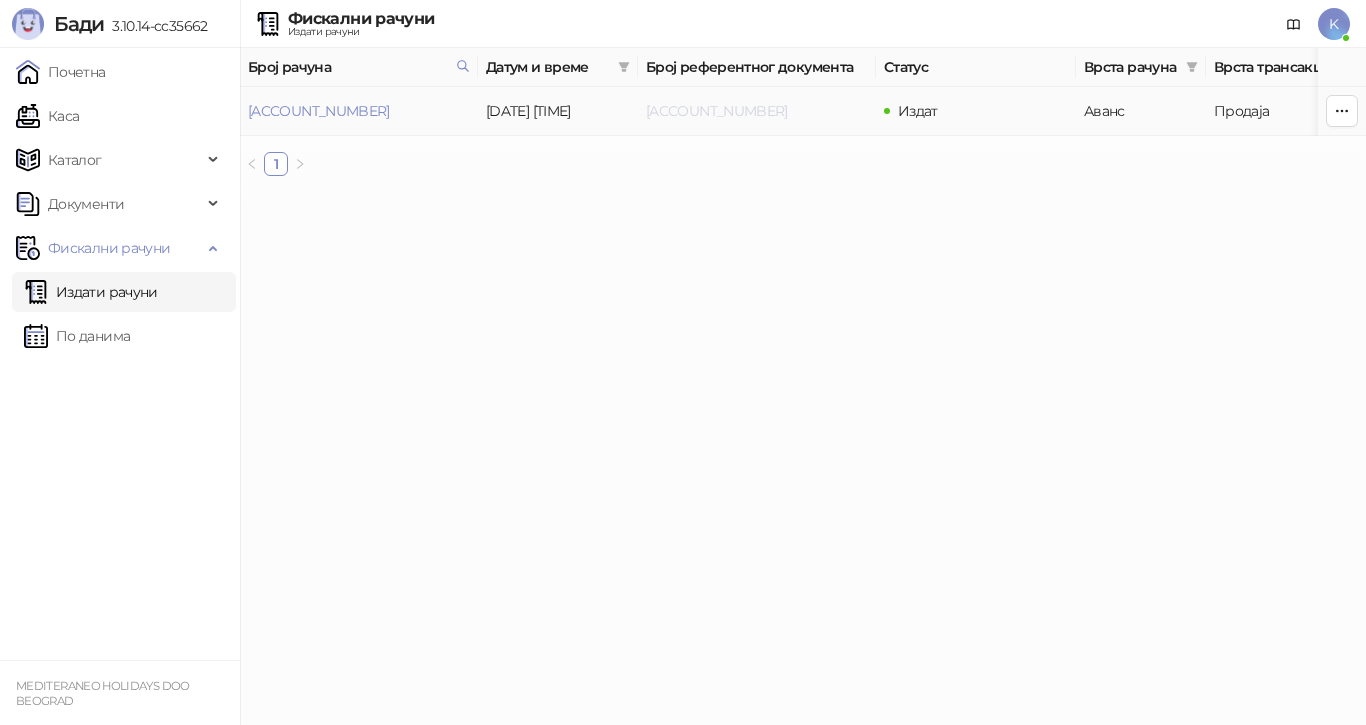 click on "[ACCOUNT_NUMBER]" at bounding box center (717, 111) 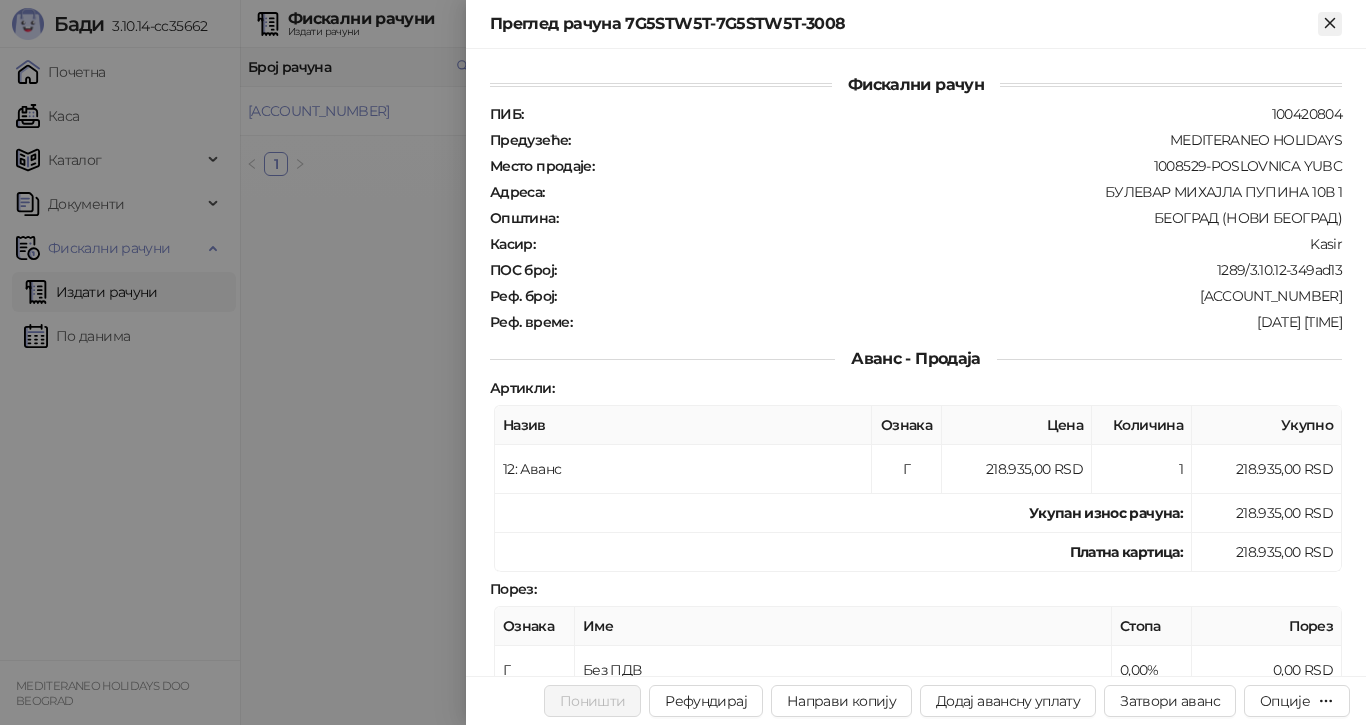 click 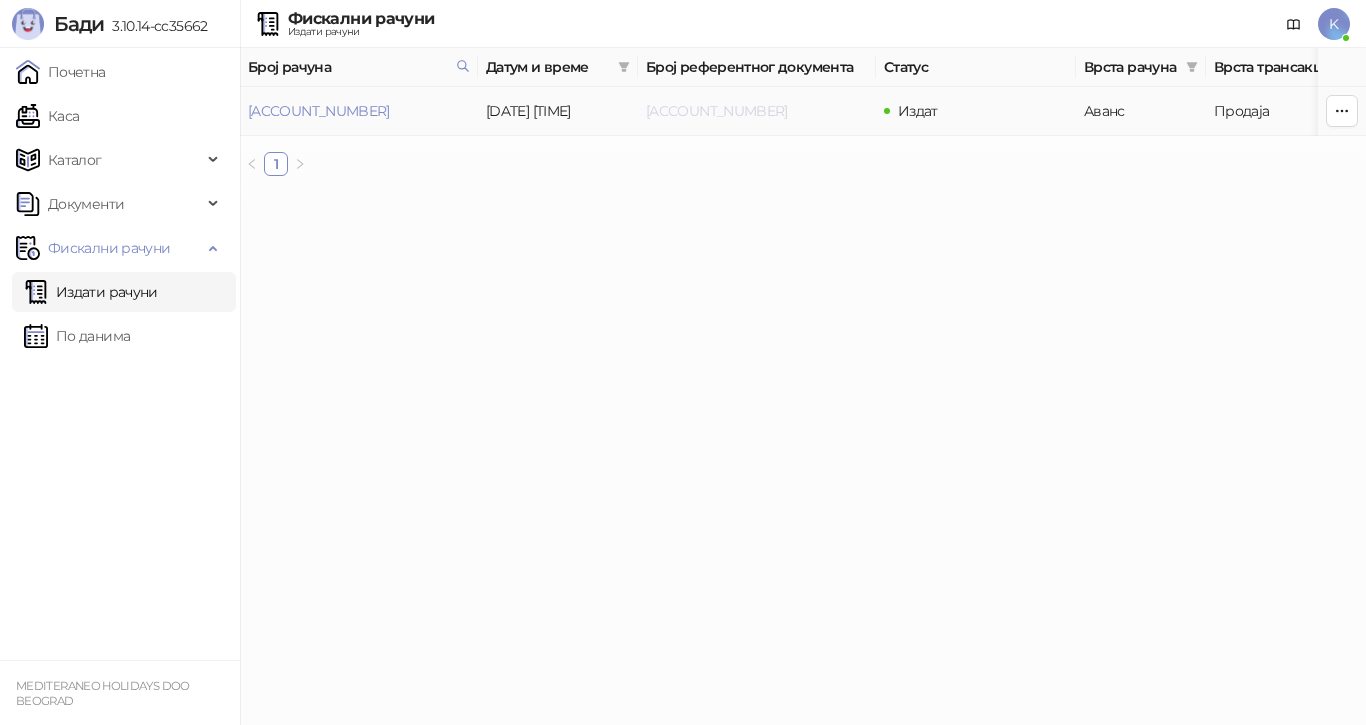 click on "[ACCOUNT_NUMBER]" at bounding box center [717, 111] 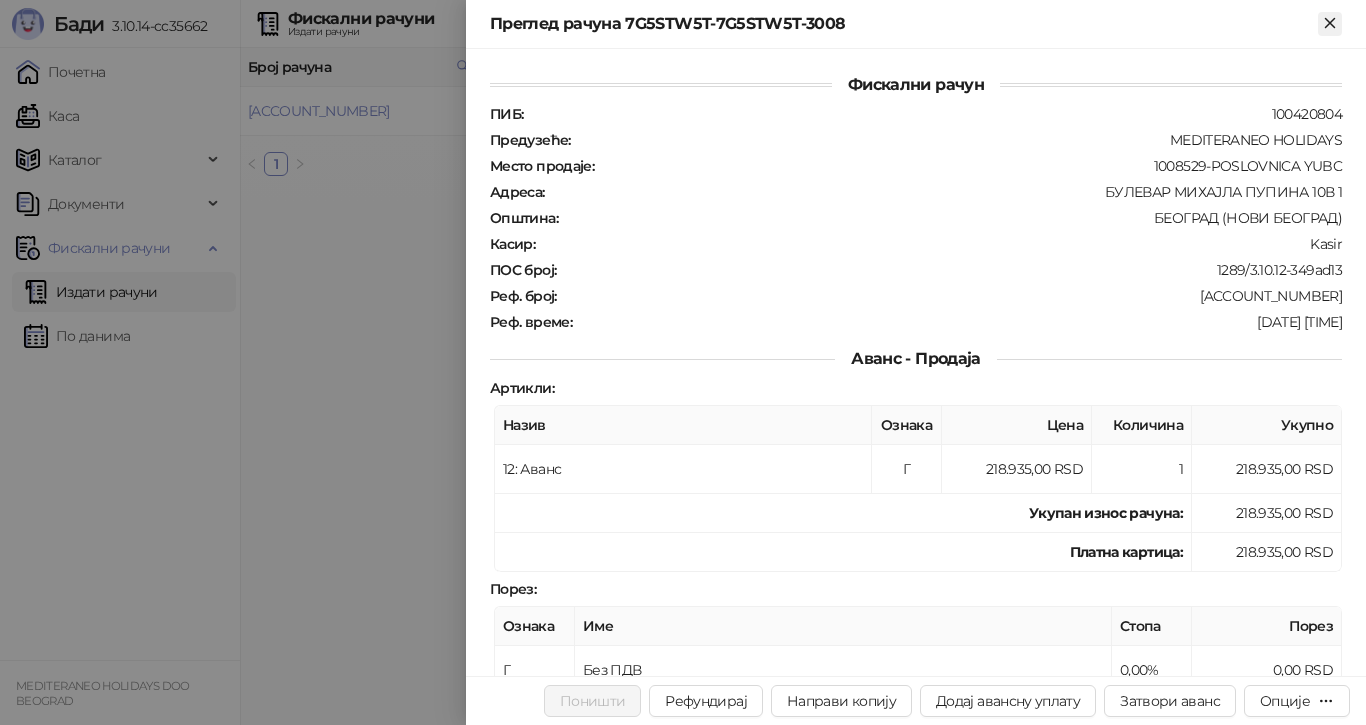 click 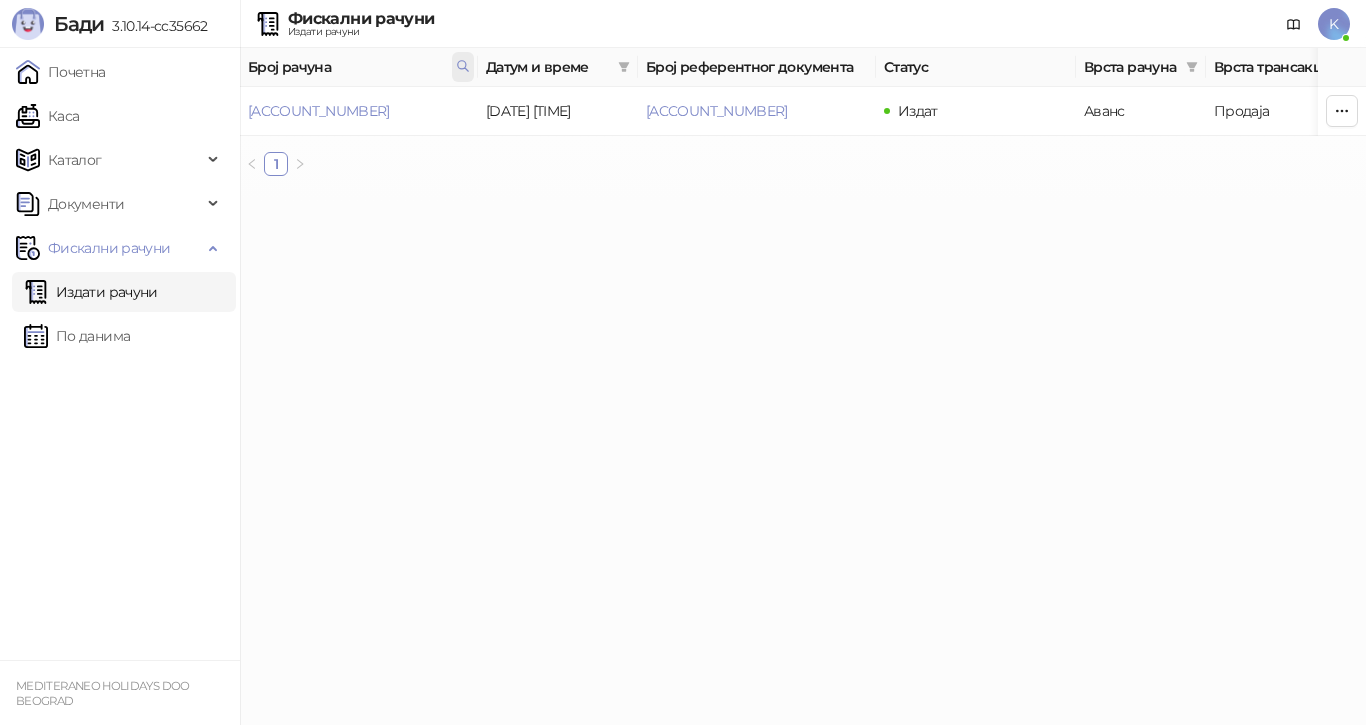 click 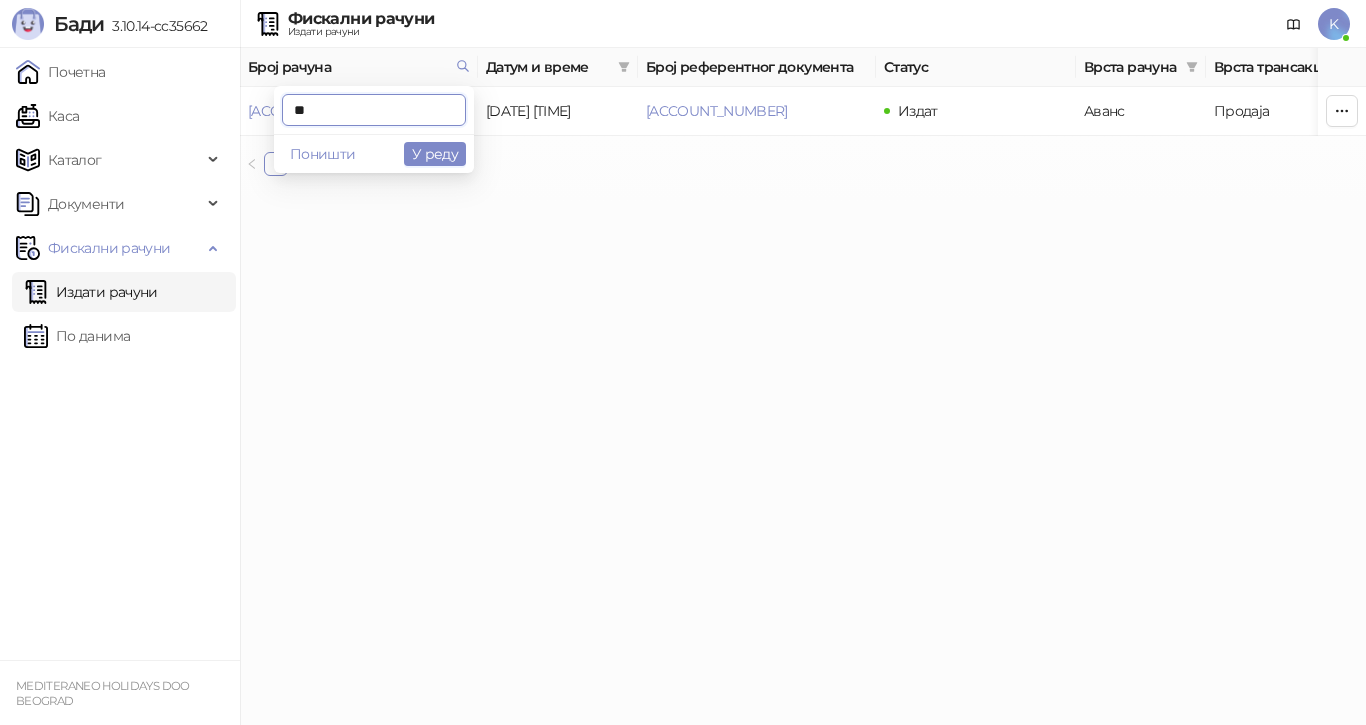 type on "*" 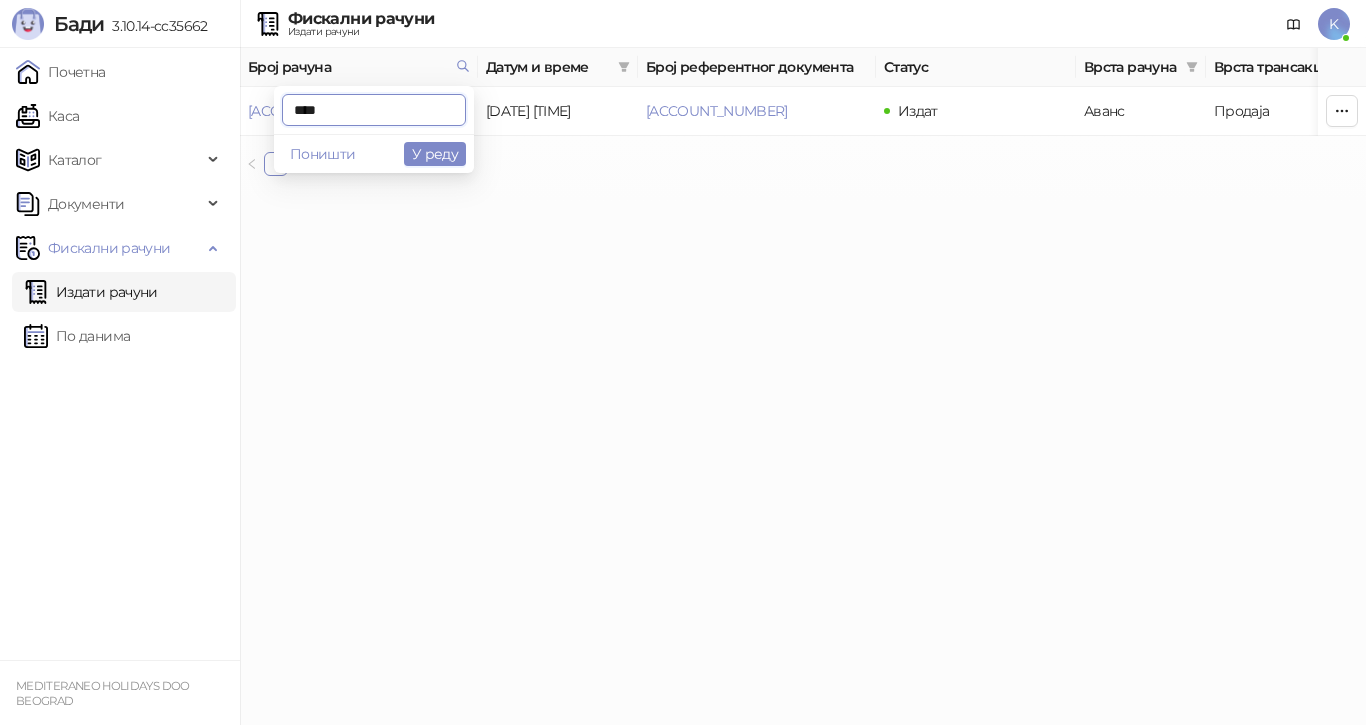 type on "****" 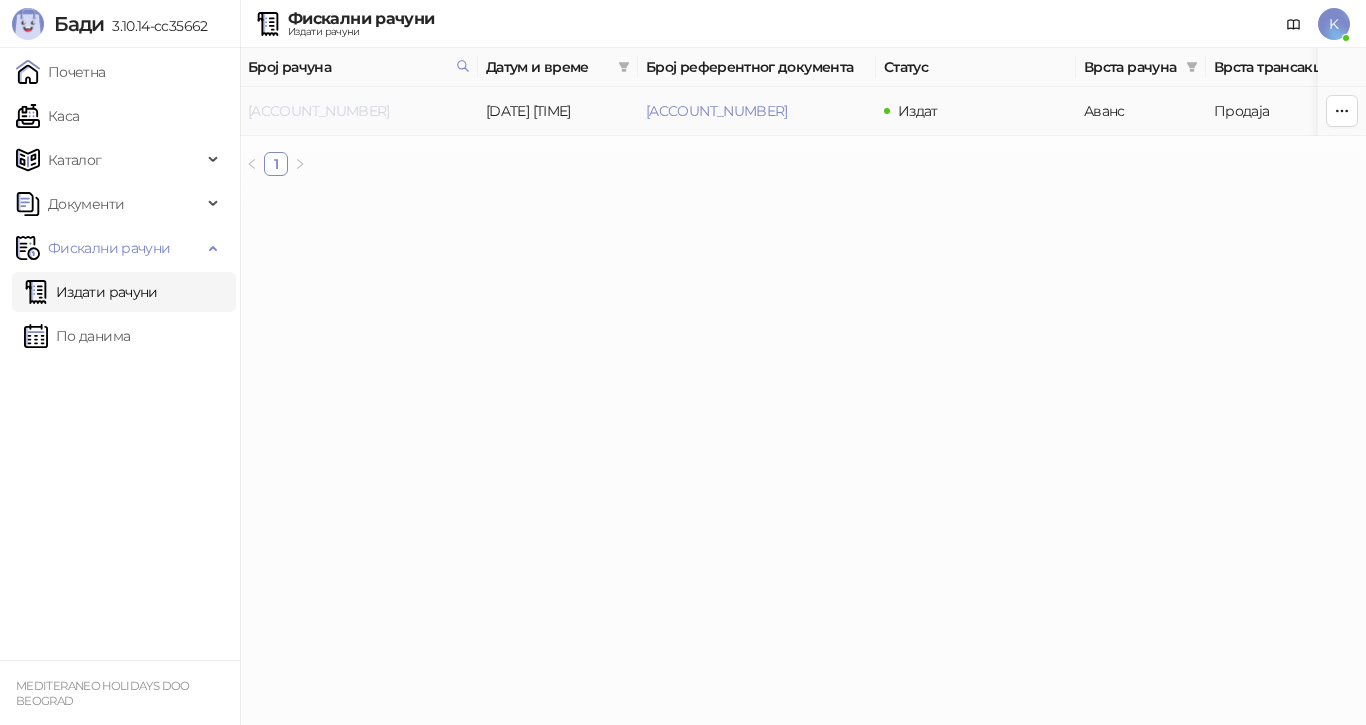 click on "[ACCOUNT_NUMBER]" at bounding box center (319, 111) 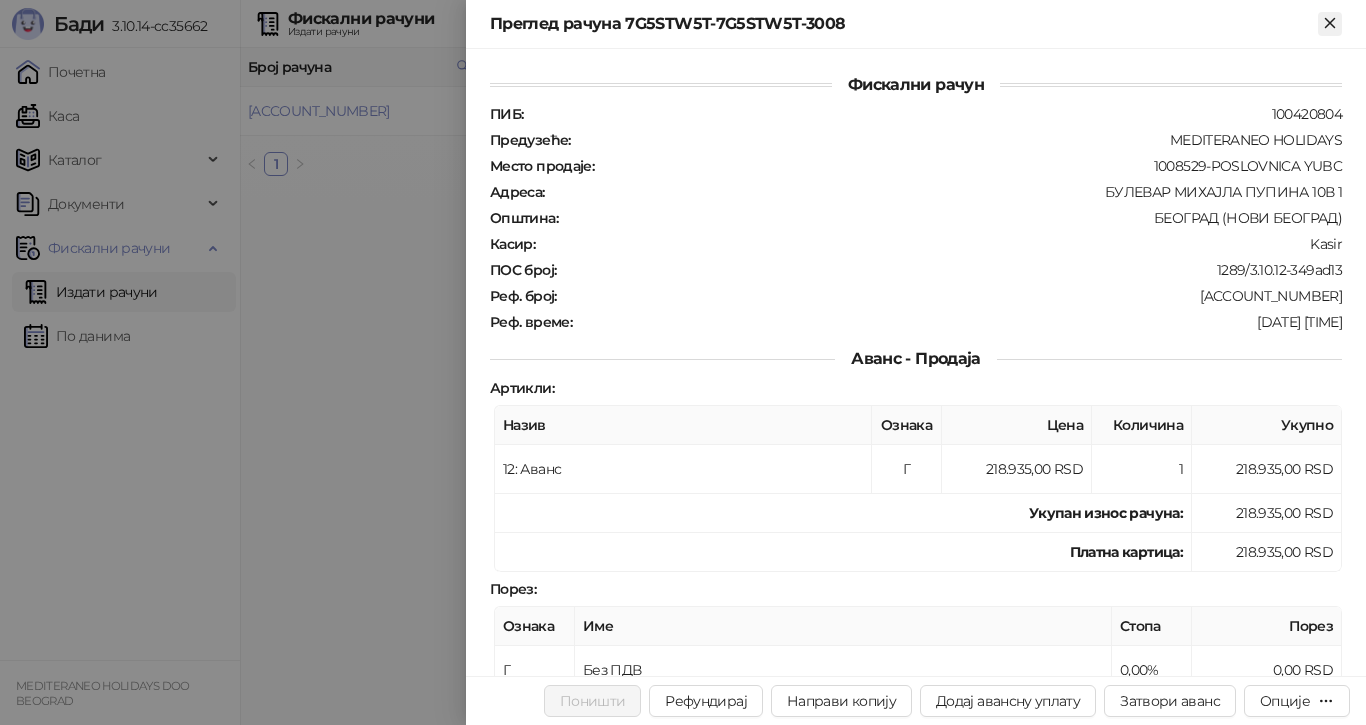click 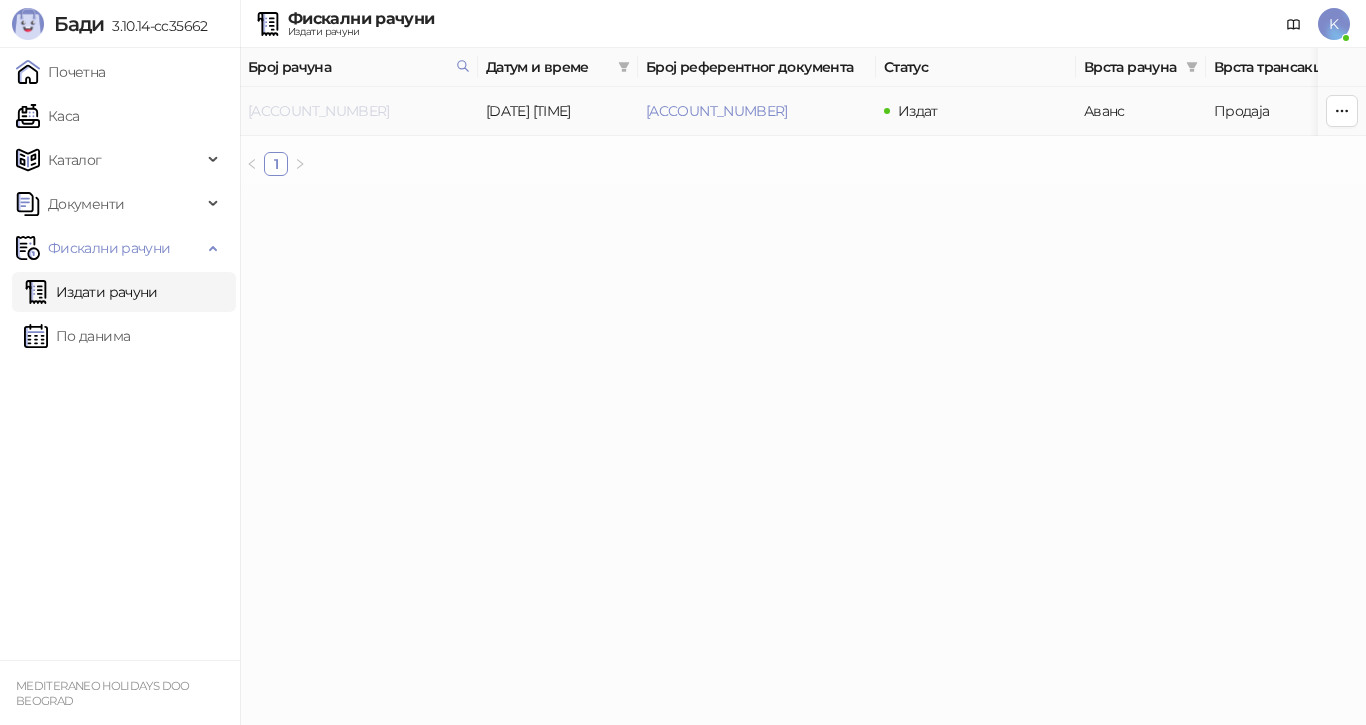 click on "[ACCOUNT_NUMBER]" at bounding box center (319, 111) 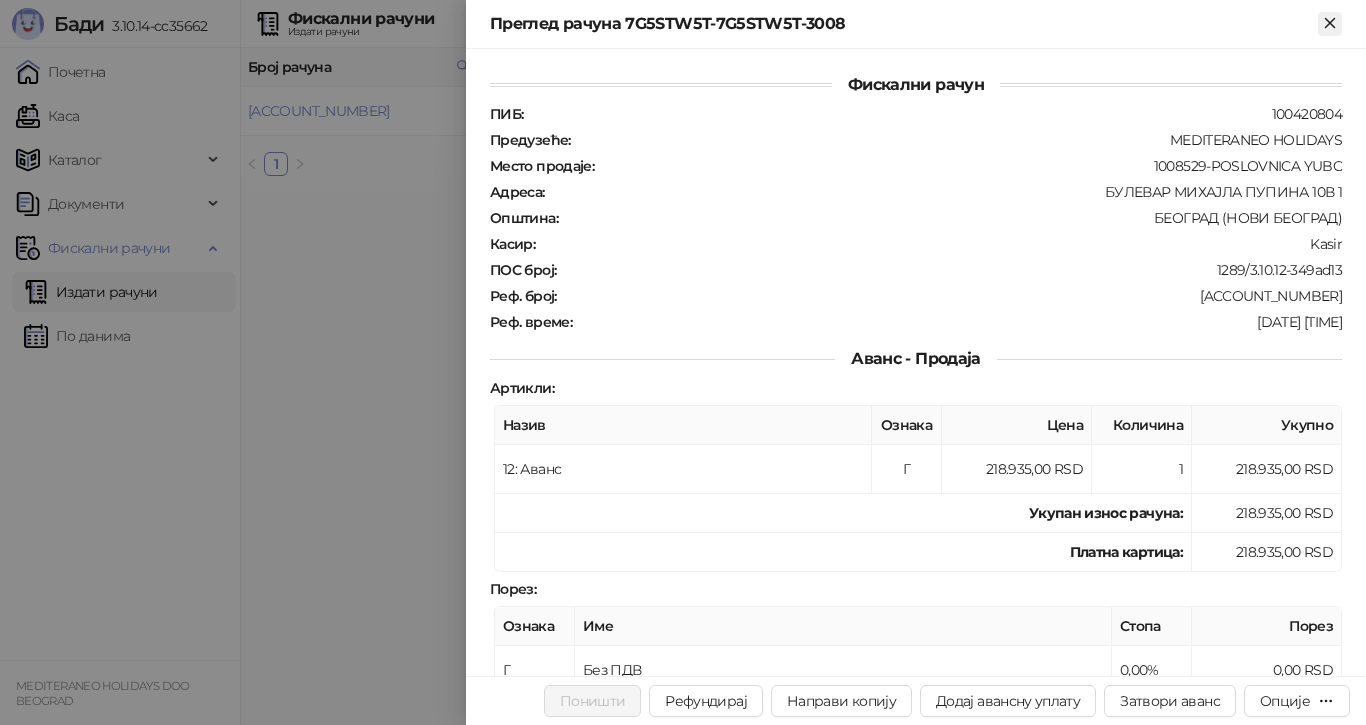 click 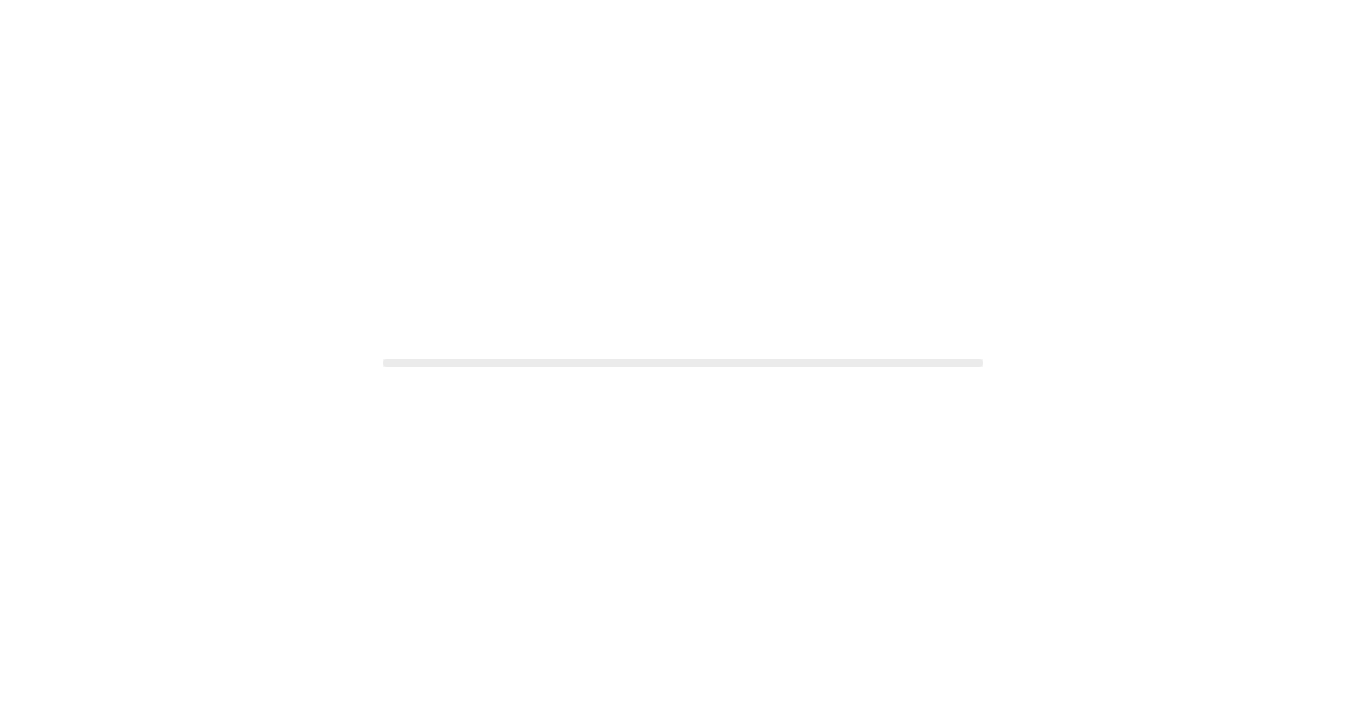scroll, scrollTop: 0, scrollLeft: 0, axis: both 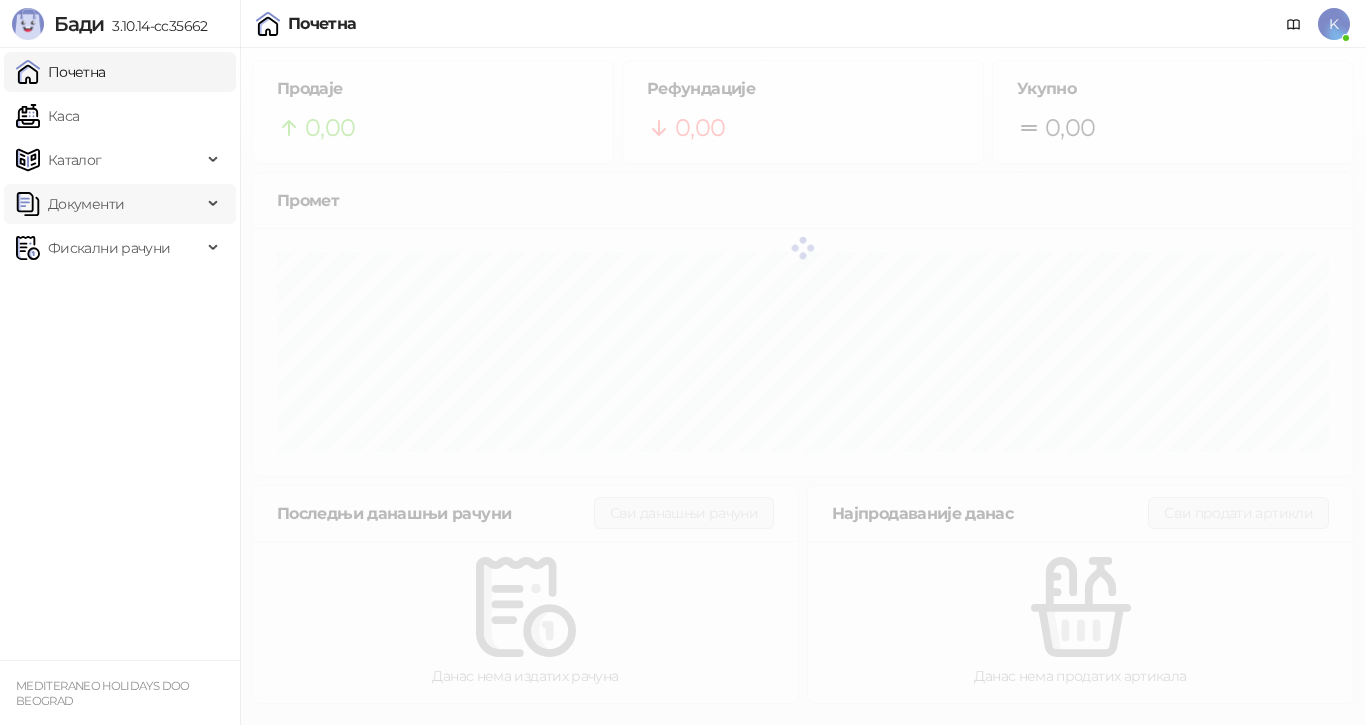 click on "Документи" at bounding box center (86, 204) 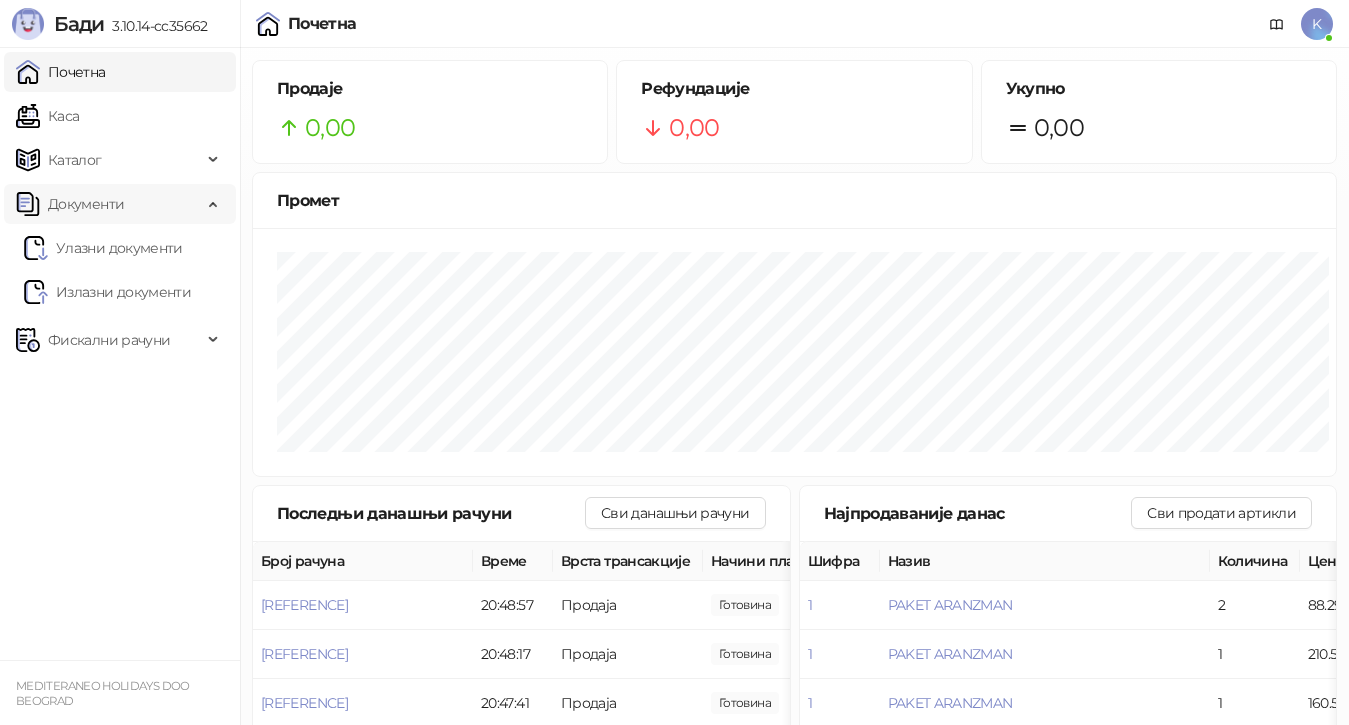 click on "Документи" at bounding box center [86, 204] 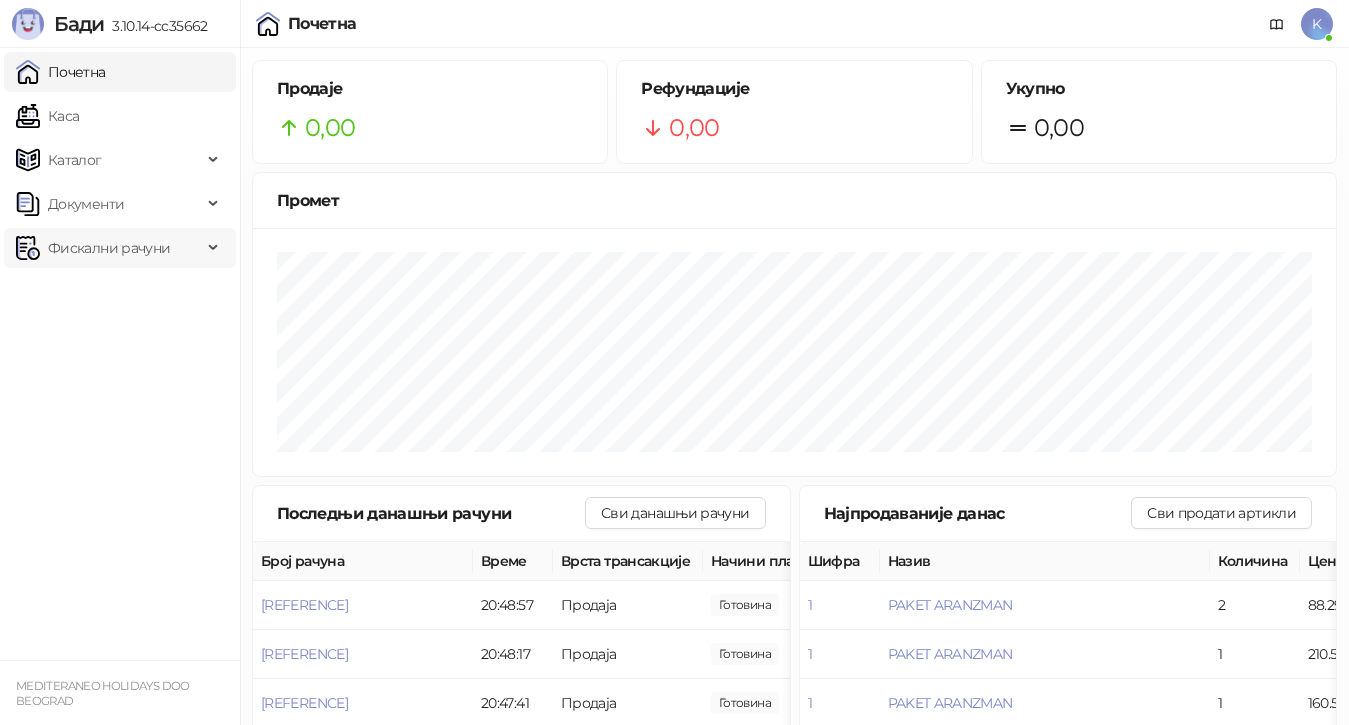 click on "Фискални рачуни" at bounding box center (109, 248) 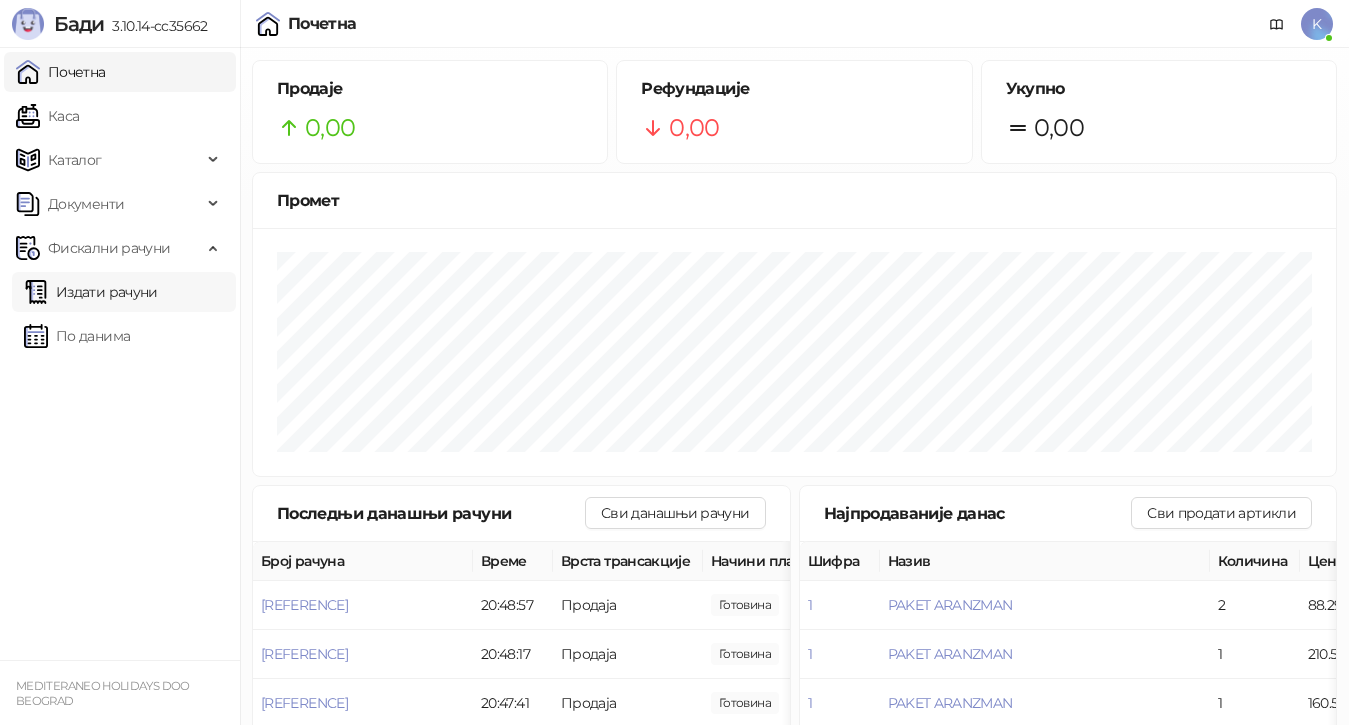 click on "Издати рачуни" at bounding box center [91, 292] 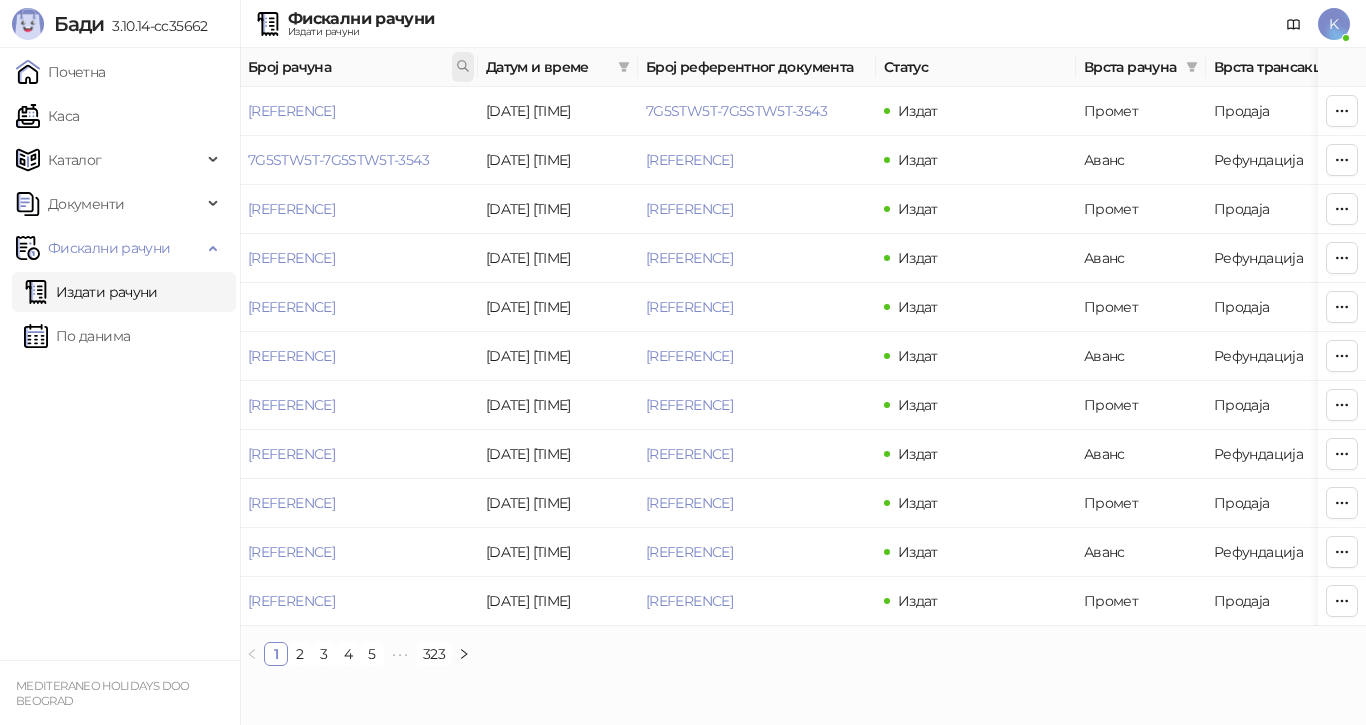 click 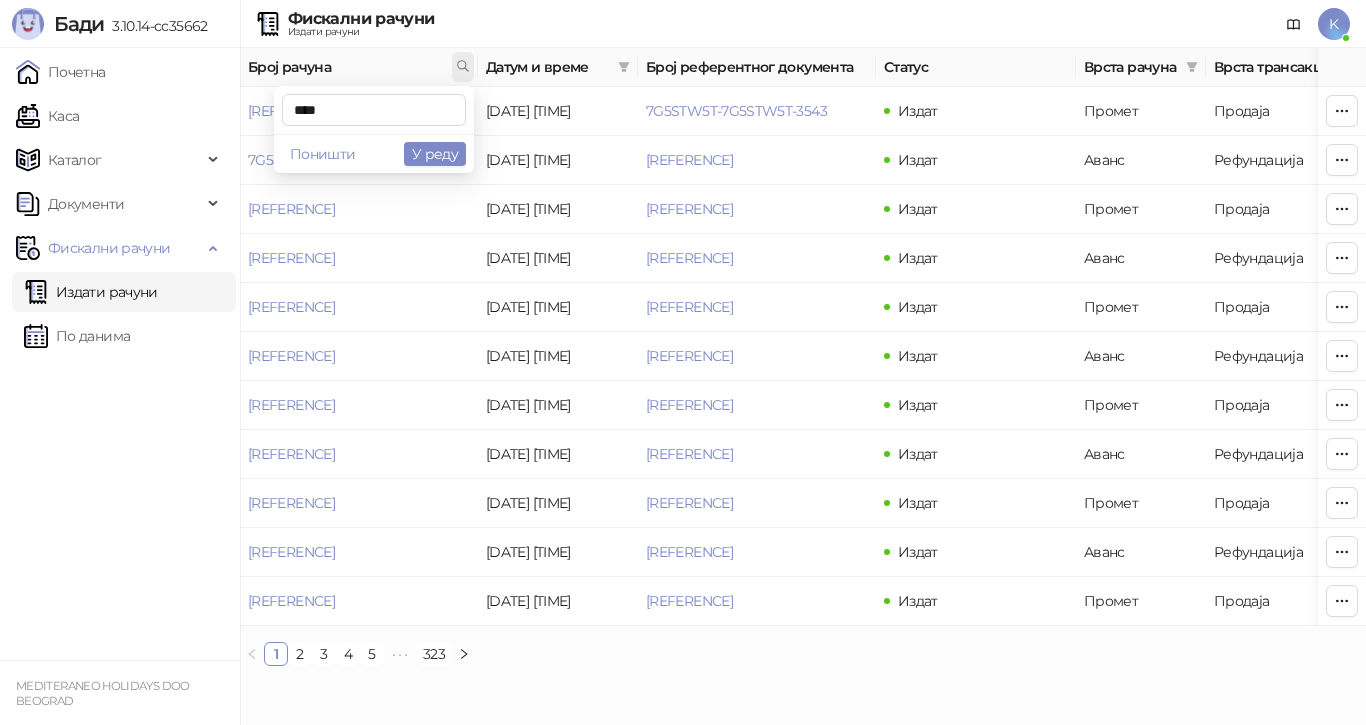 type on "****" 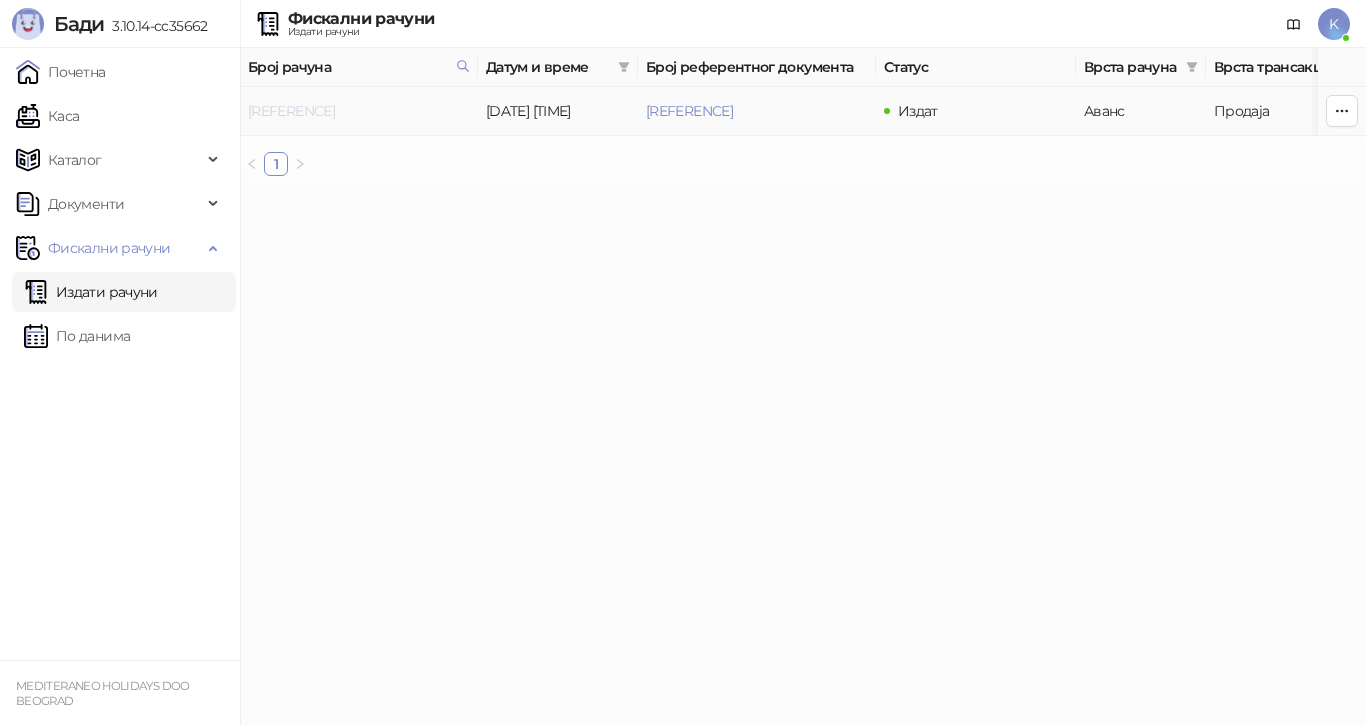 click on "[REFERENCE]" at bounding box center [291, 111] 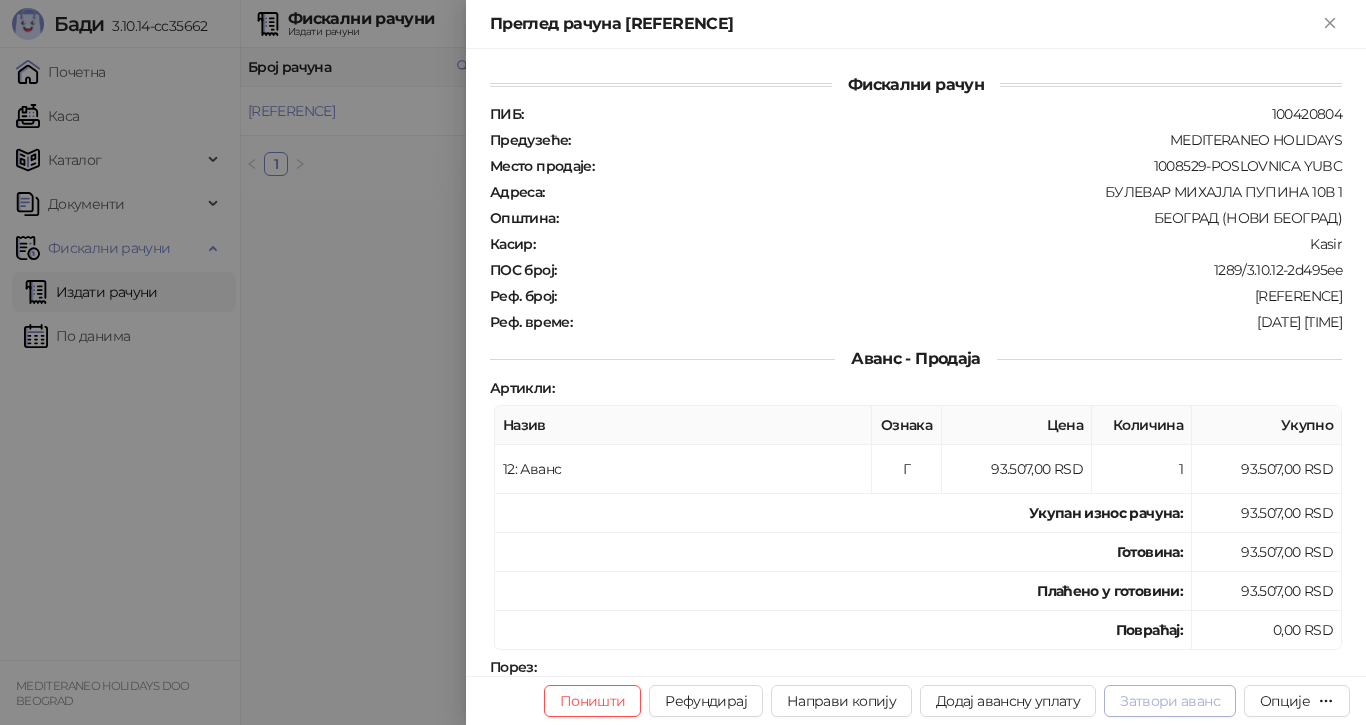 click on "Затвори аванс" at bounding box center [1170, 701] 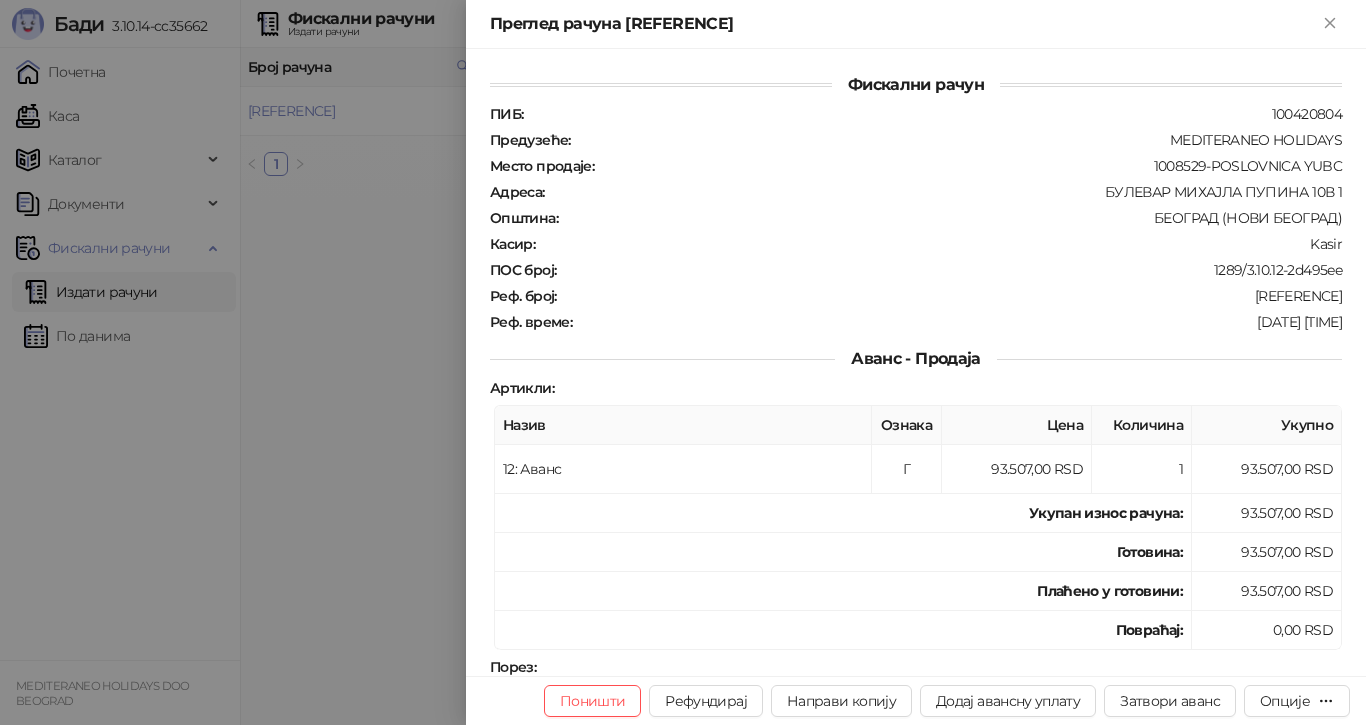 type on "**********" 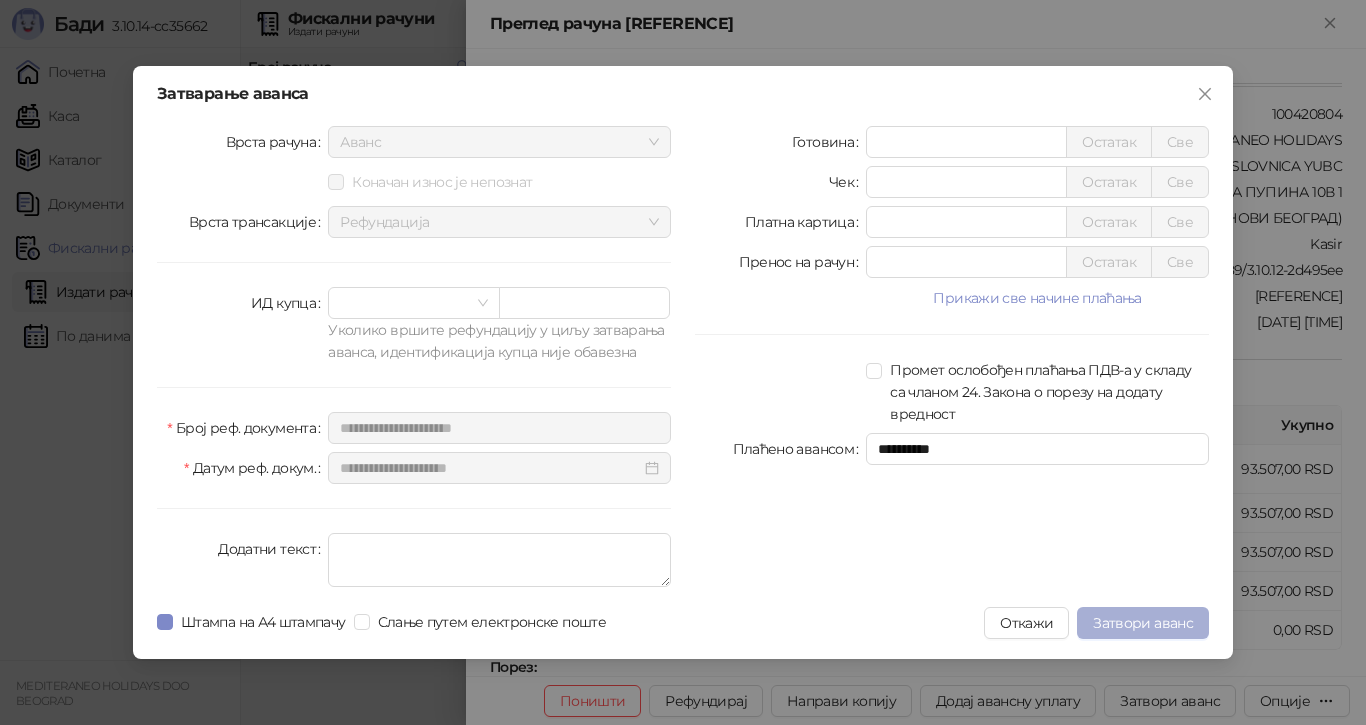 click on "Затвори аванс" at bounding box center (1143, 623) 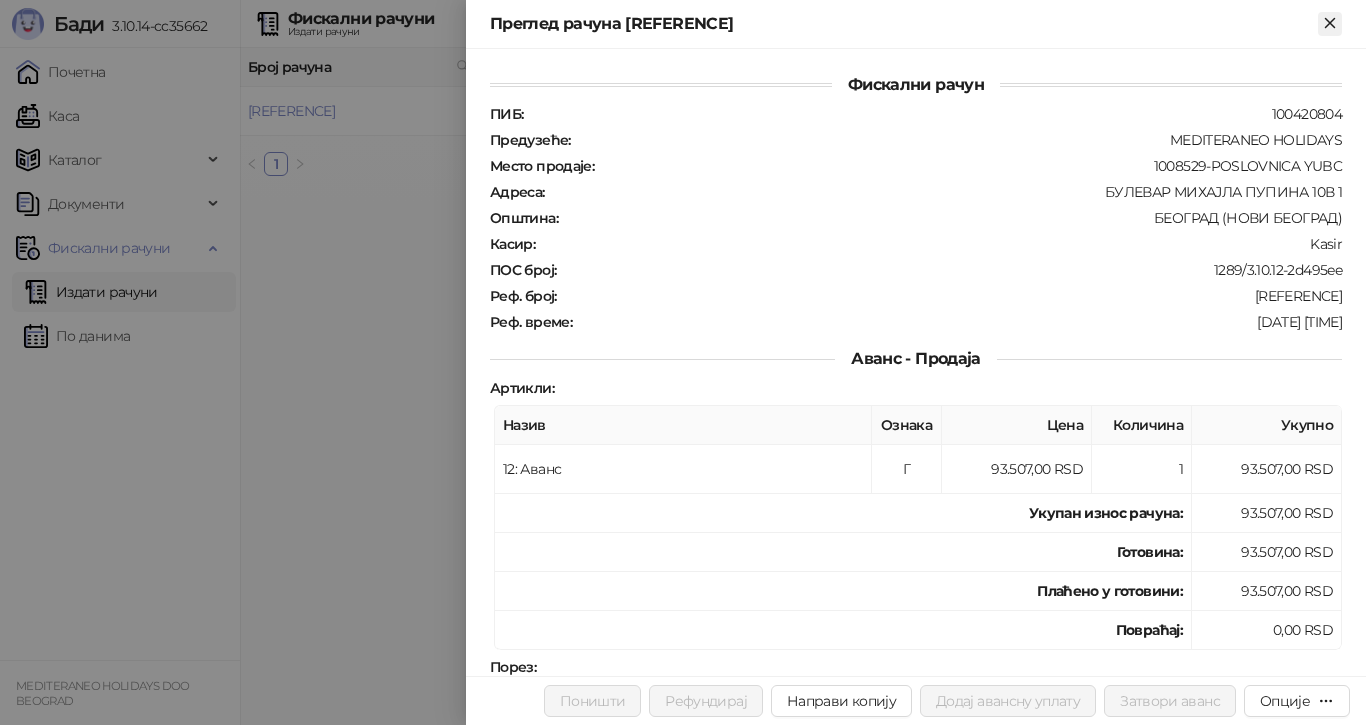 click 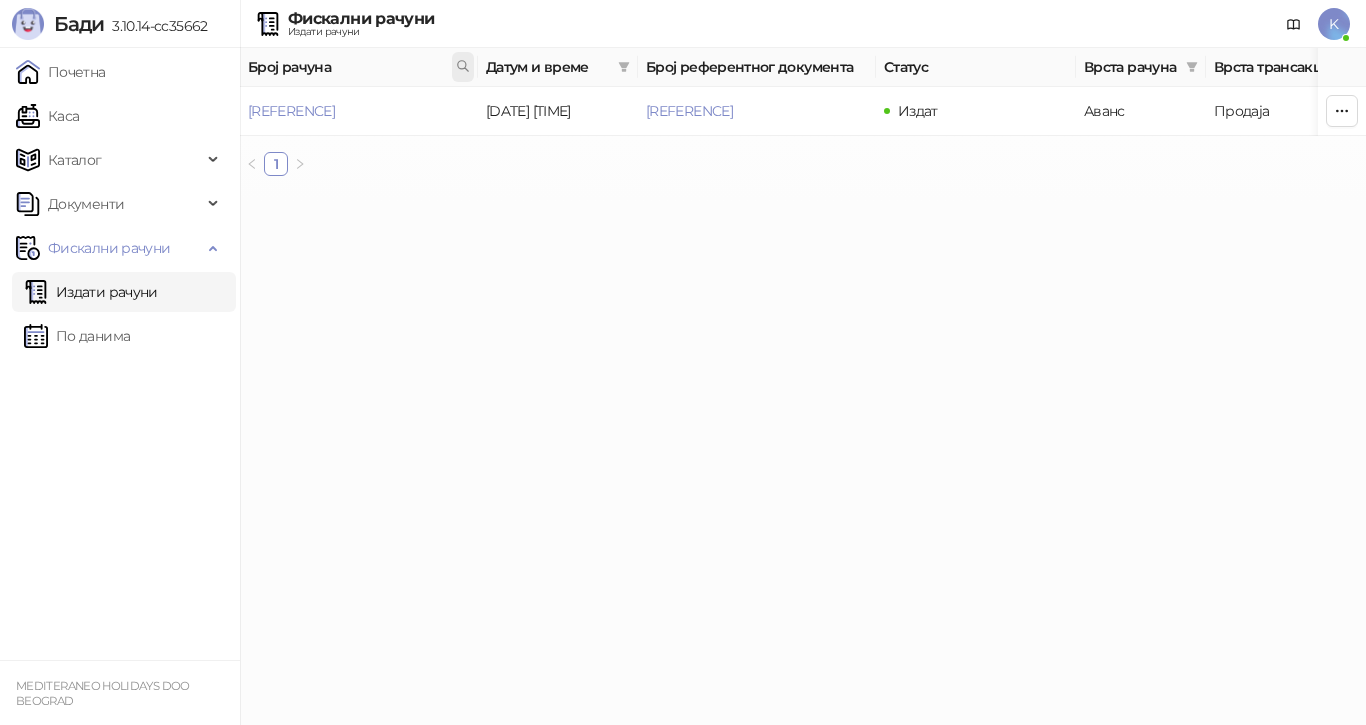 click 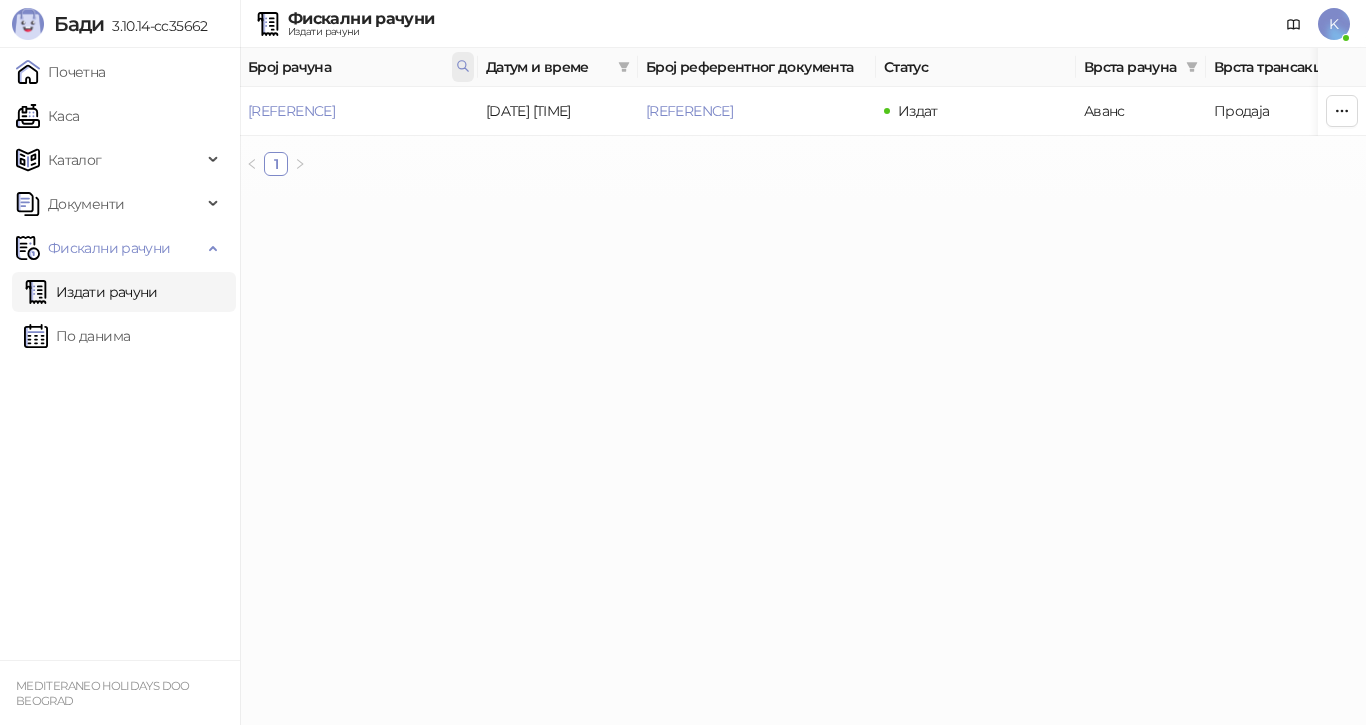 click 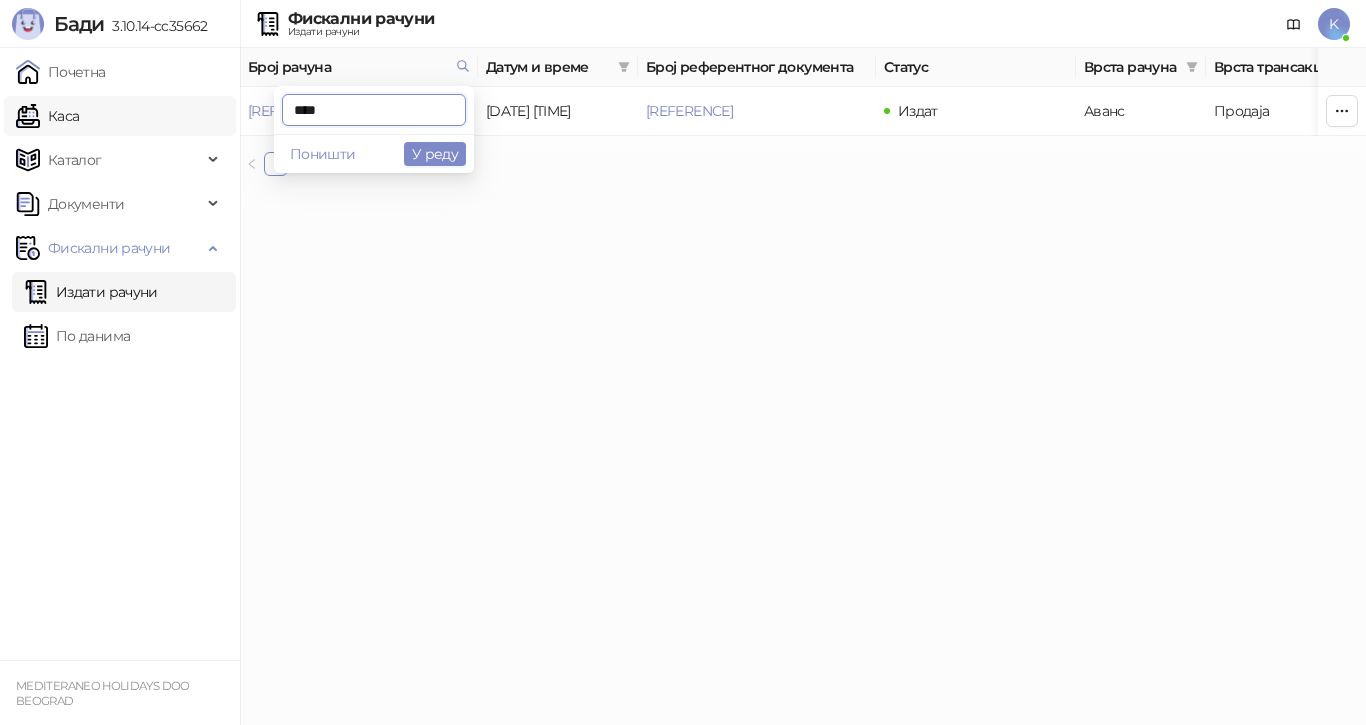 drag, startPoint x: 333, startPoint y: 111, endPoint x: 235, endPoint y: 103, distance: 98.32599 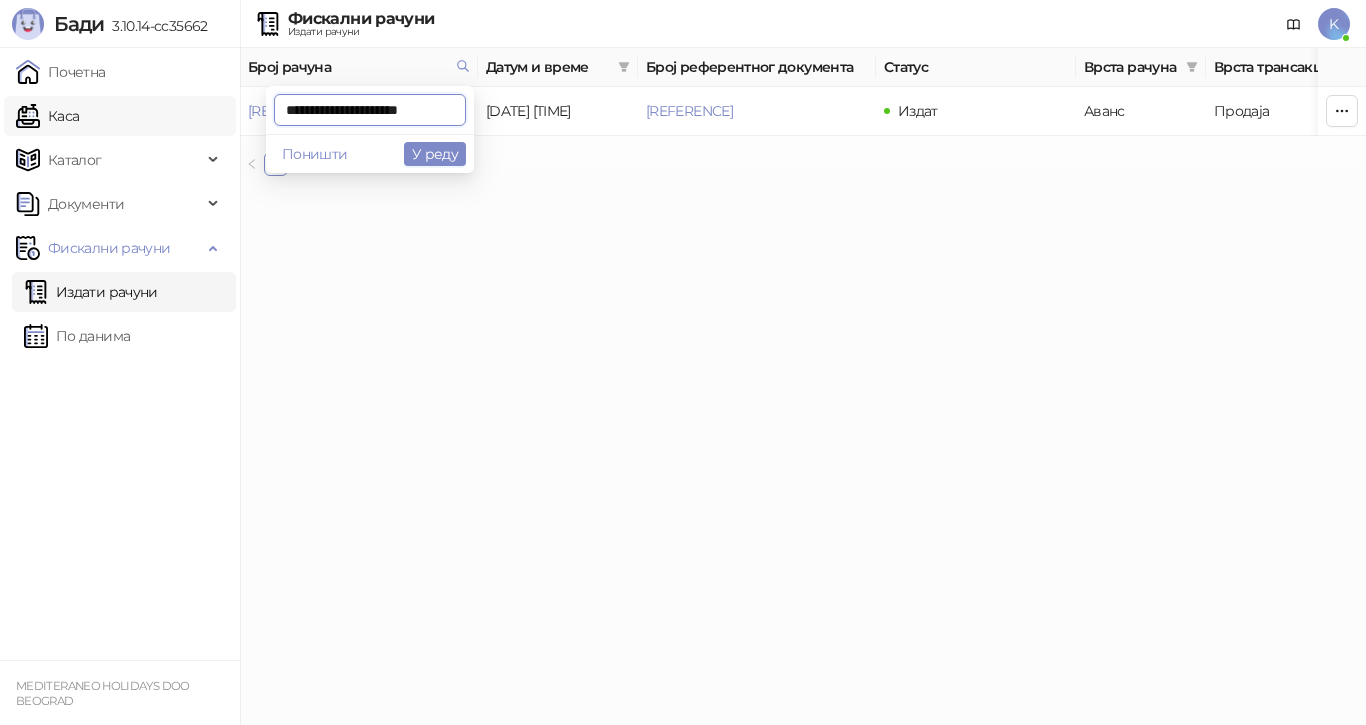 scroll, scrollTop: 0, scrollLeft: 9, axis: horizontal 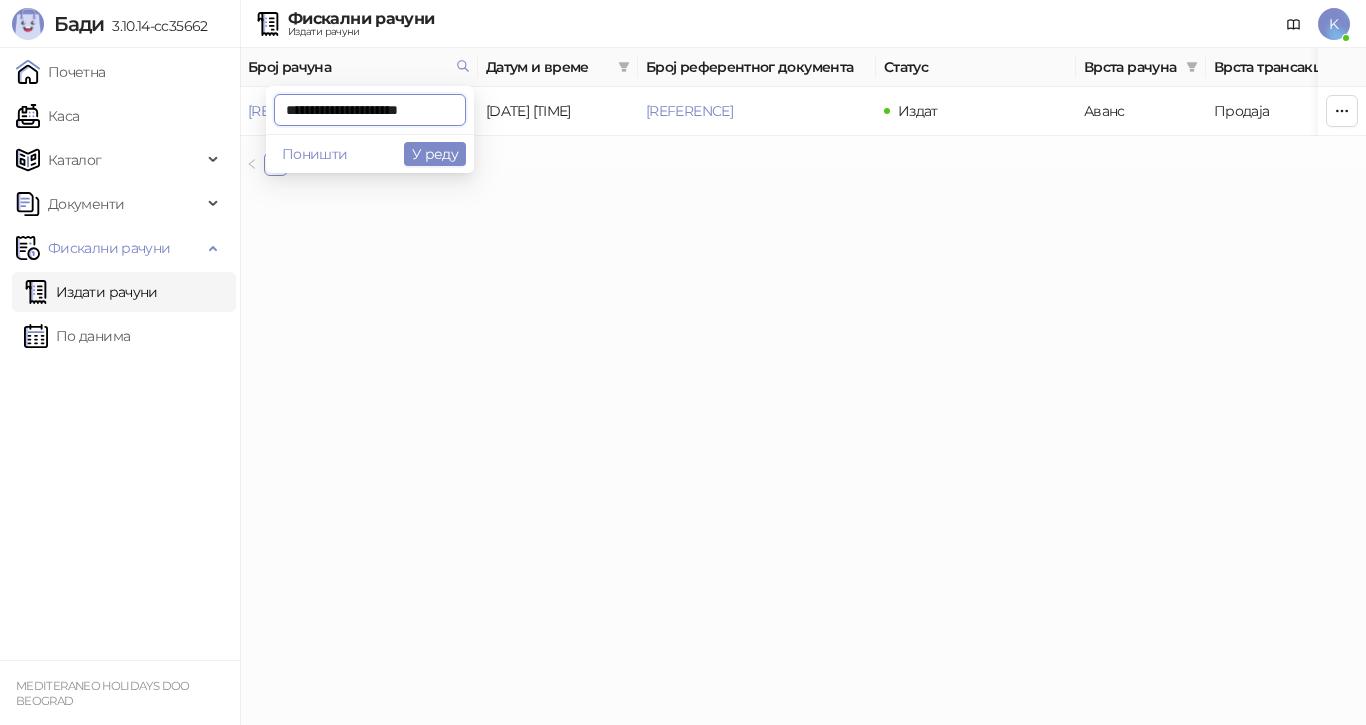 click on "**********" at bounding box center [370, 110] 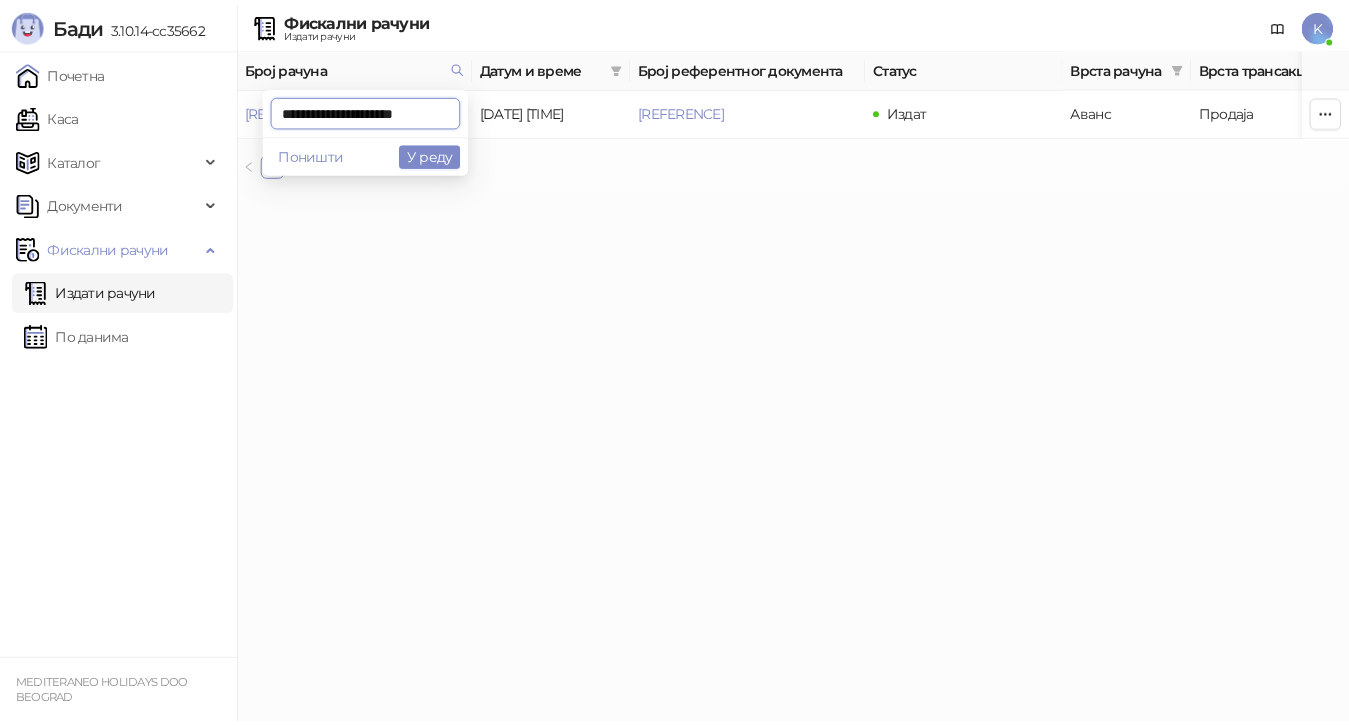 scroll, scrollTop: 0, scrollLeft: 0, axis: both 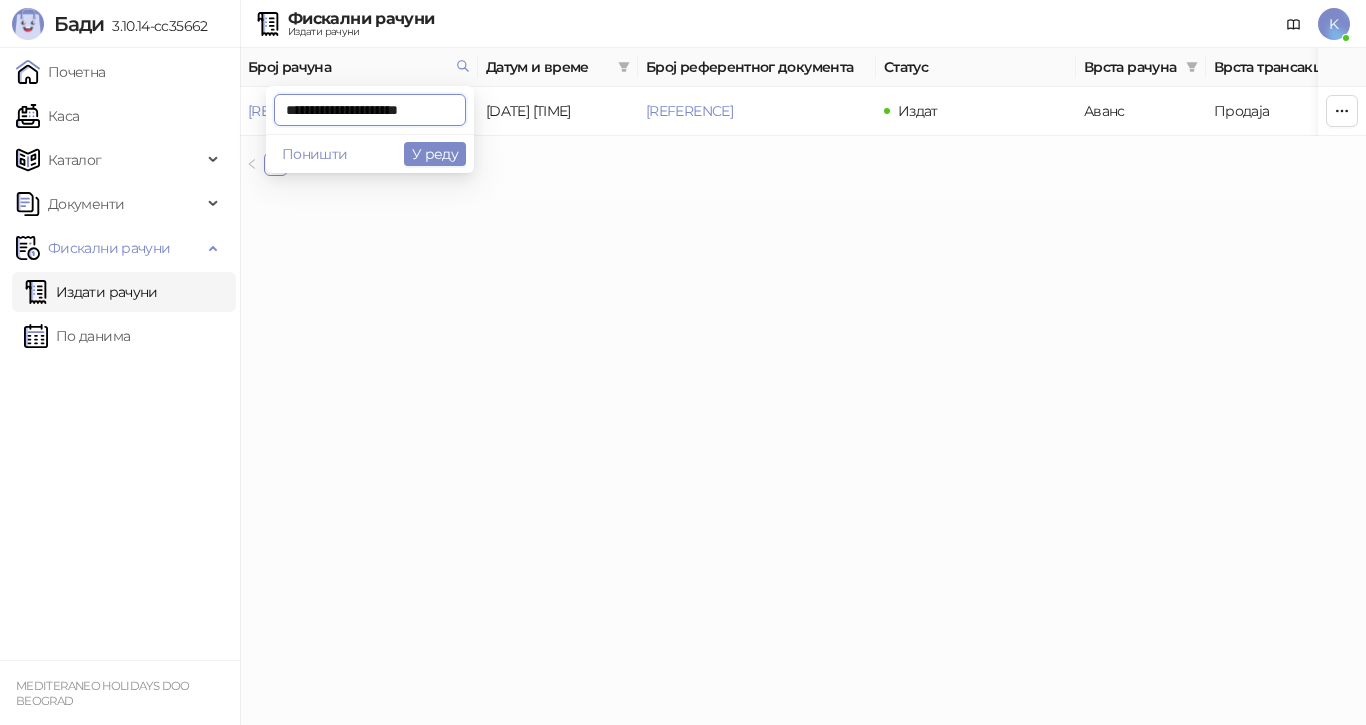 type on "**********" 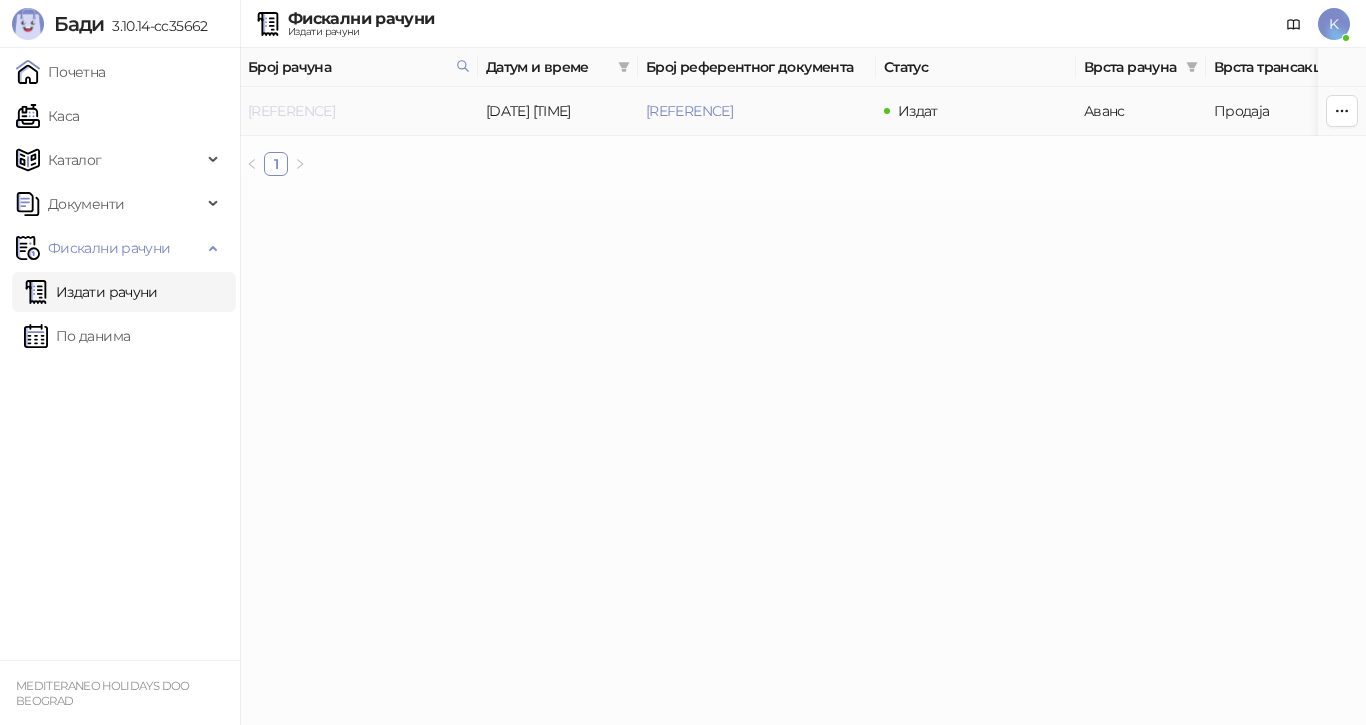 click on "7G5STW5T-7G5STW5T-2950" at bounding box center (291, 111) 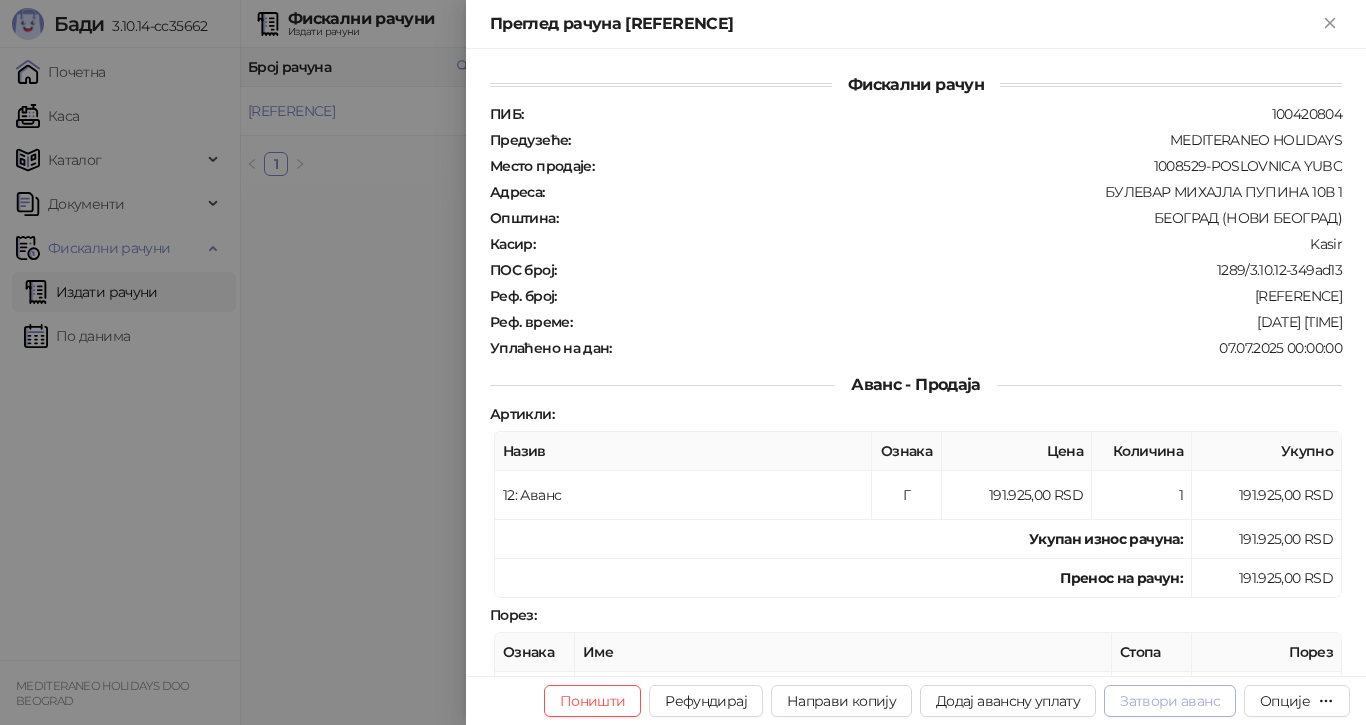 click on "Затвори аванс" at bounding box center [1170, 701] 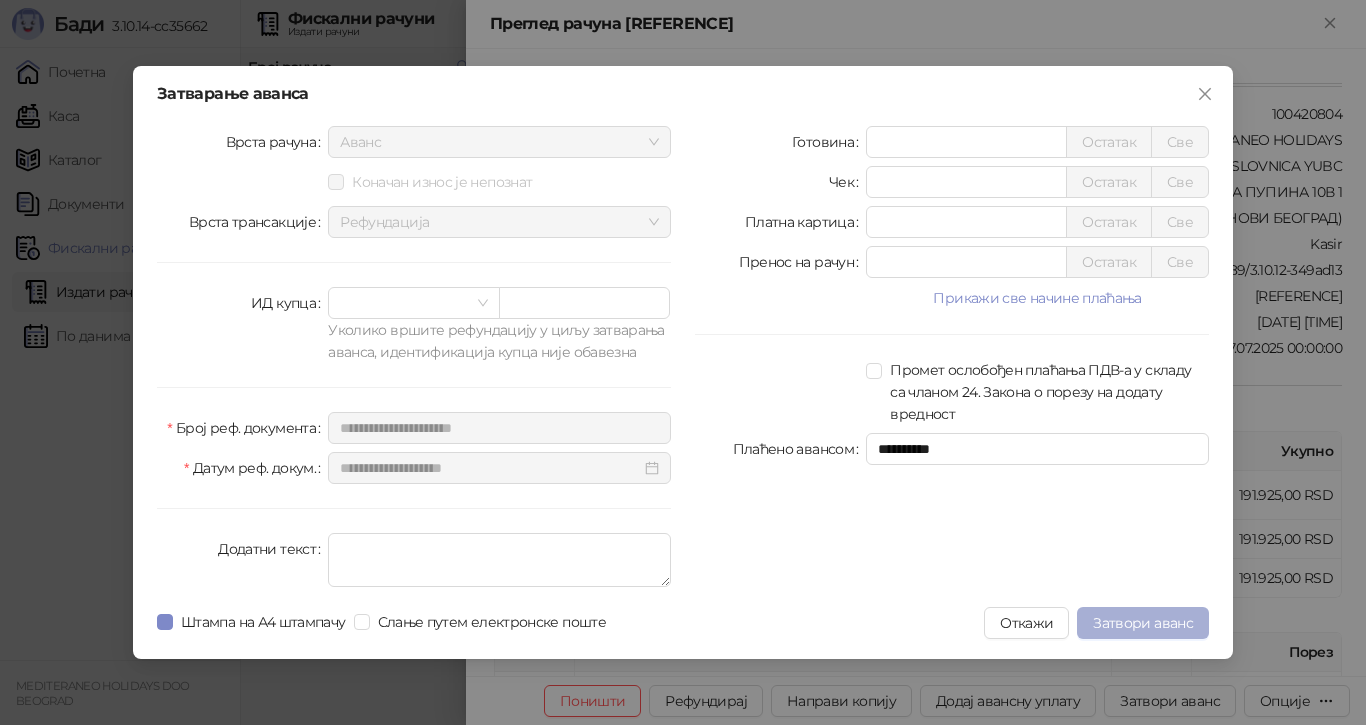 click on "Затвори аванс" at bounding box center (1143, 623) 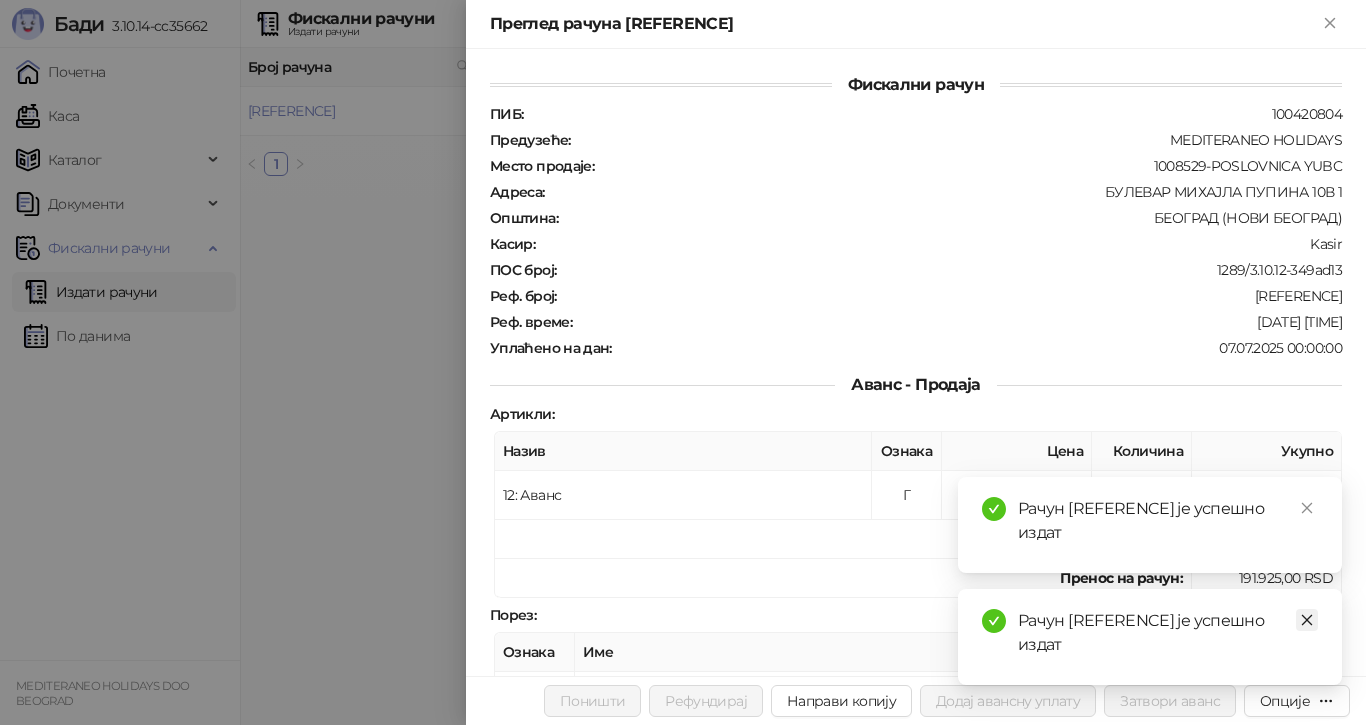 click 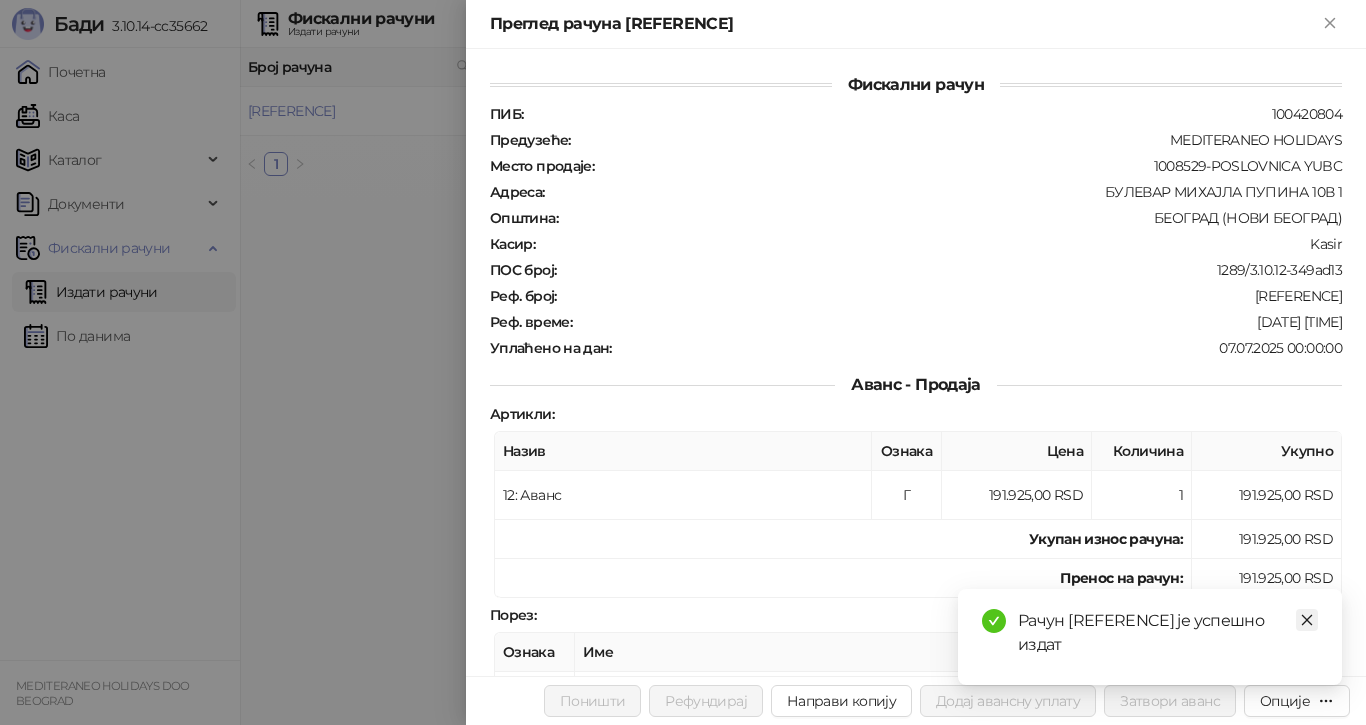 click at bounding box center [1307, 620] 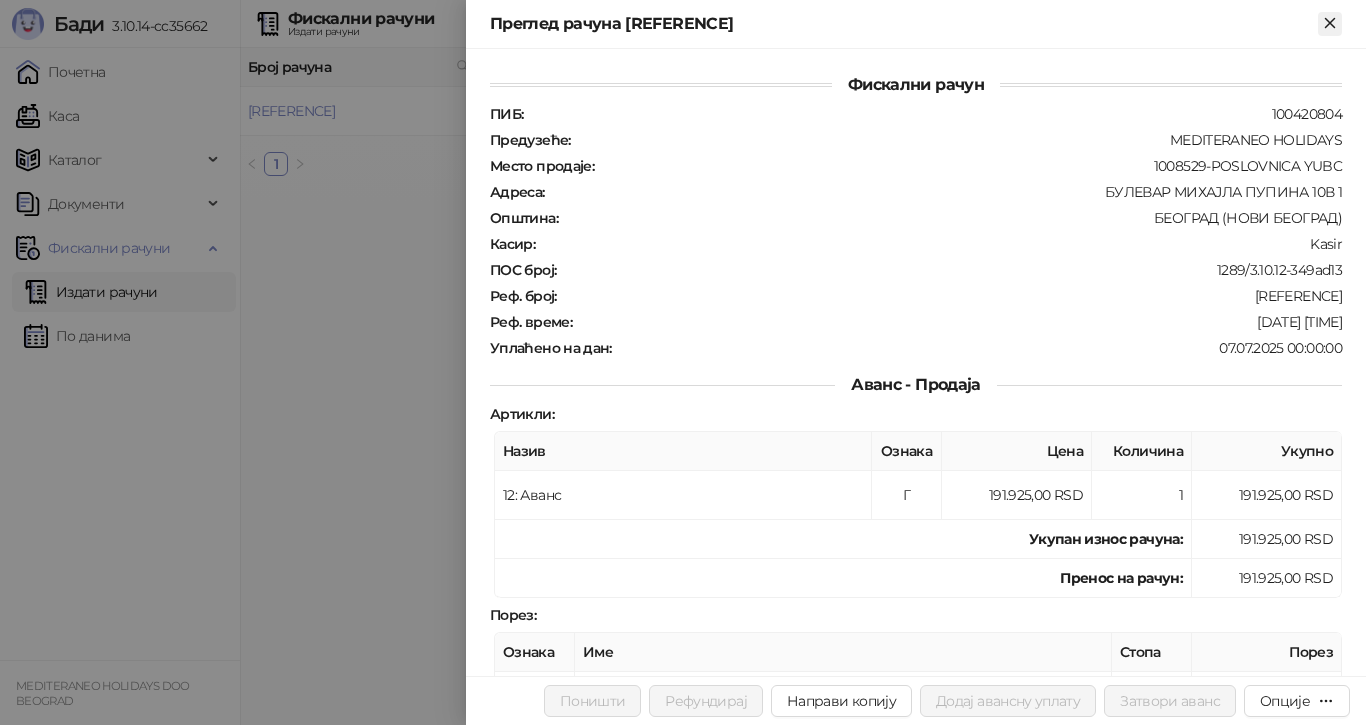 click 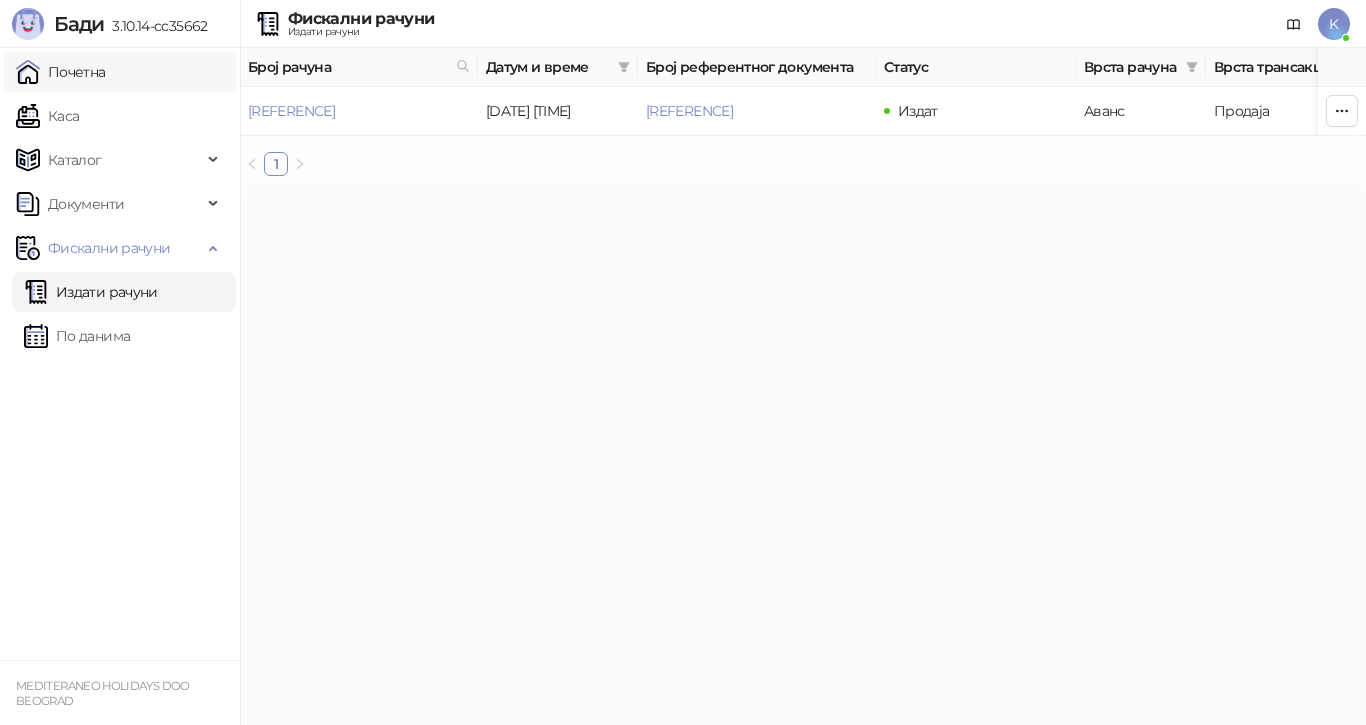 click on "Почетна" at bounding box center [61, 72] 